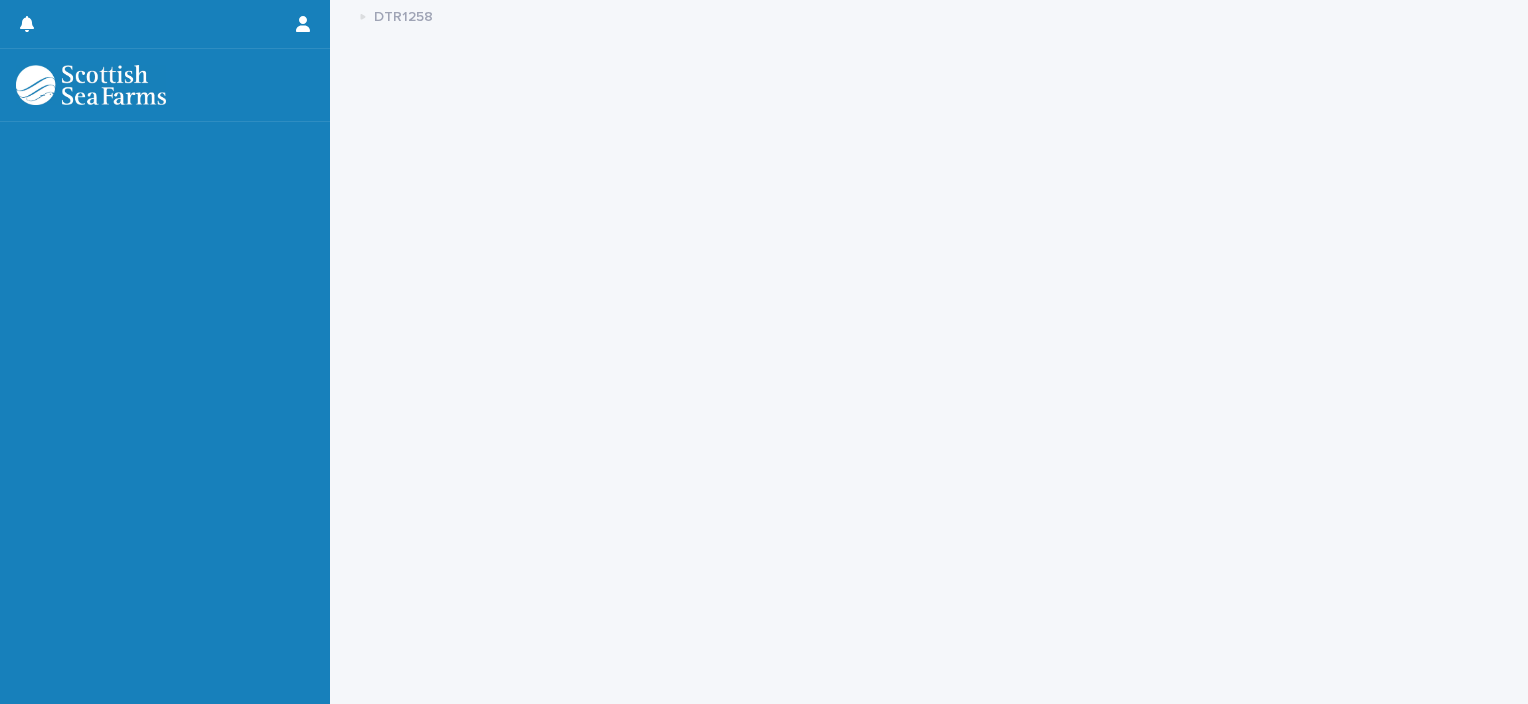 scroll, scrollTop: 0, scrollLeft: 0, axis: both 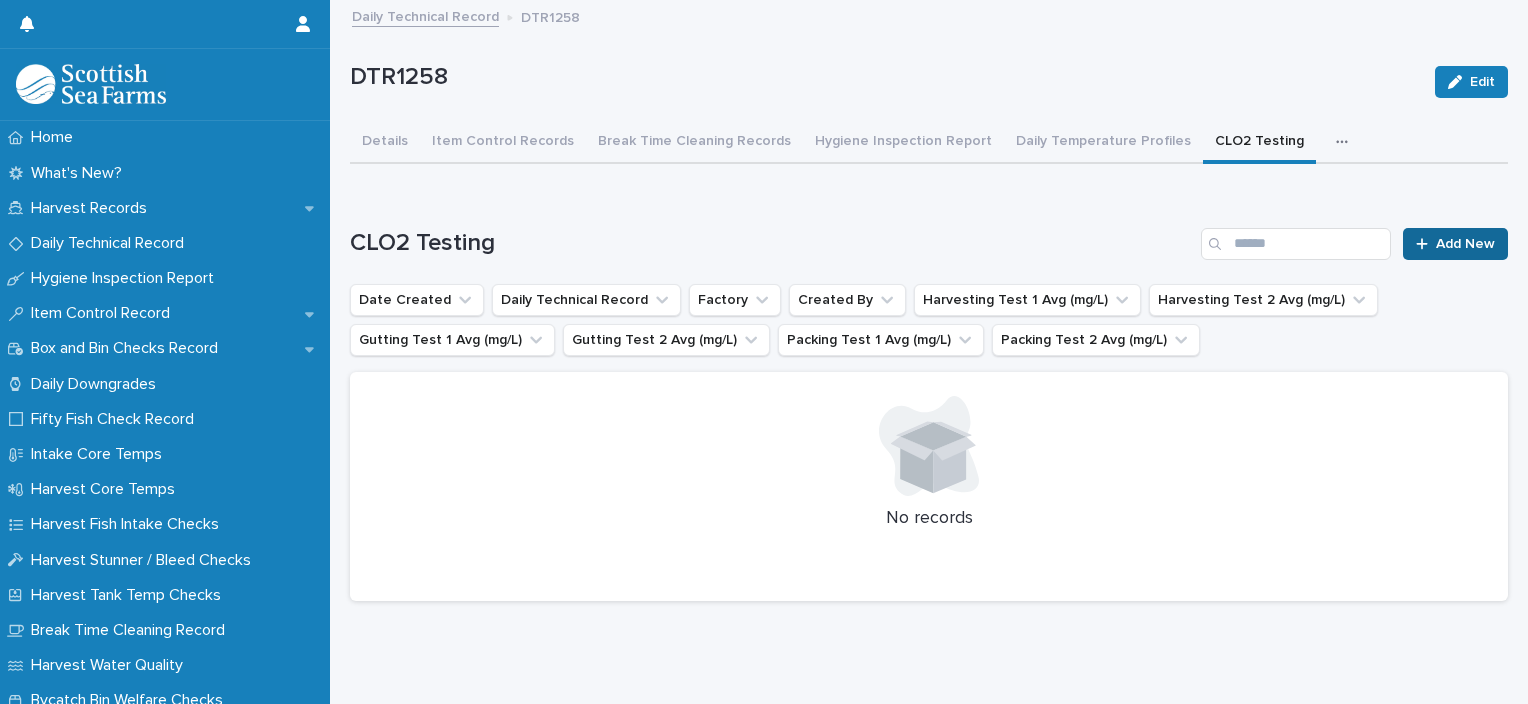 click on "Add New" at bounding box center [1465, 244] 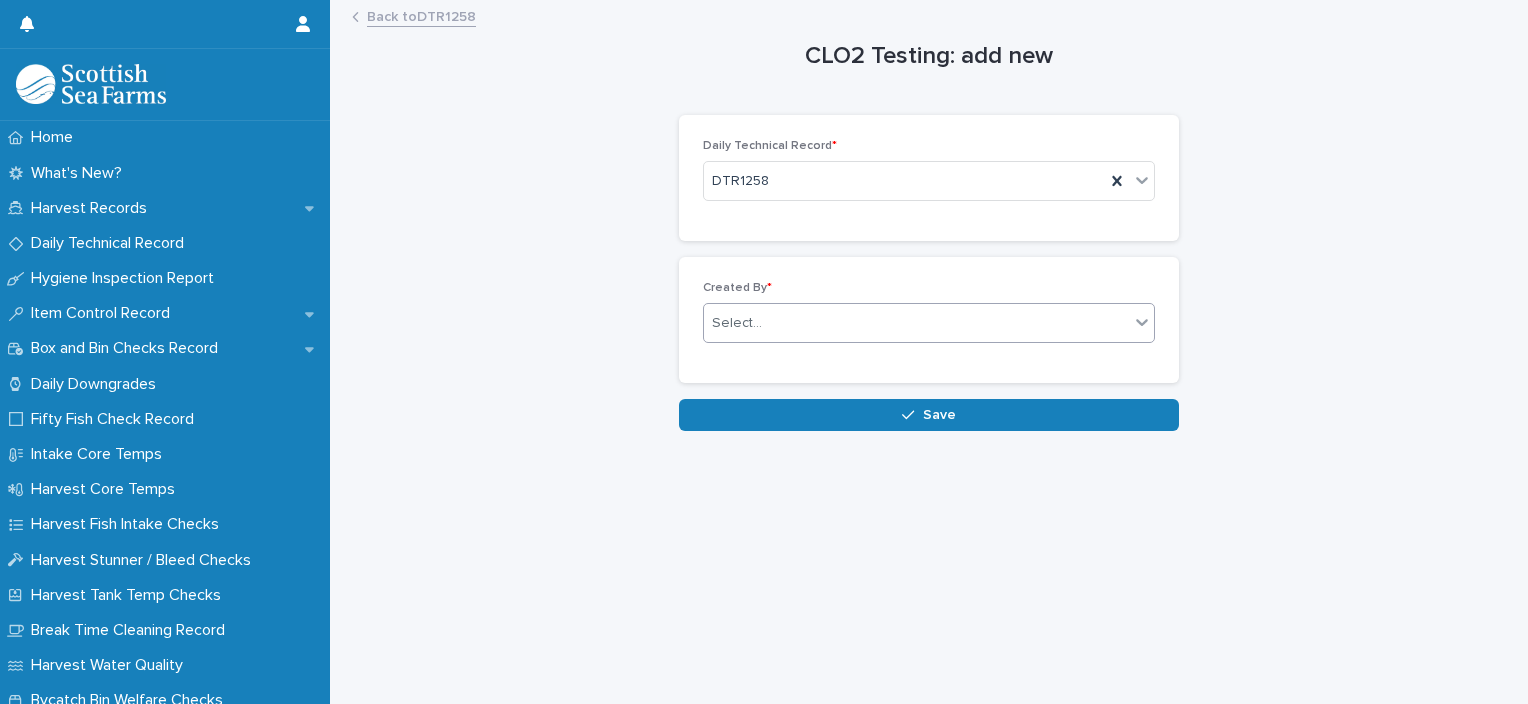 click on "Select..." at bounding box center (916, 323) 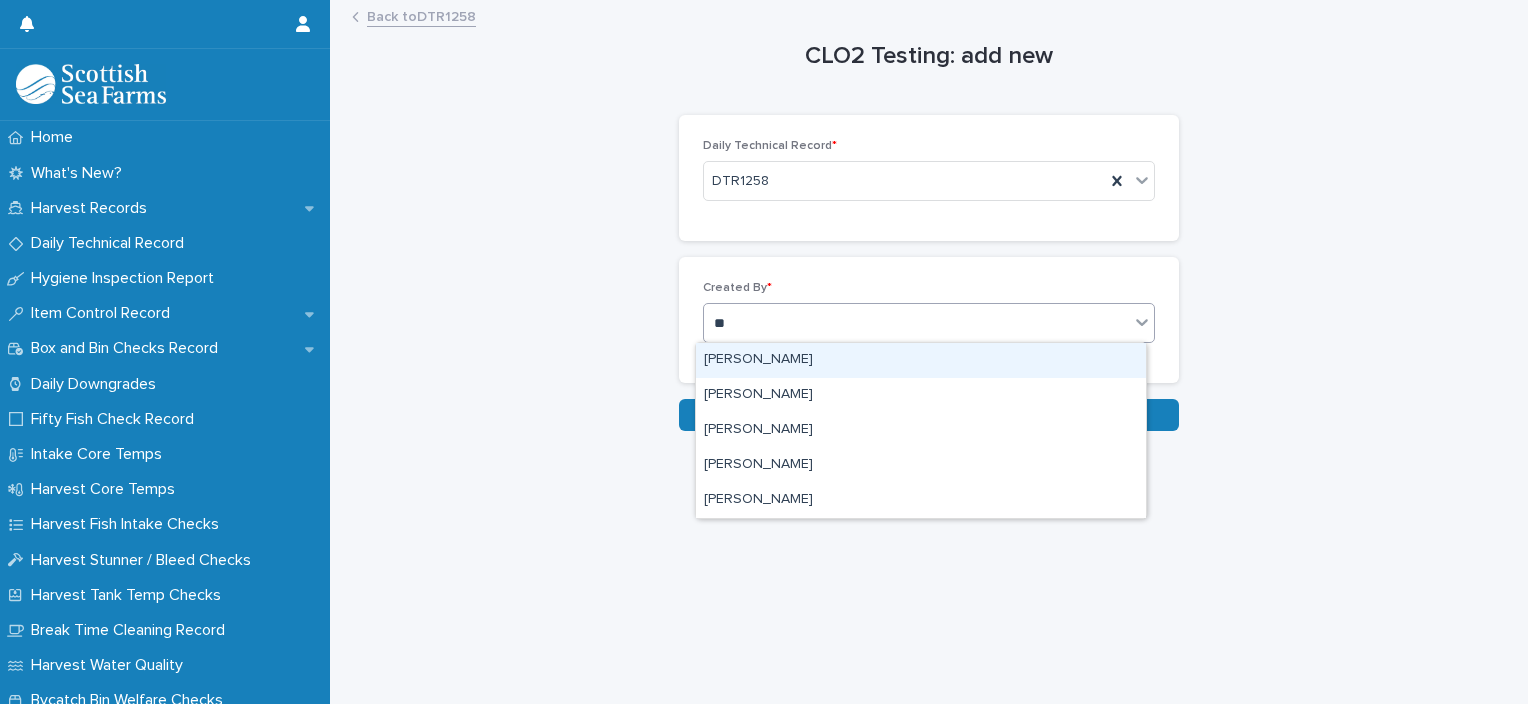 type on "***" 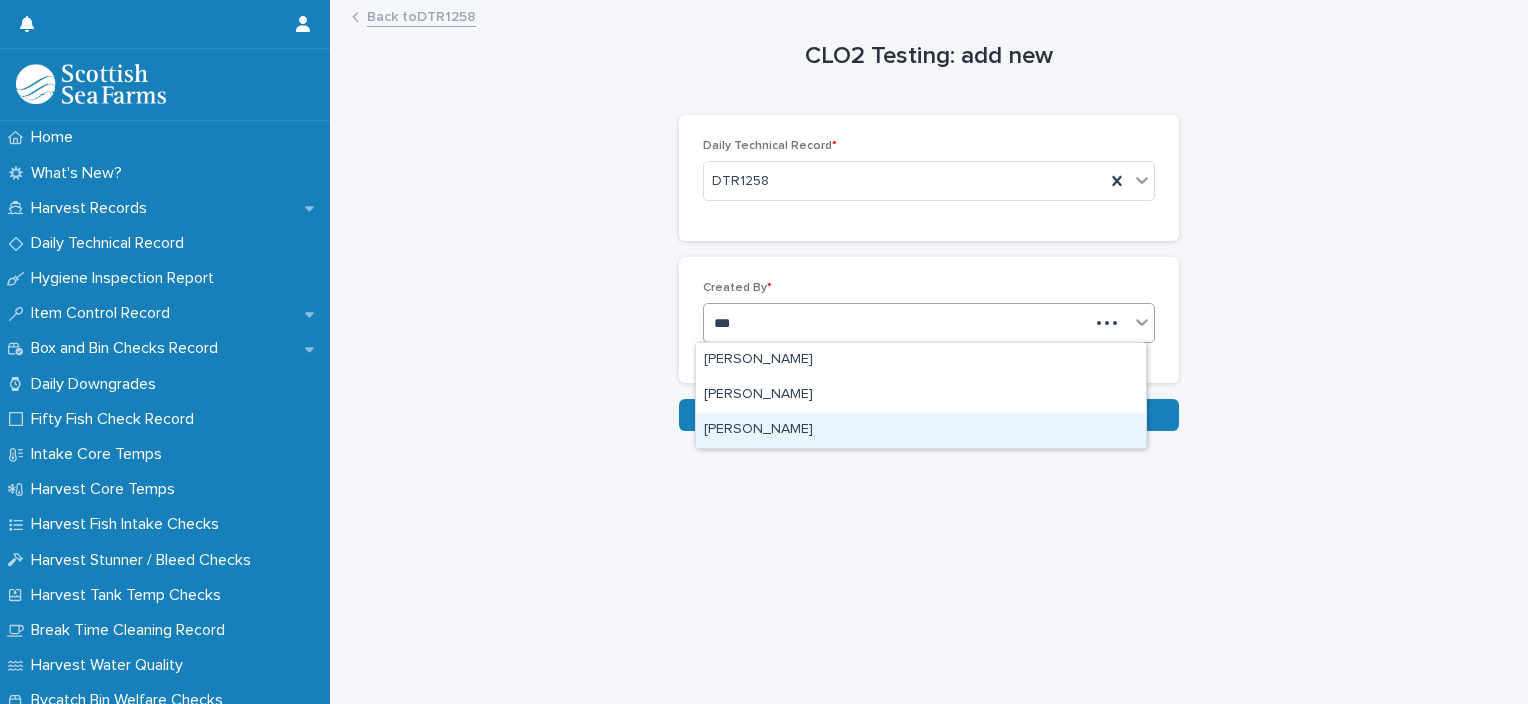 type 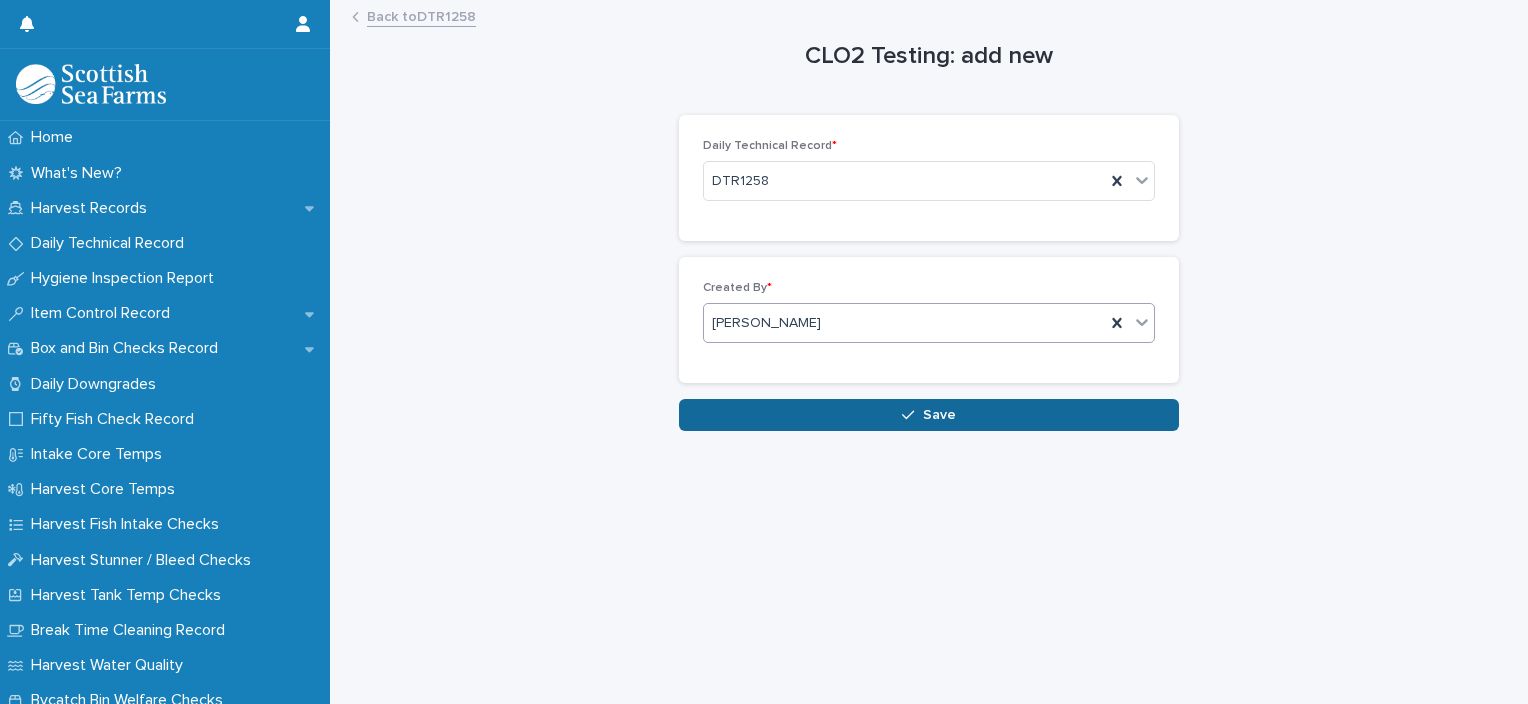 click on "Save" at bounding box center [929, 415] 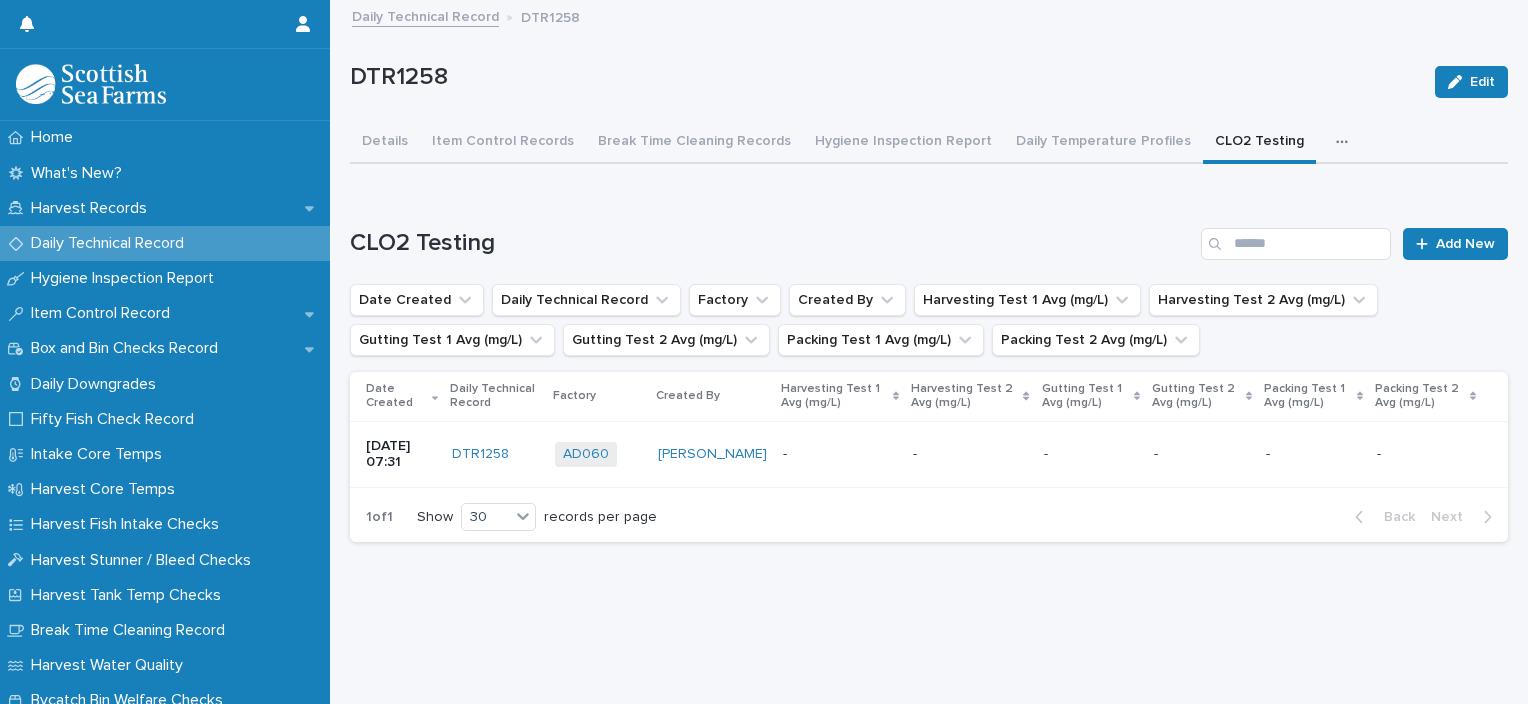 click at bounding box center (970, 454) 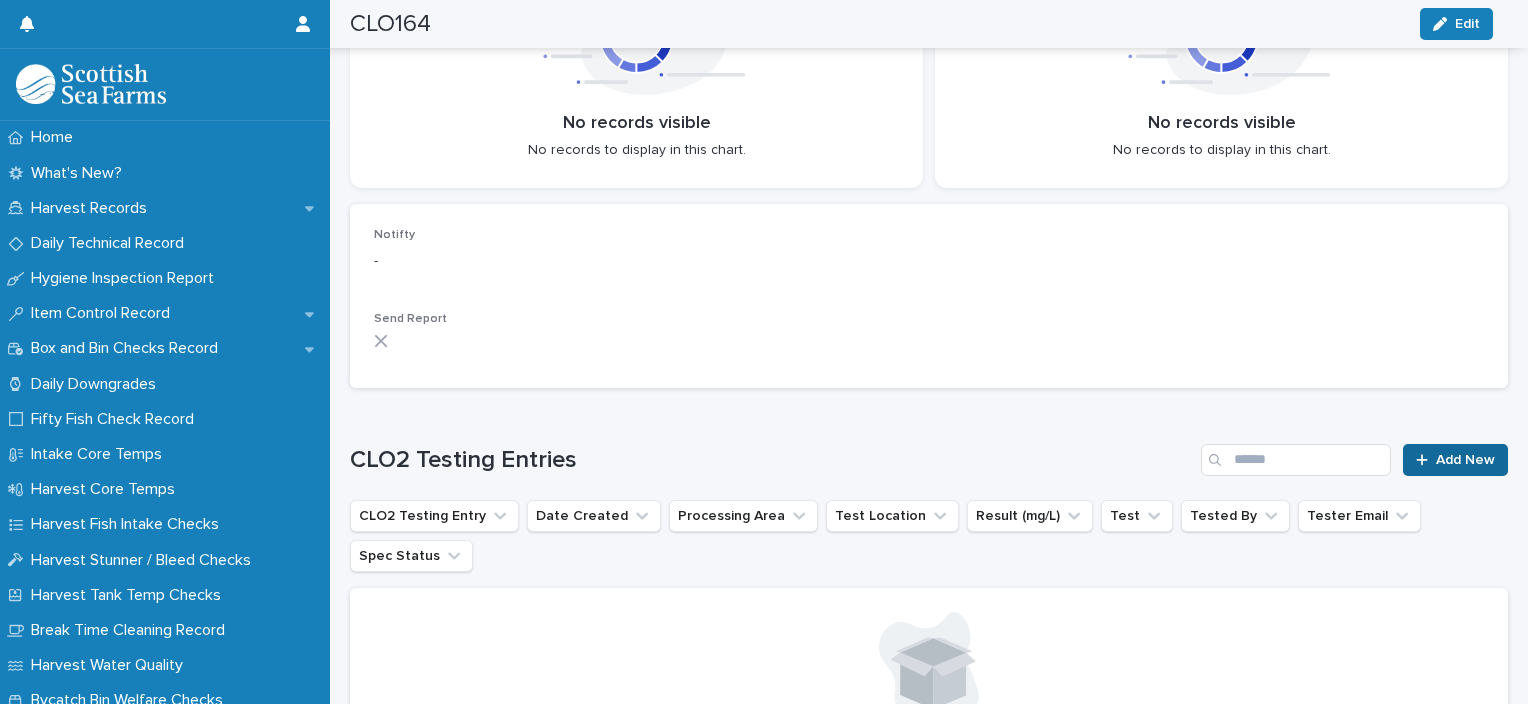 click on "Add New" at bounding box center [1465, 460] 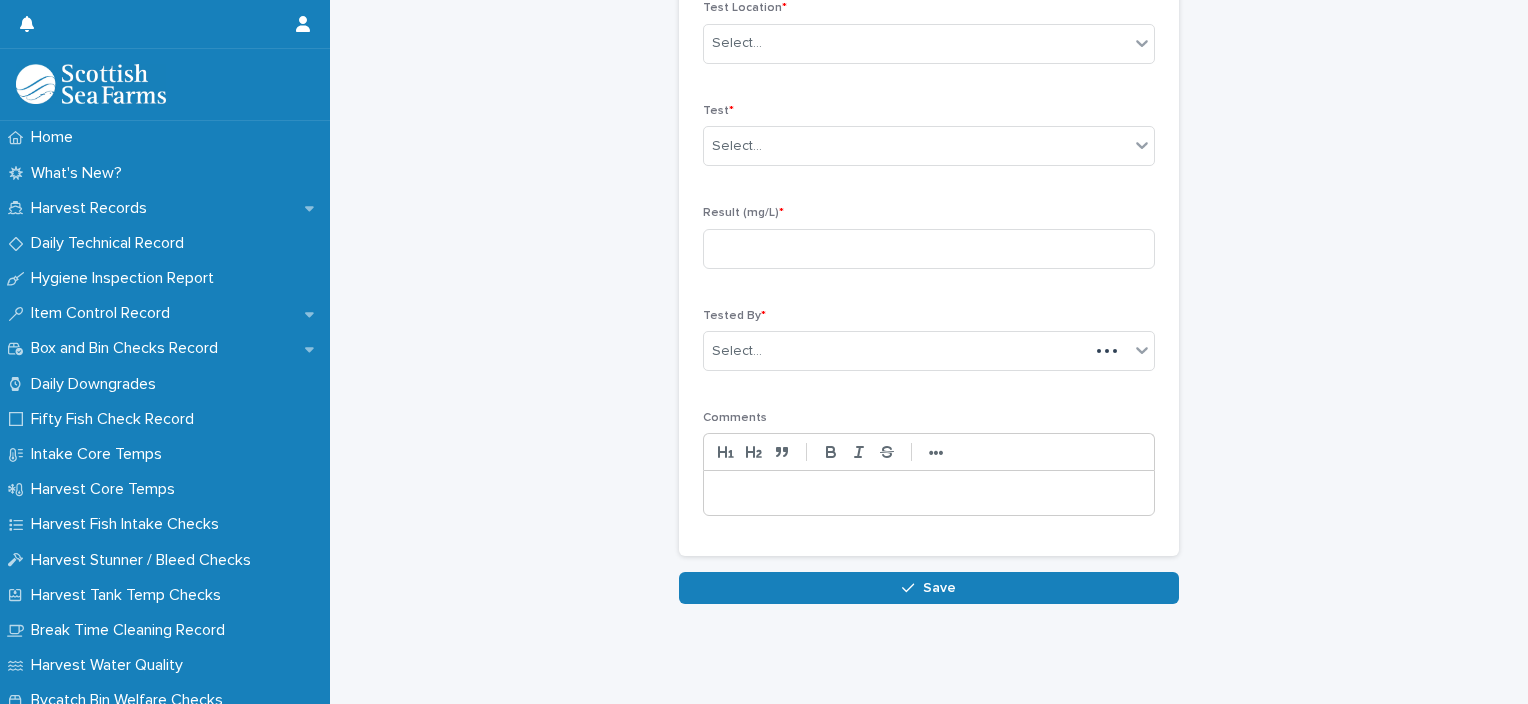 scroll, scrollTop: 308, scrollLeft: 0, axis: vertical 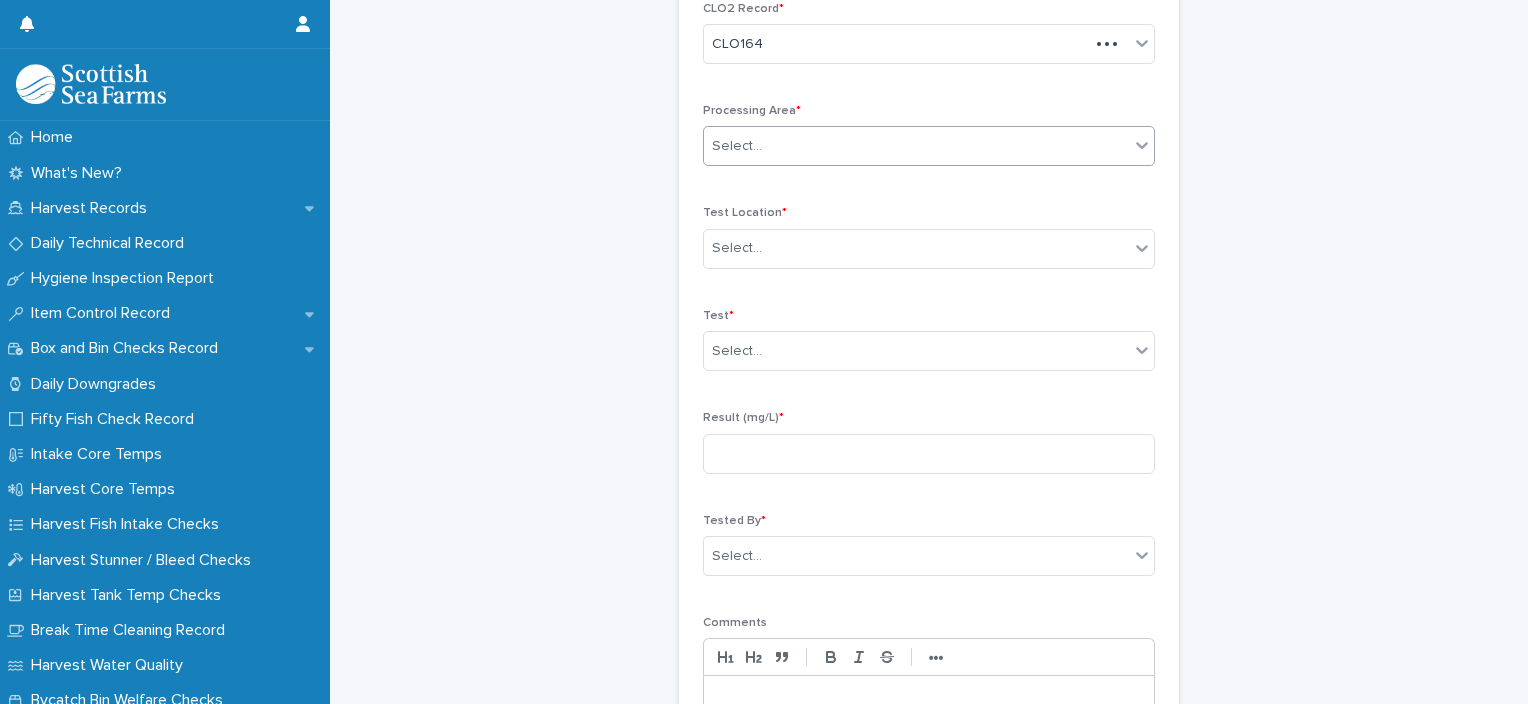 click on "Select..." at bounding box center [916, 146] 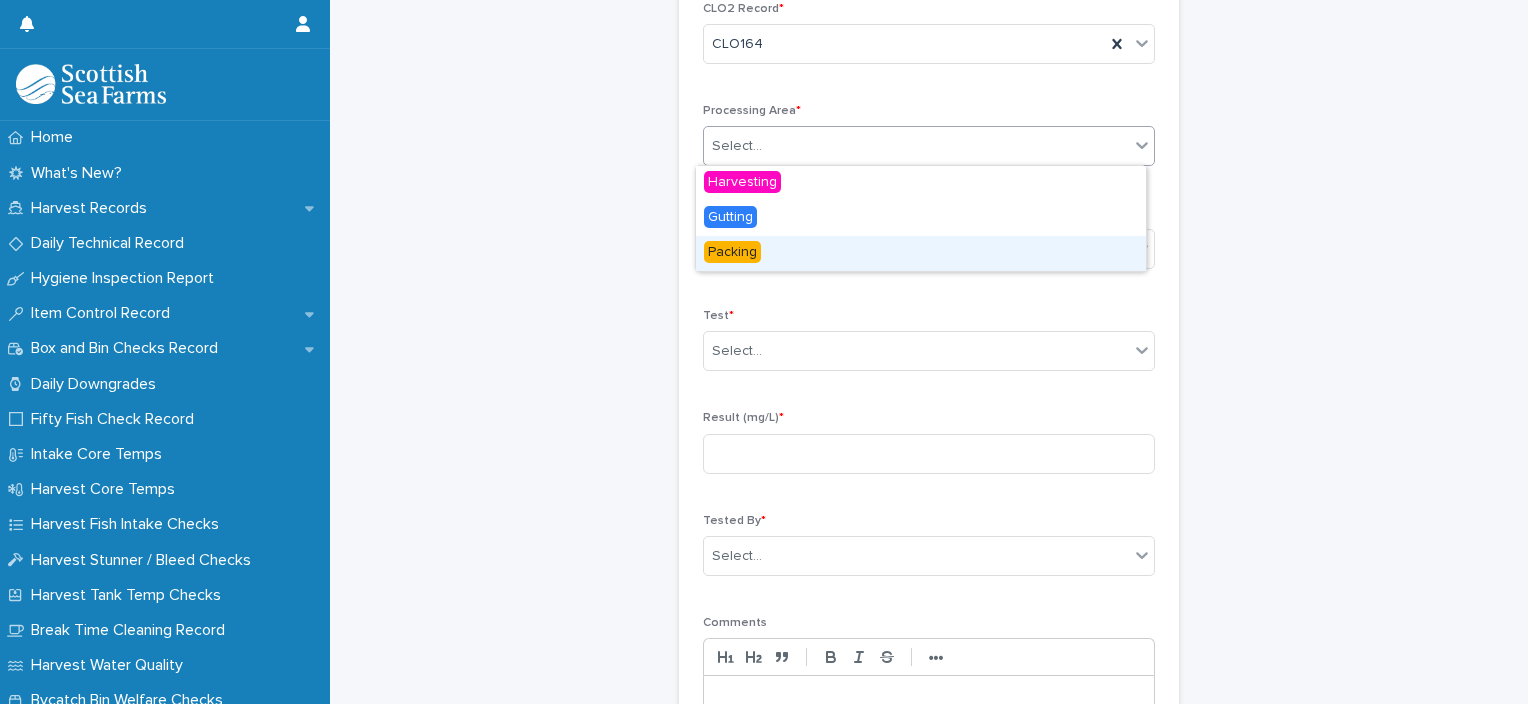click on "Packing" at bounding box center [921, 253] 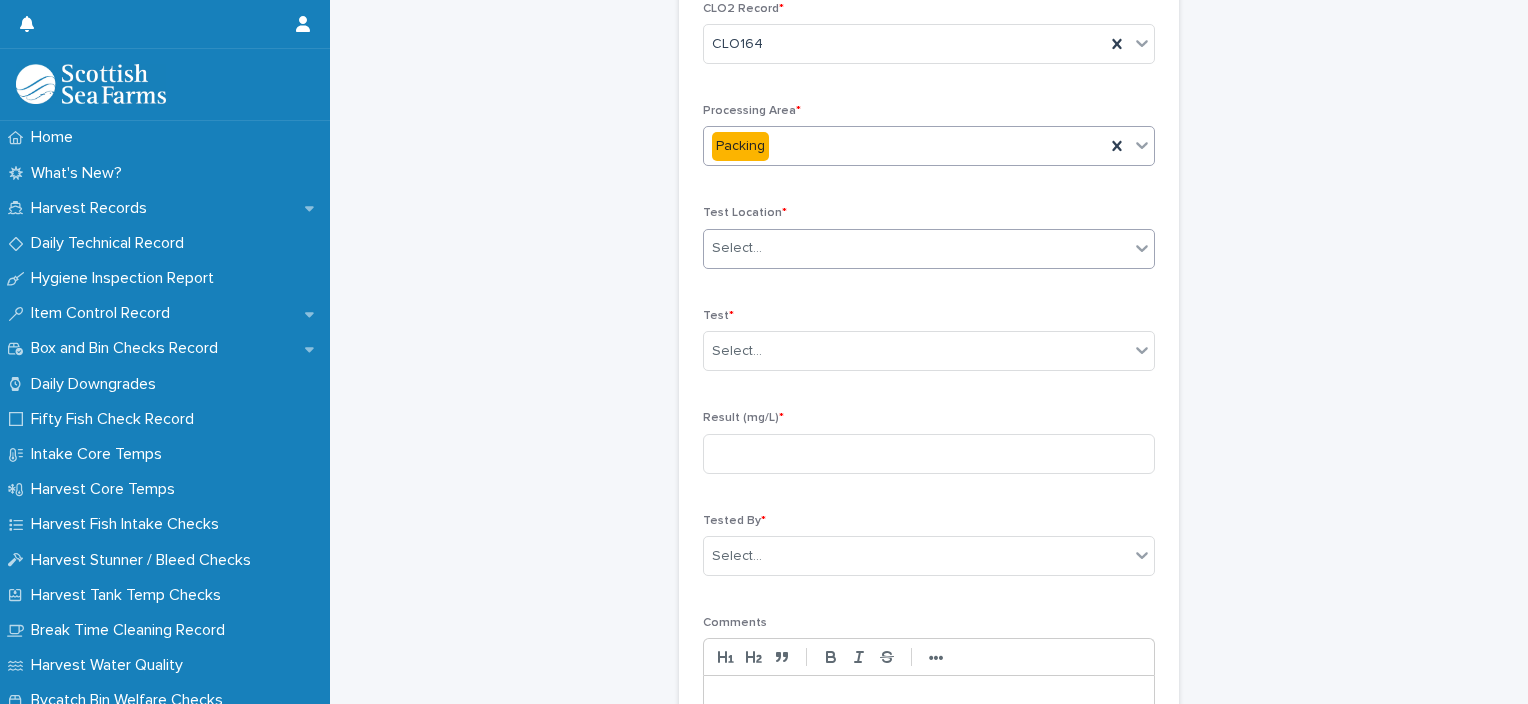 click on "Select..." at bounding box center [916, 248] 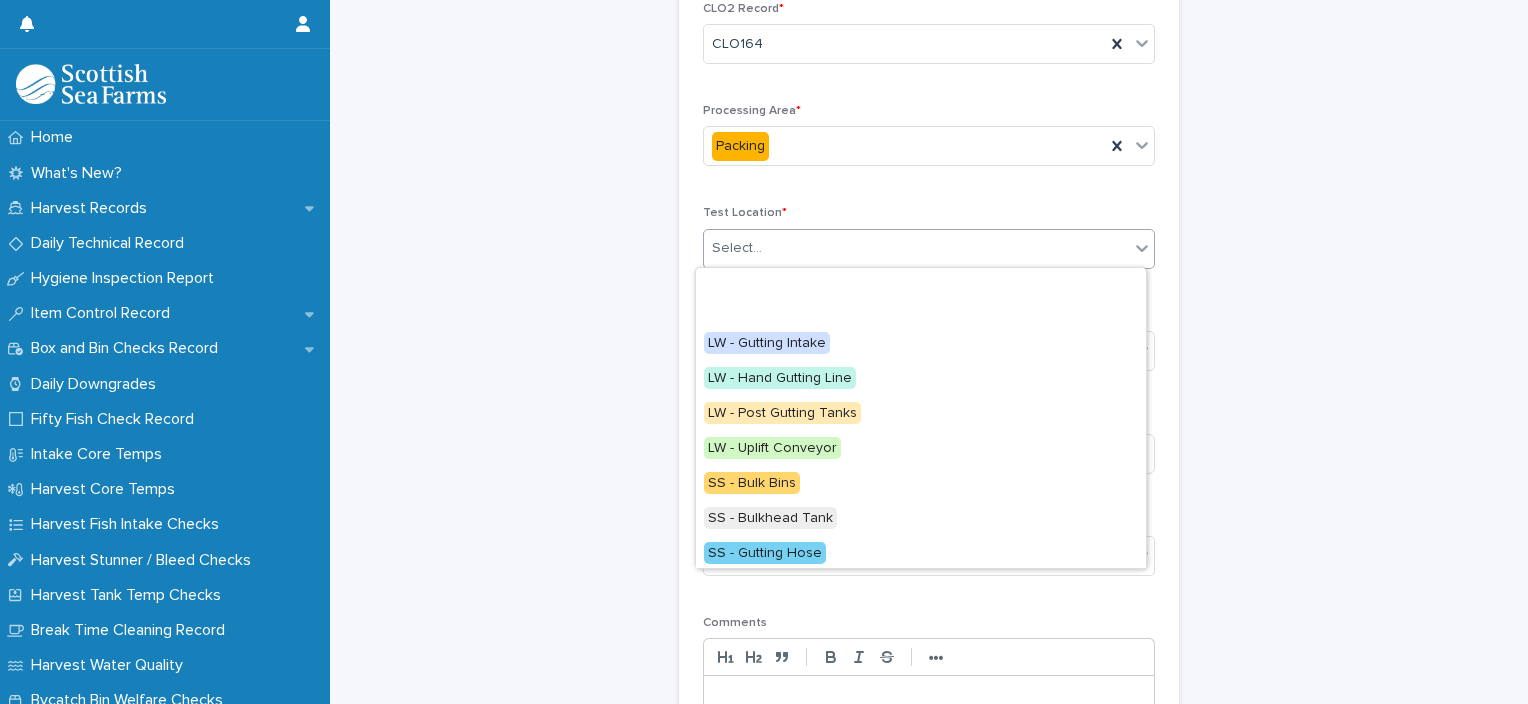 scroll, scrollTop: 224, scrollLeft: 0, axis: vertical 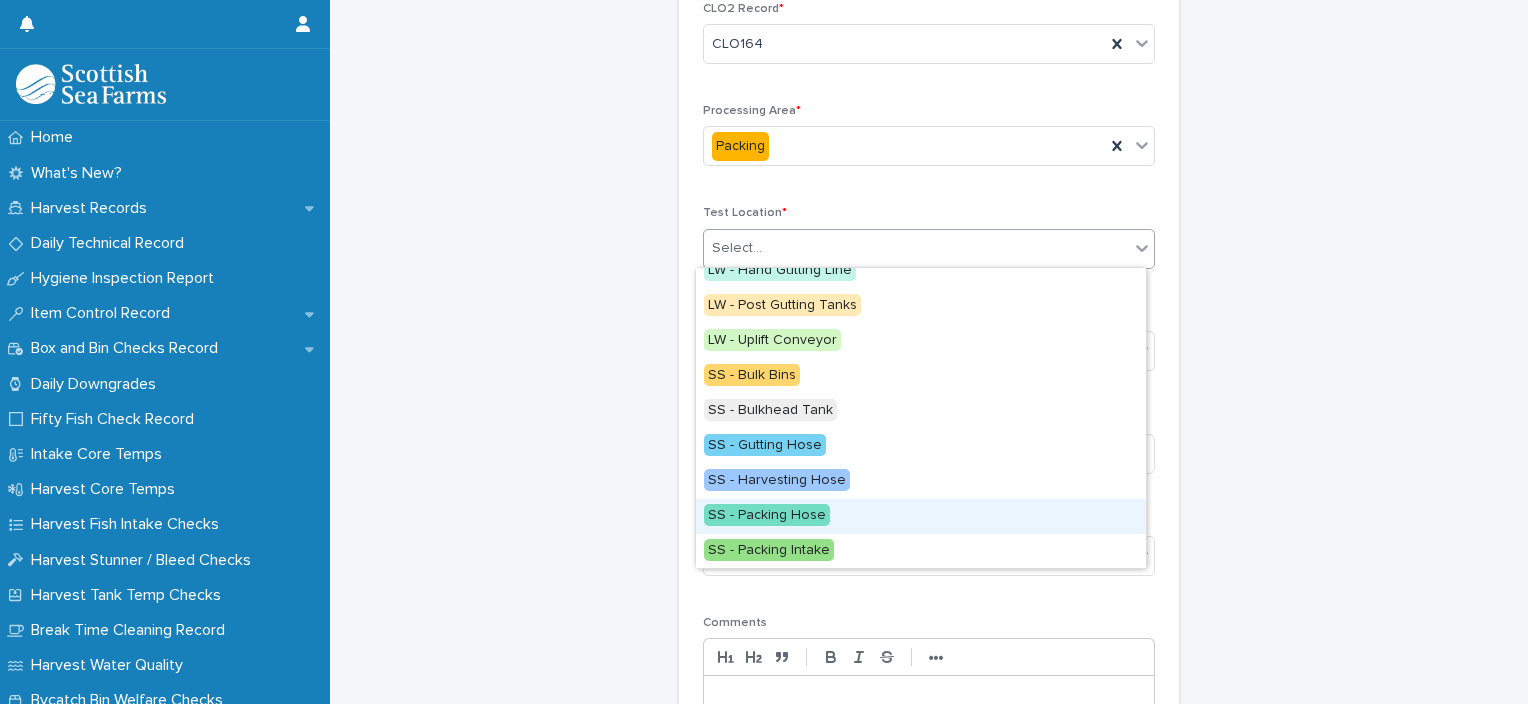 click on "SS - Packing Hose" at bounding box center (921, 516) 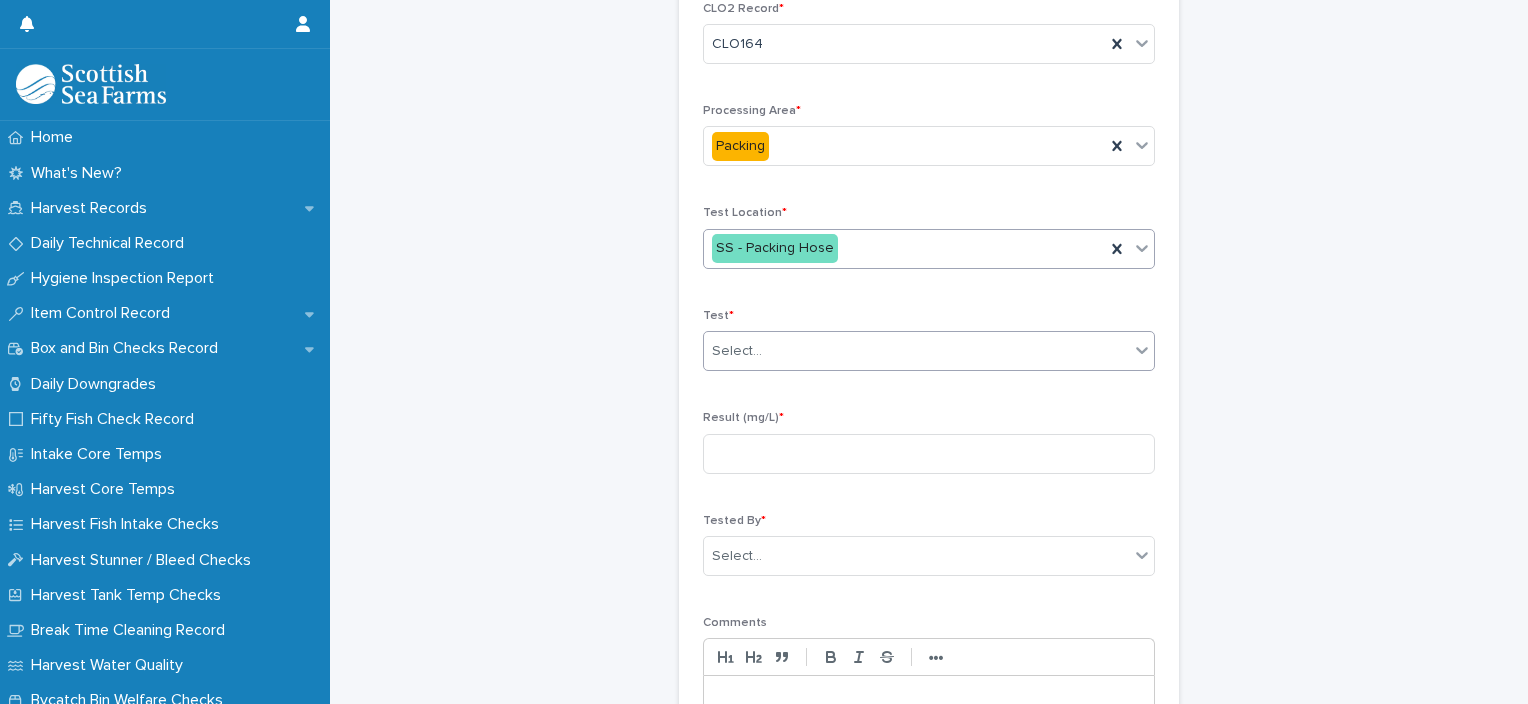 click on "Select..." at bounding box center [916, 351] 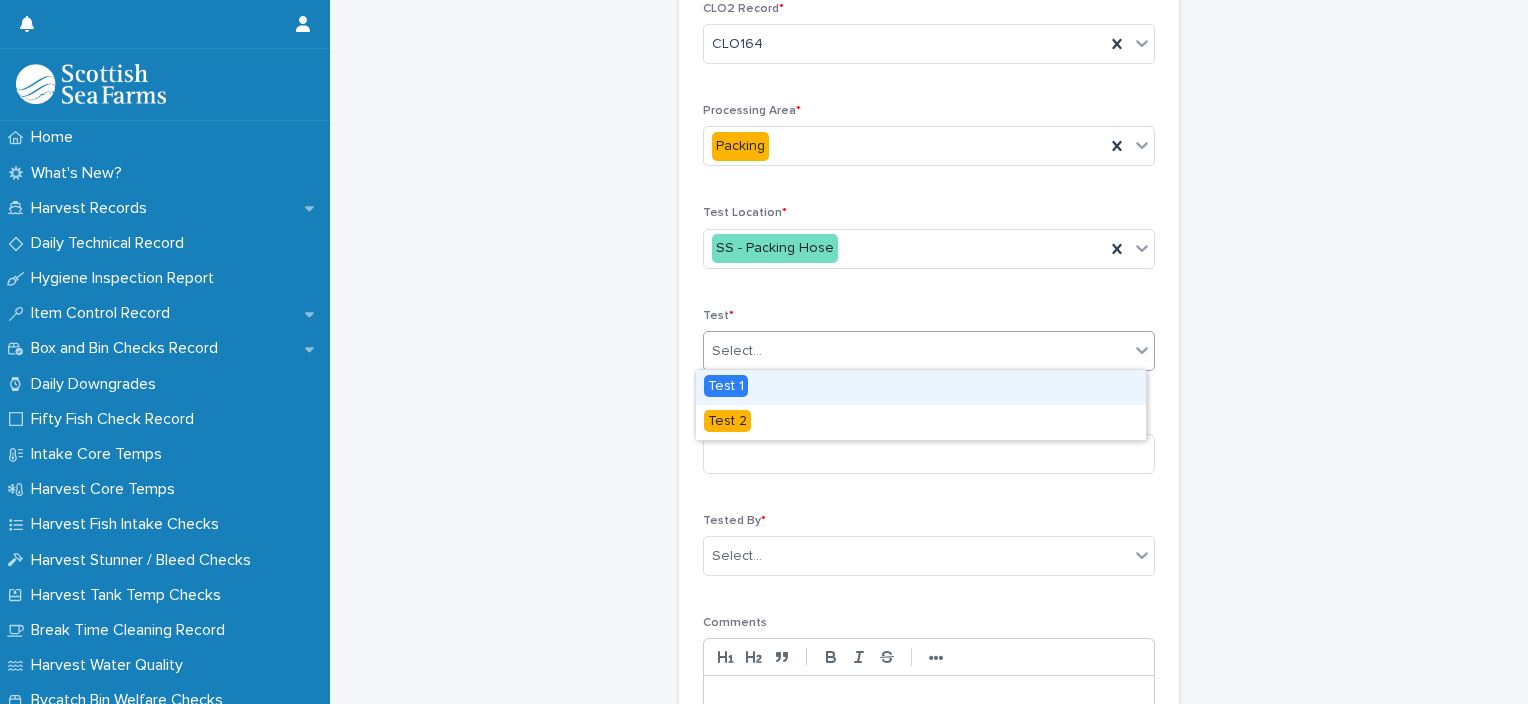 click on "Test 1" at bounding box center (921, 387) 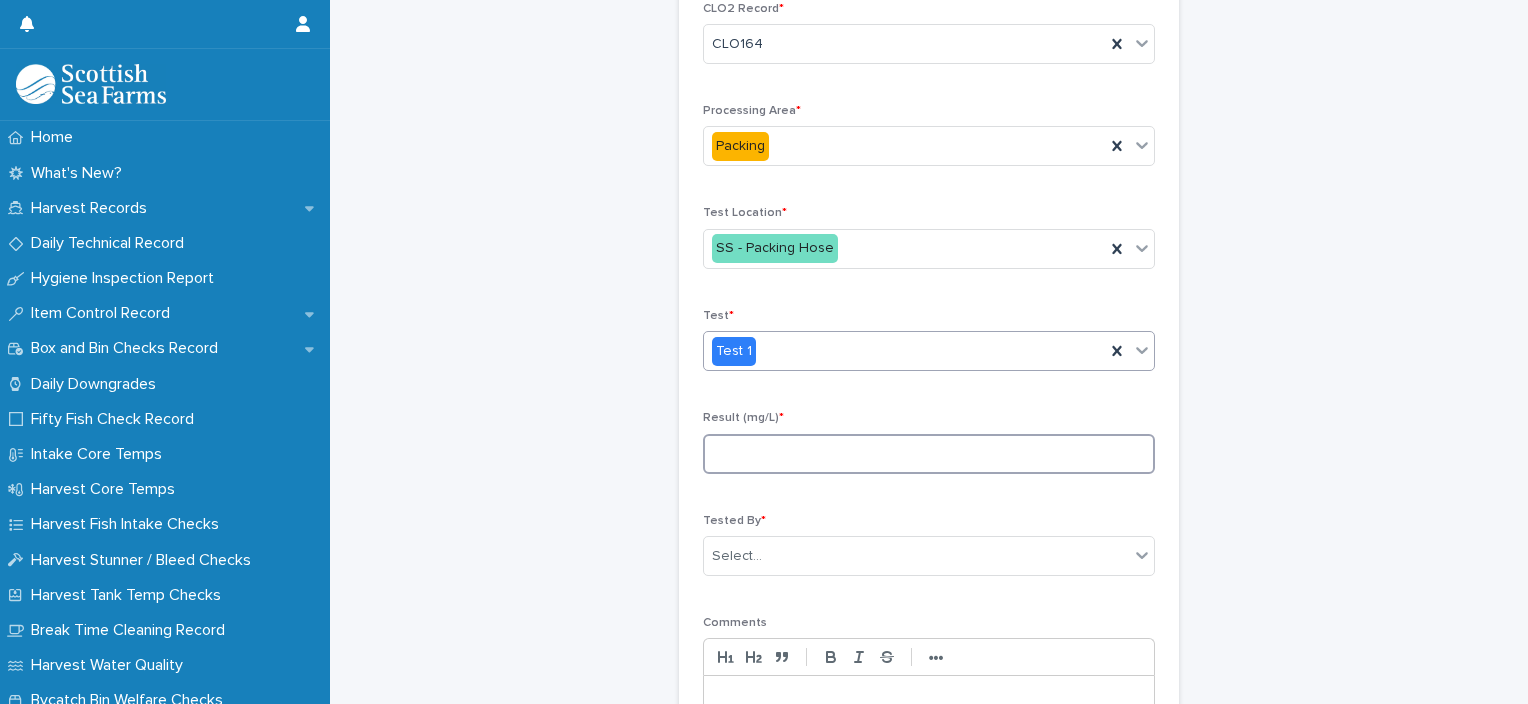 click at bounding box center (929, 454) 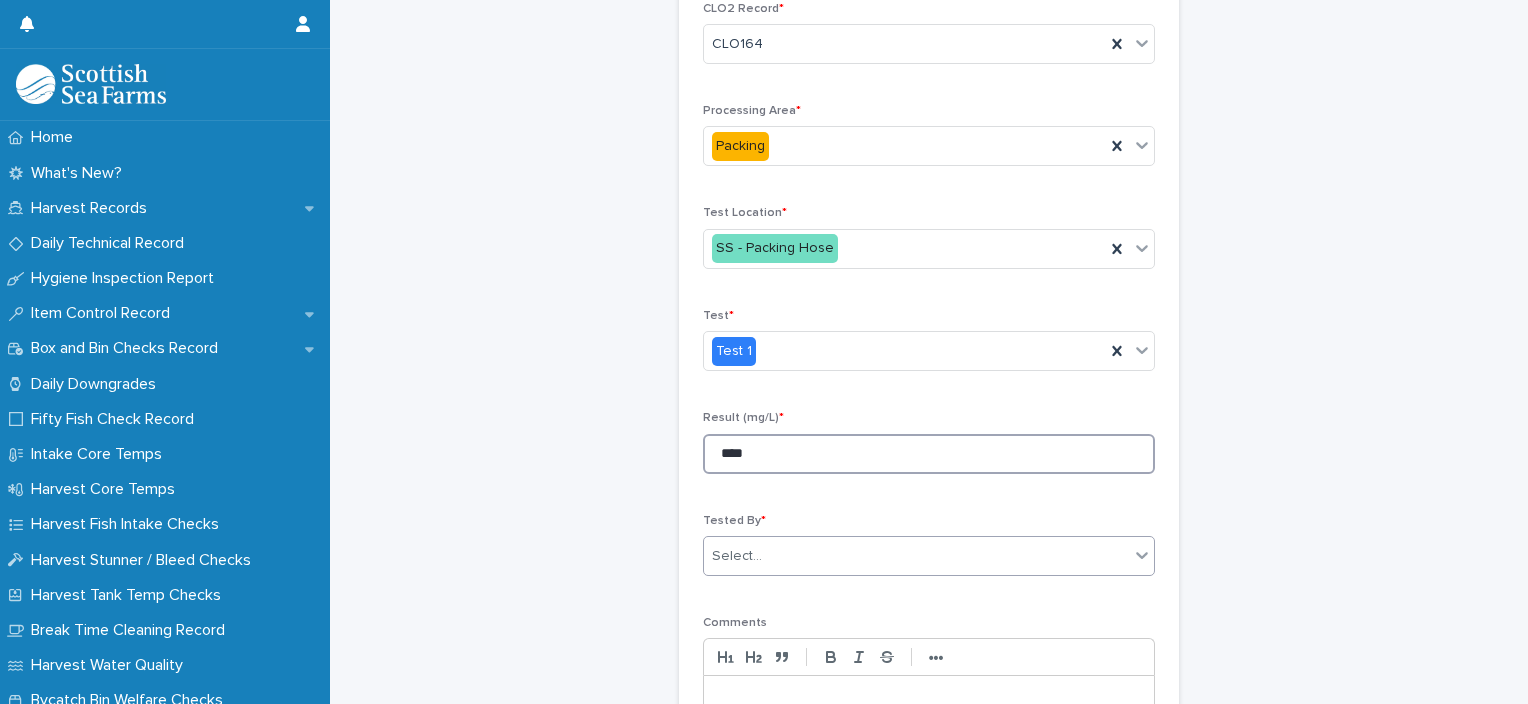 type on "****" 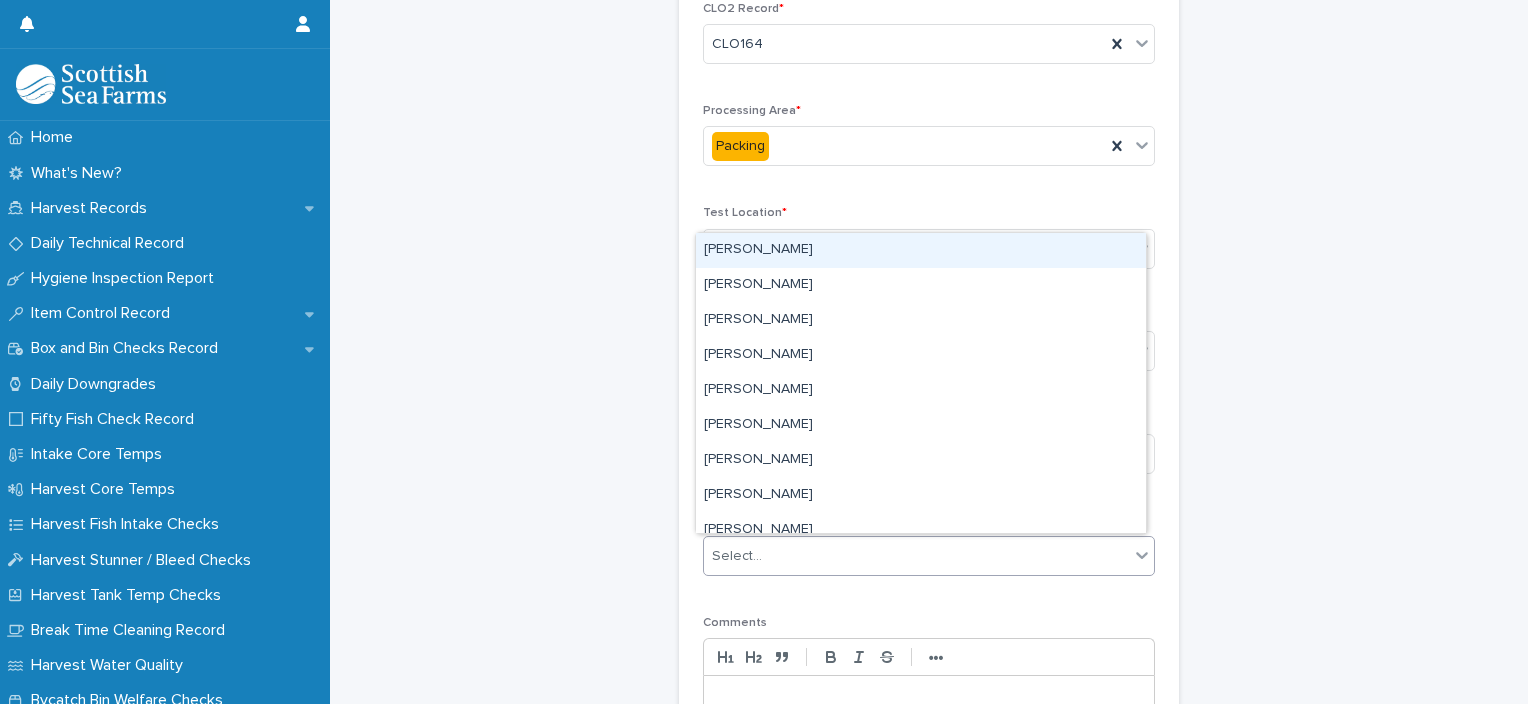 click on "Select..." at bounding box center (916, 556) 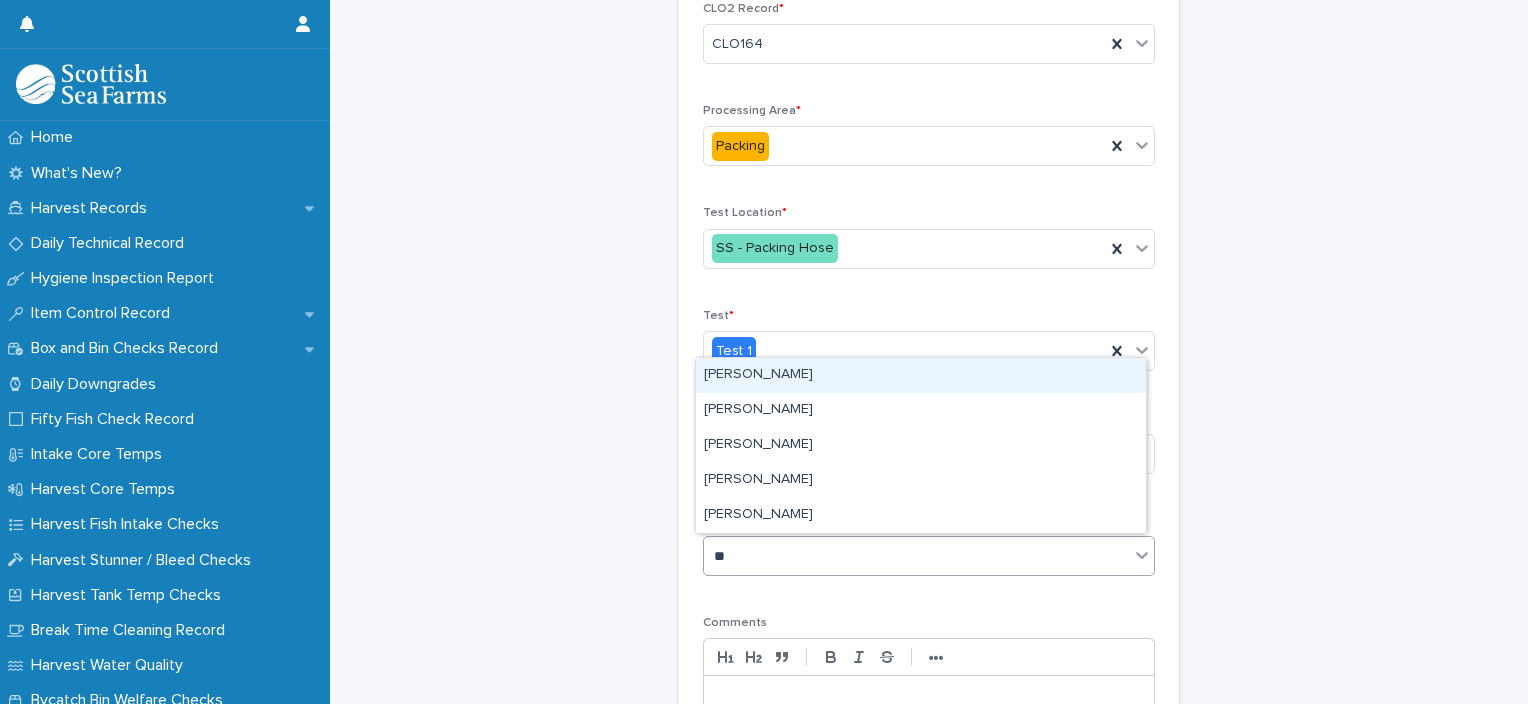 type on "***" 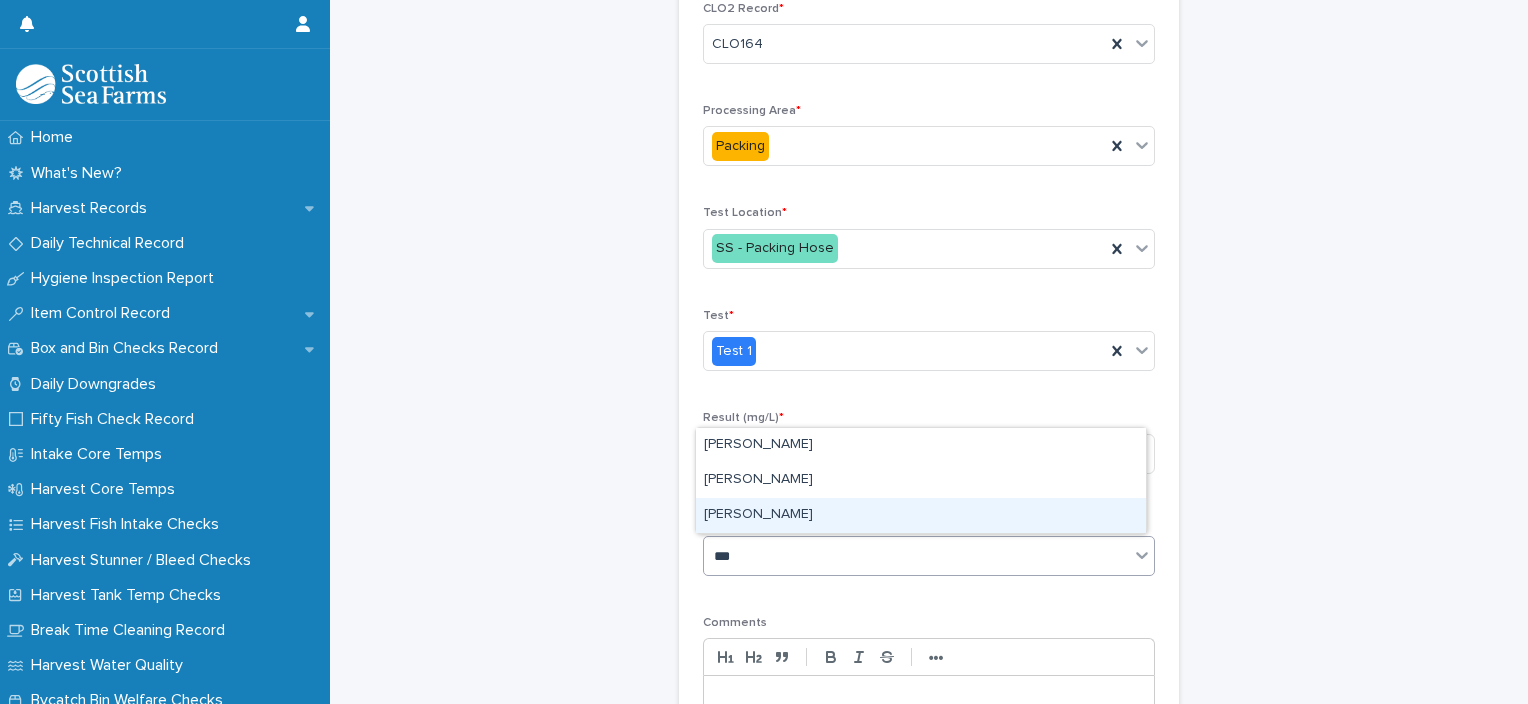 click on "[PERSON_NAME]" at bounding box center (921, 515) 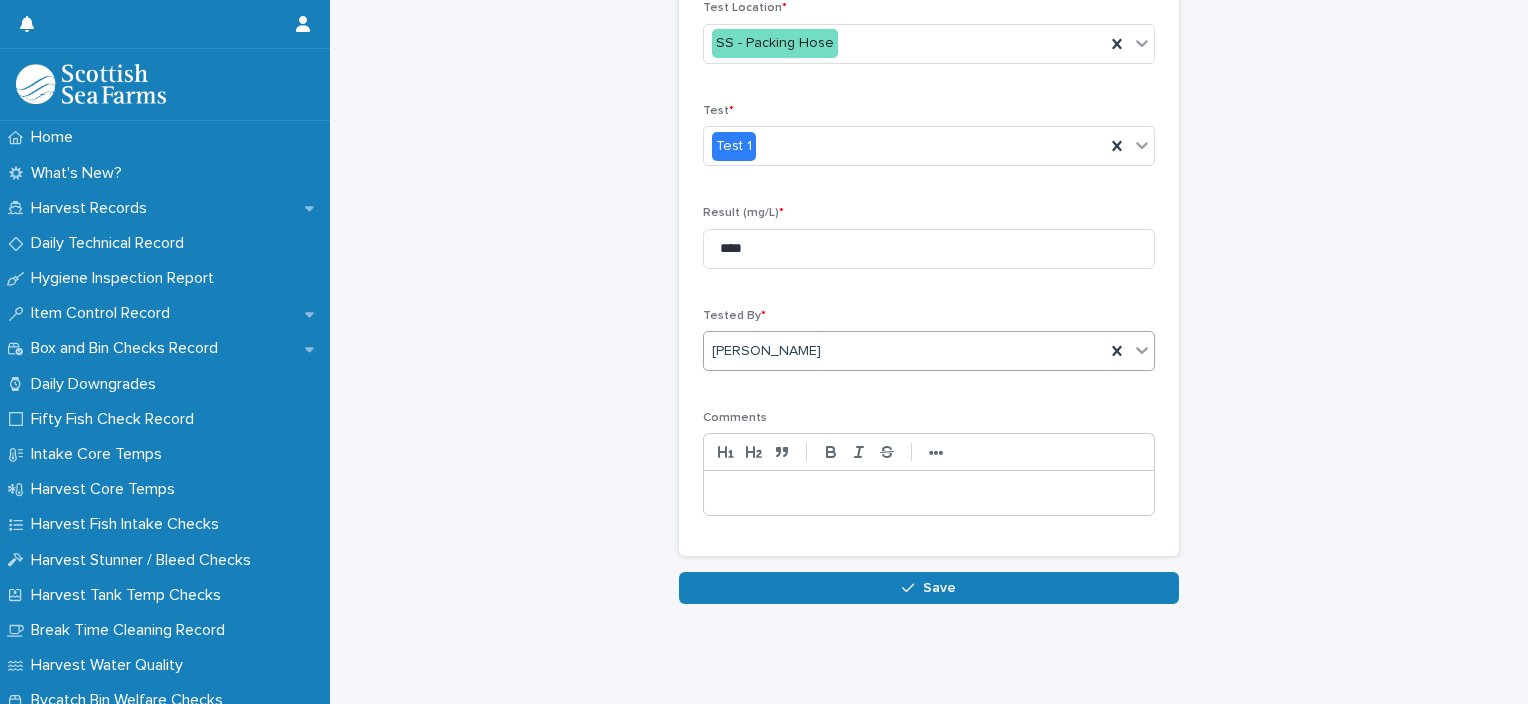 scroll, scrollTop: 354, scrollLeft: 0, axis: vertical 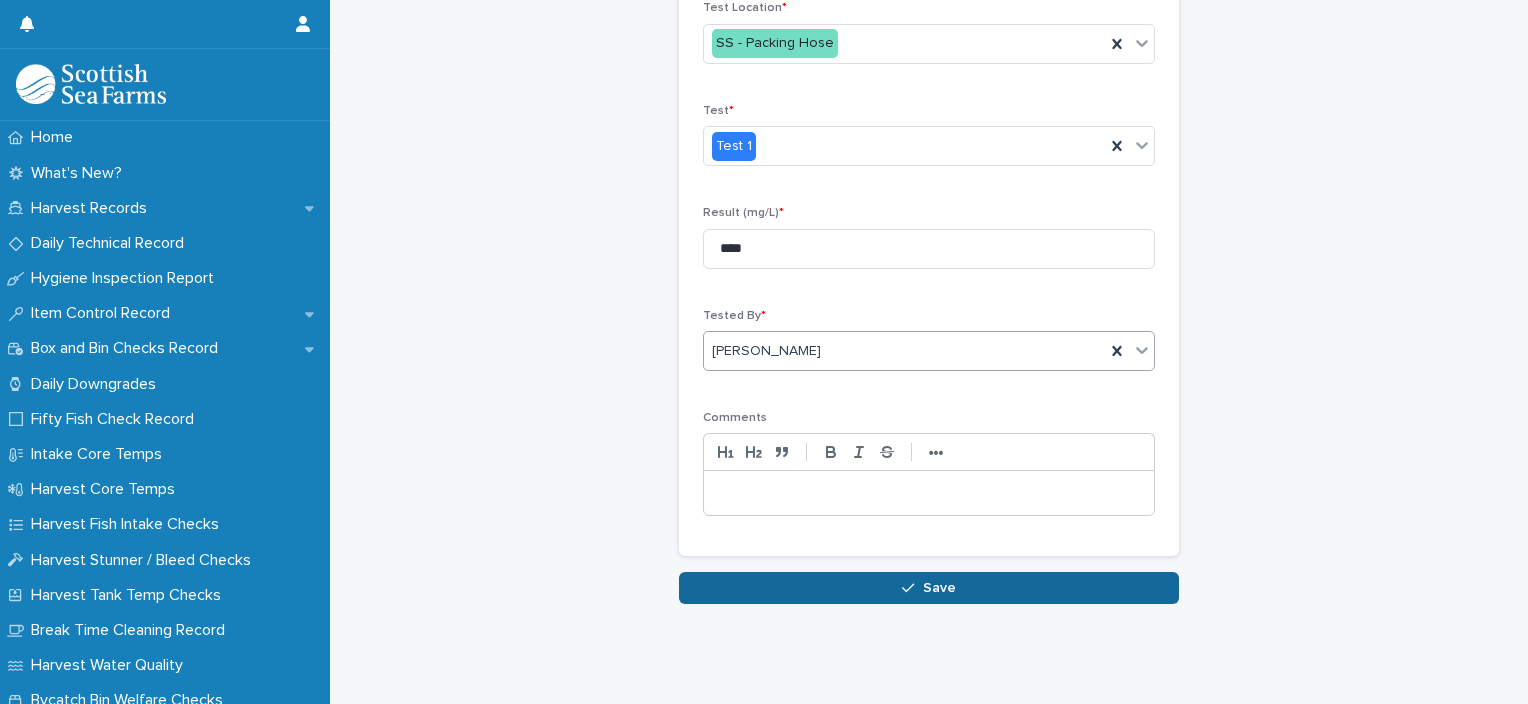 click on "Save" at bounding box center [929, 588] 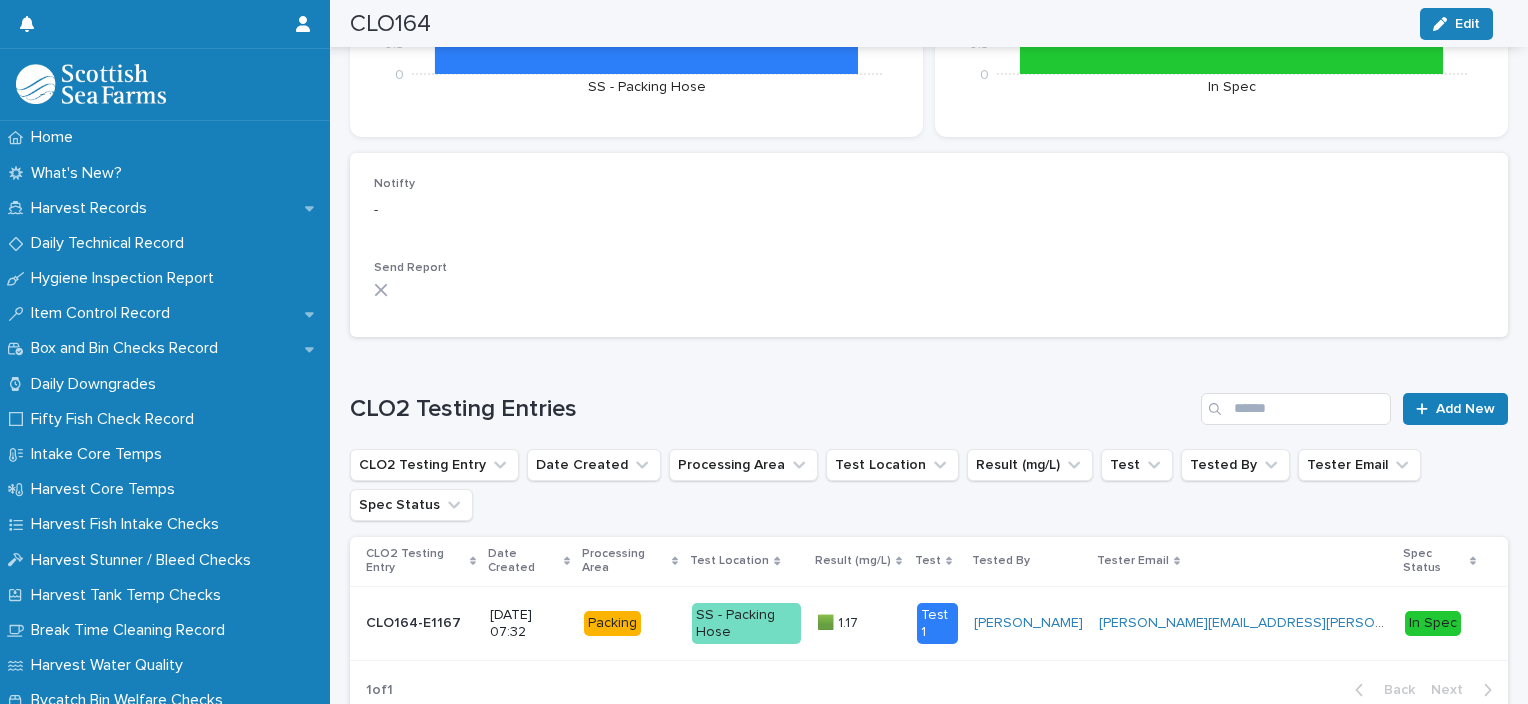 scroll, scrollTop: 543, scrollLeft: 0, axis: vertical 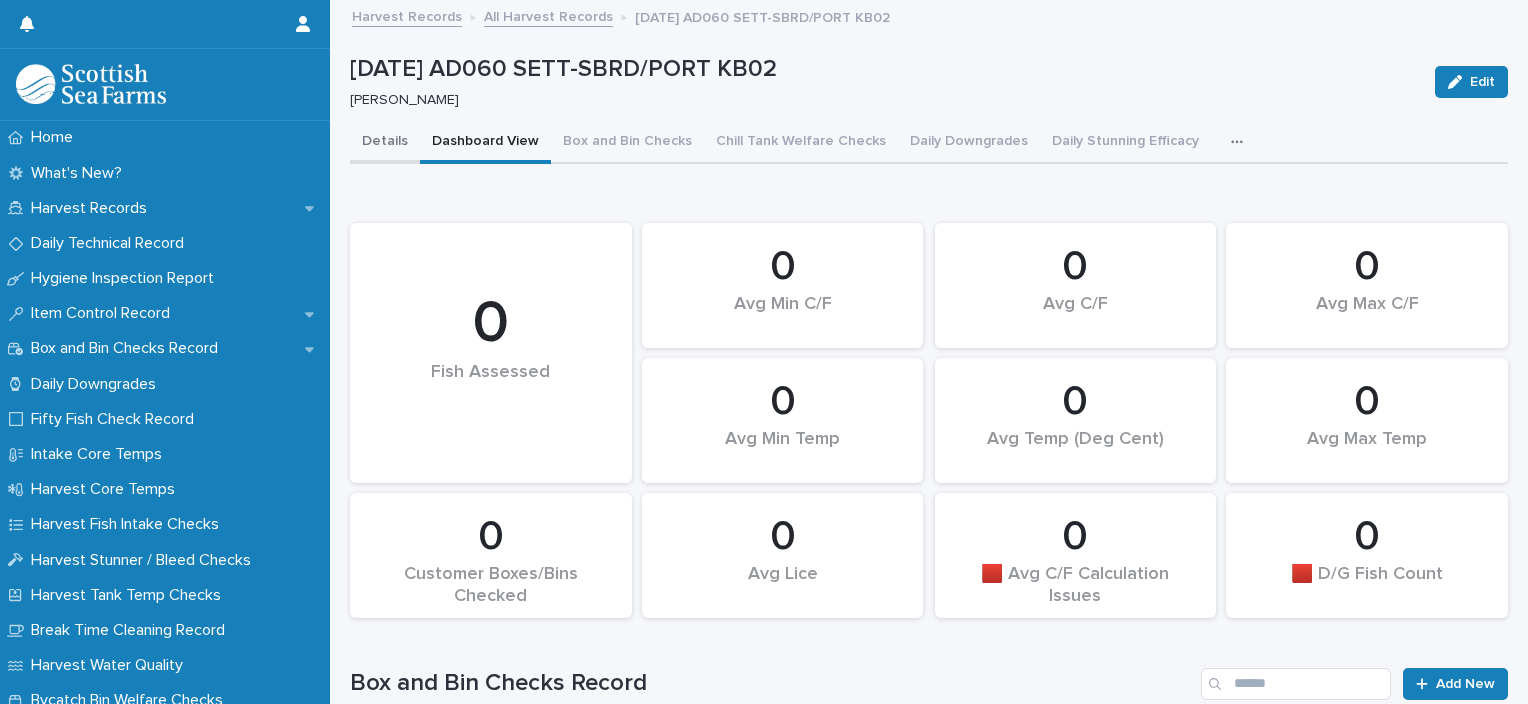 click on "Details" at bounding box center [385, 143] 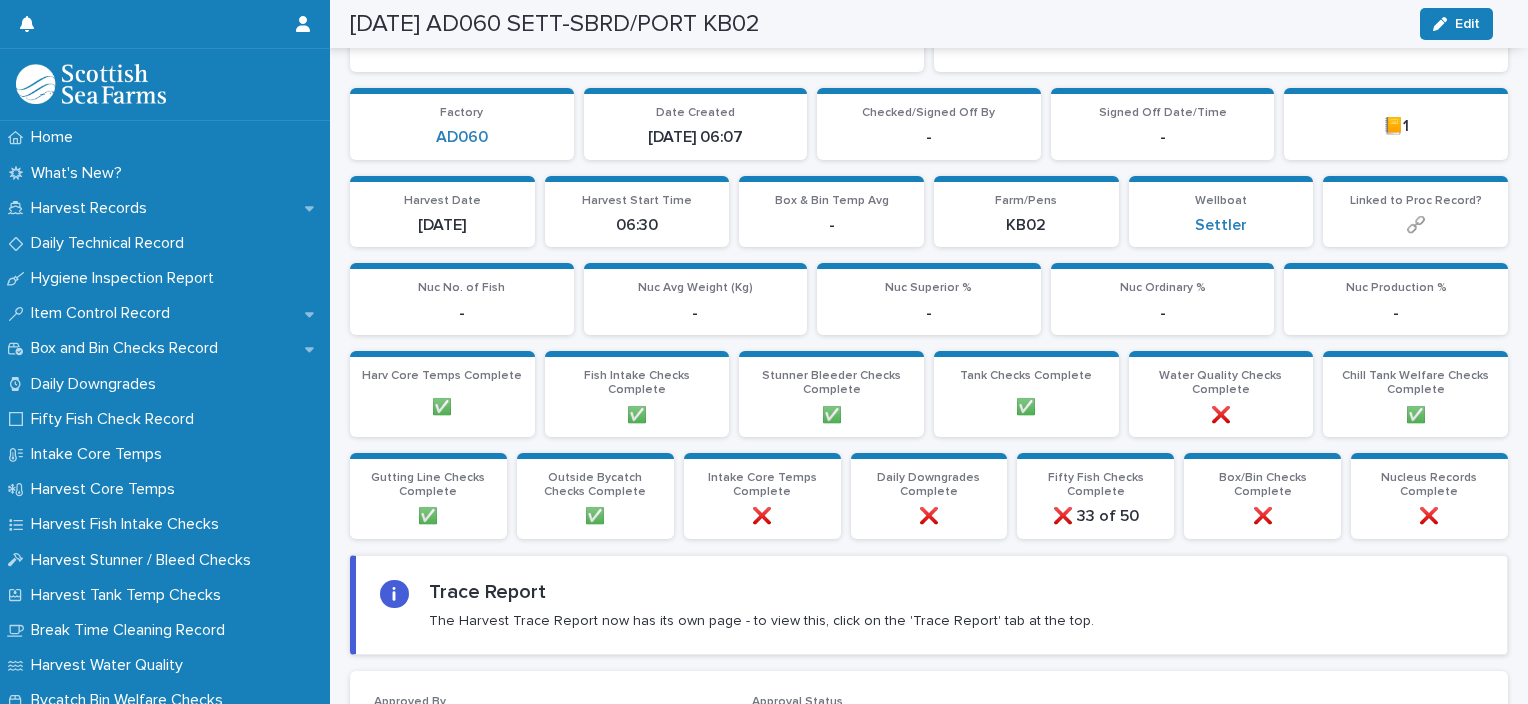 scroll, scrollTop: 0, scrollLeft: 0, axis: both 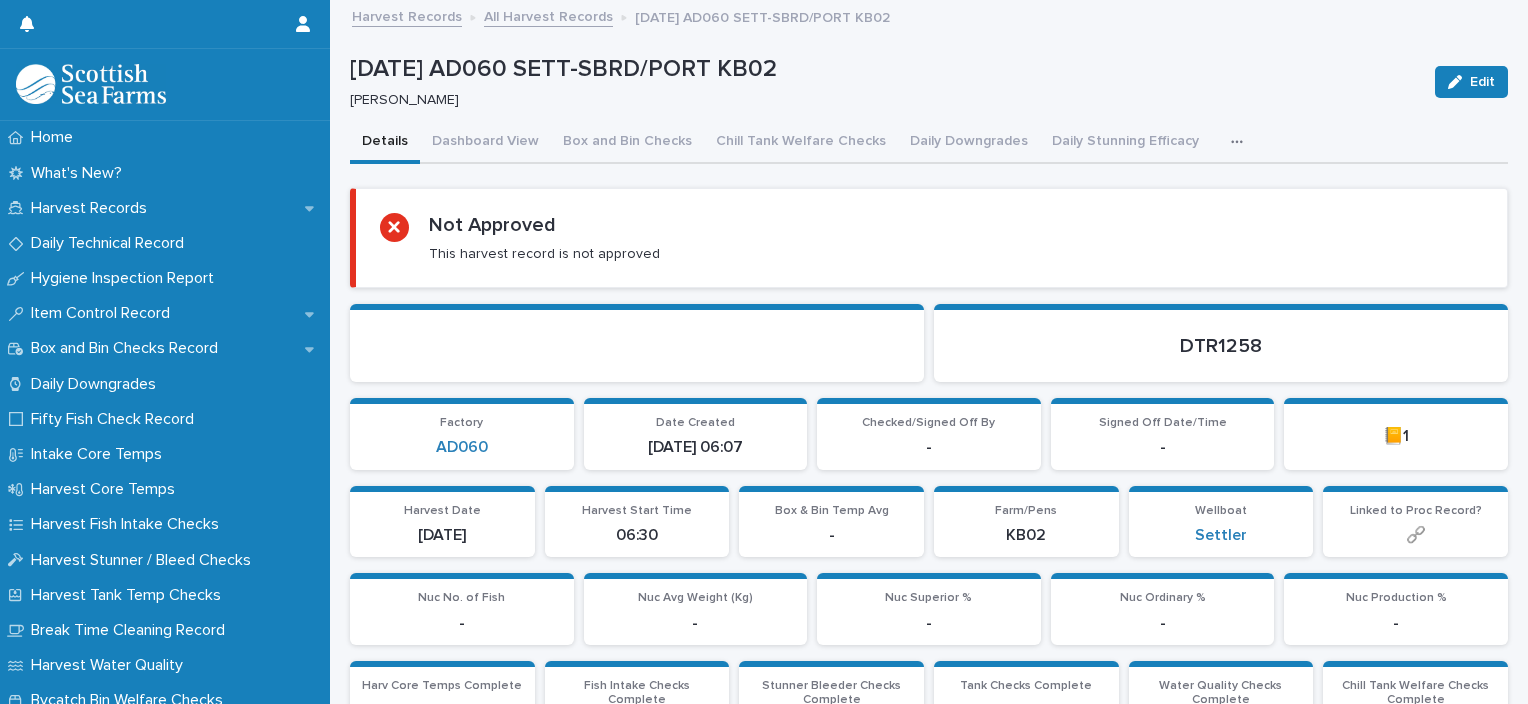 click at bounding box center [1241, 142] 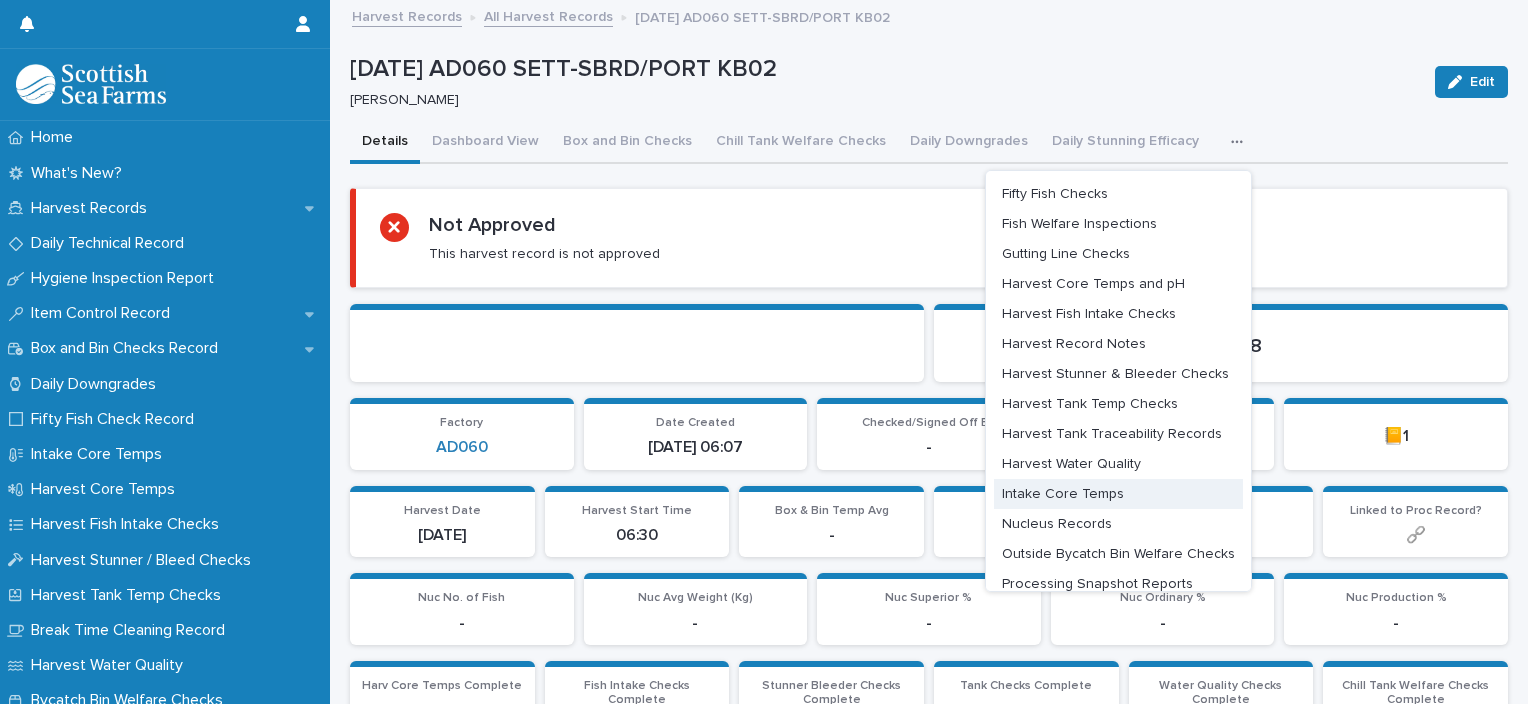 click on "Intake Core Temps" at bounding box center (1063, 494) 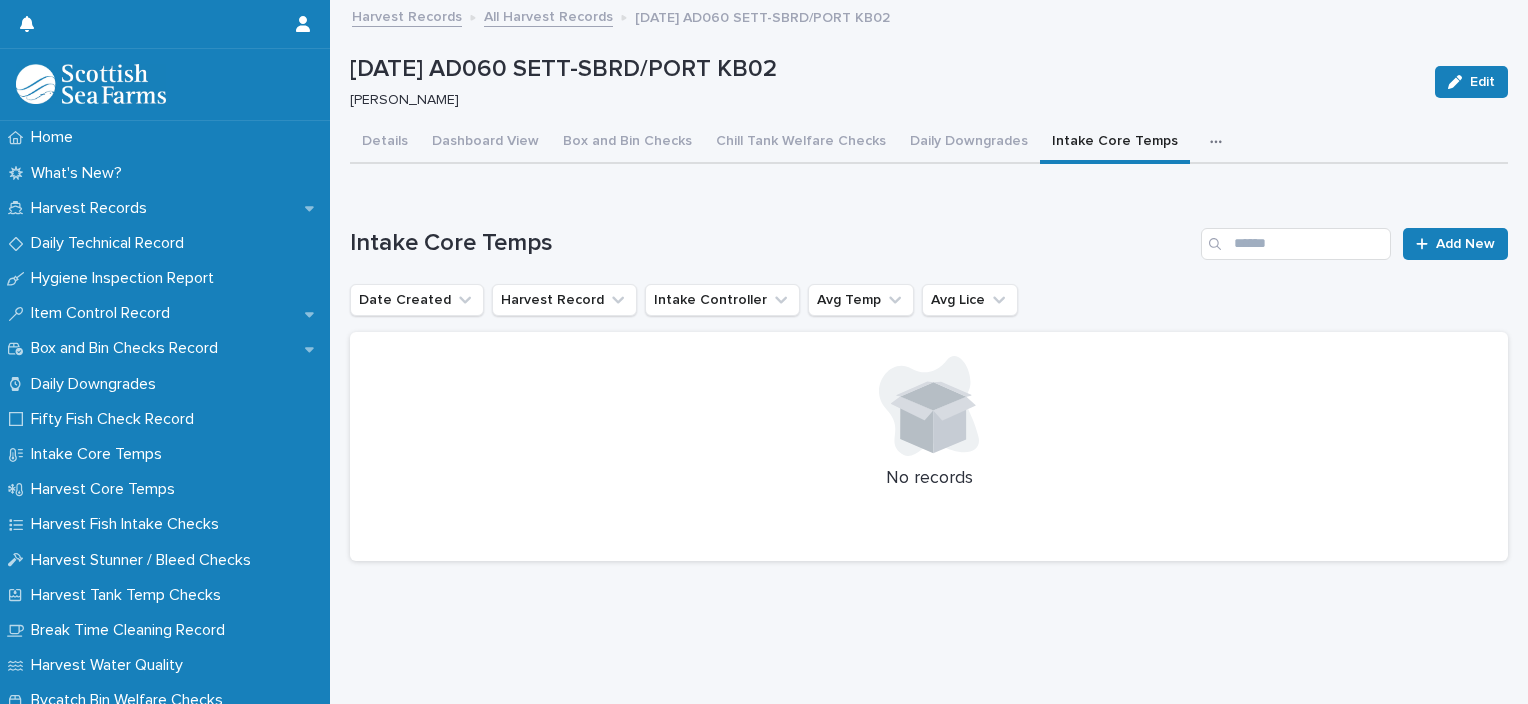 click at bounding box center (1220, 142) 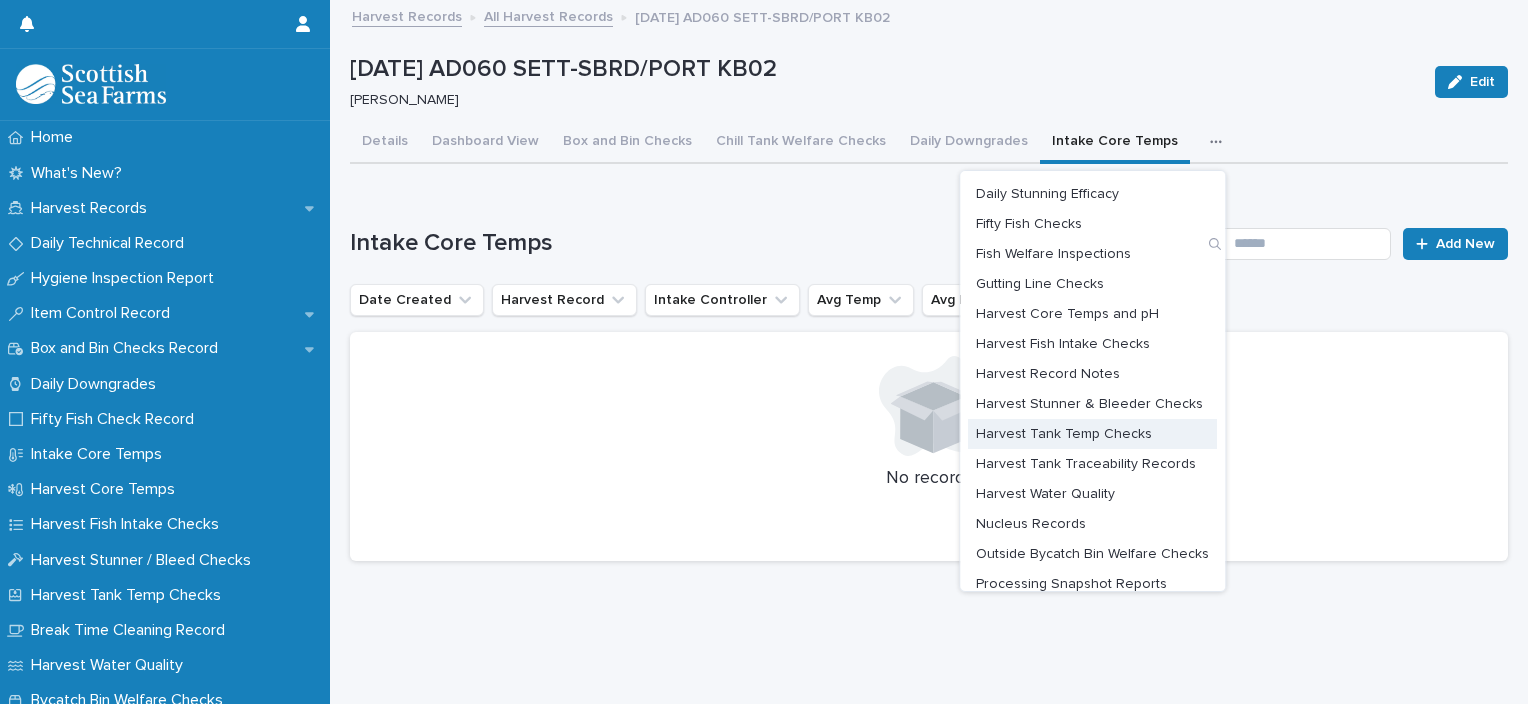 click on "Harvest Tank Temp Checks" at bounding box center [1064, 434] 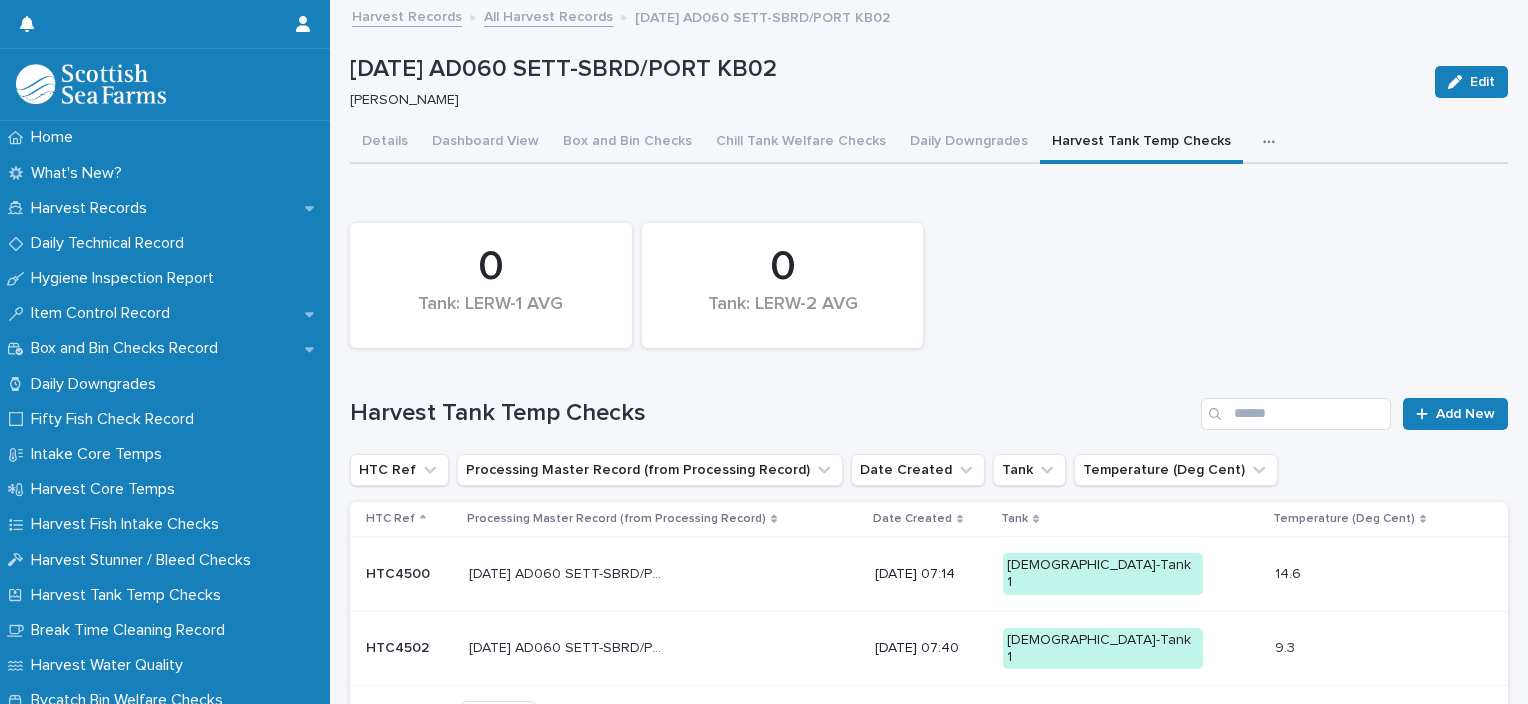 scroll, scrollTop: 132, scrollLeft: 0, axis: vertical 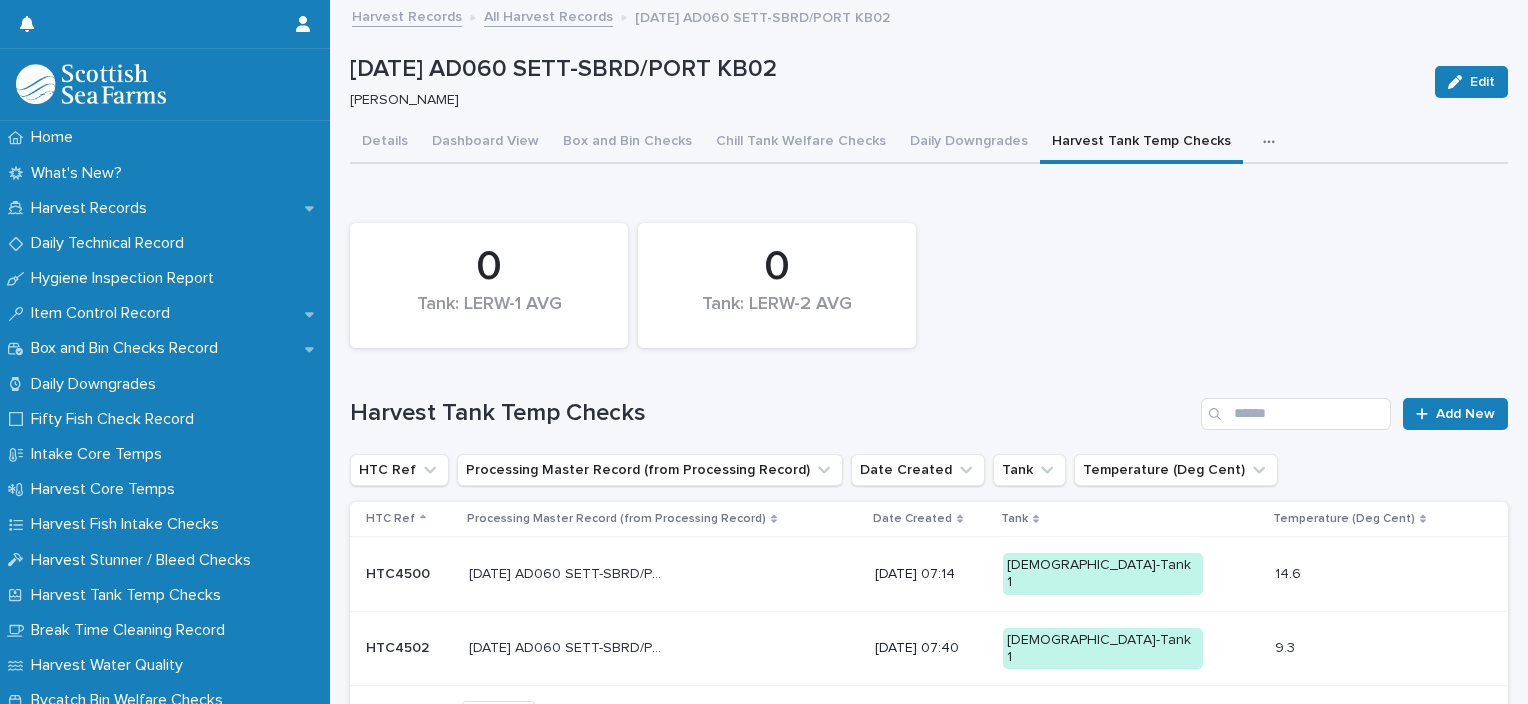 click at bounding box center [1273, 142] 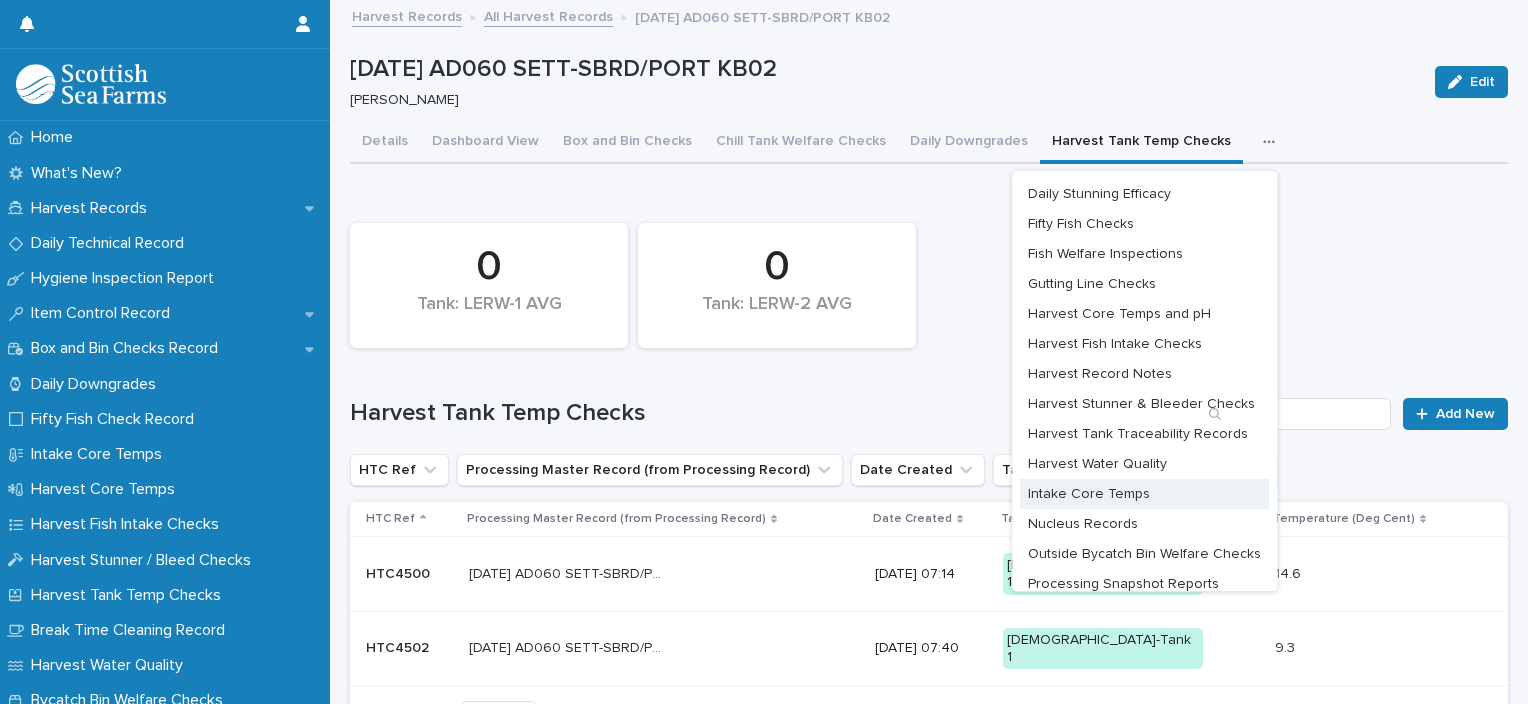 click on "Intake Core Temps" at bounding box center [1089, 494] 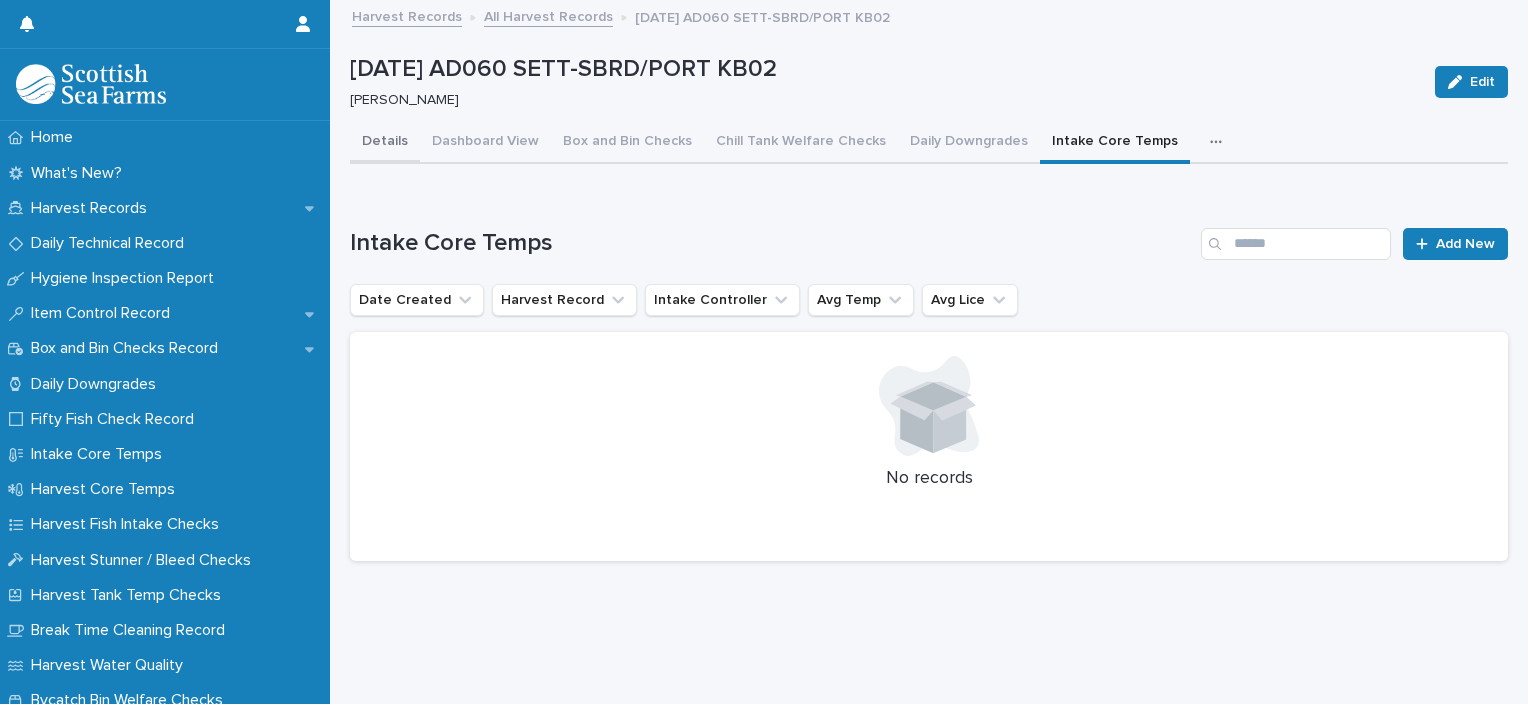 click on "Details" at bounding box center (385, 143) 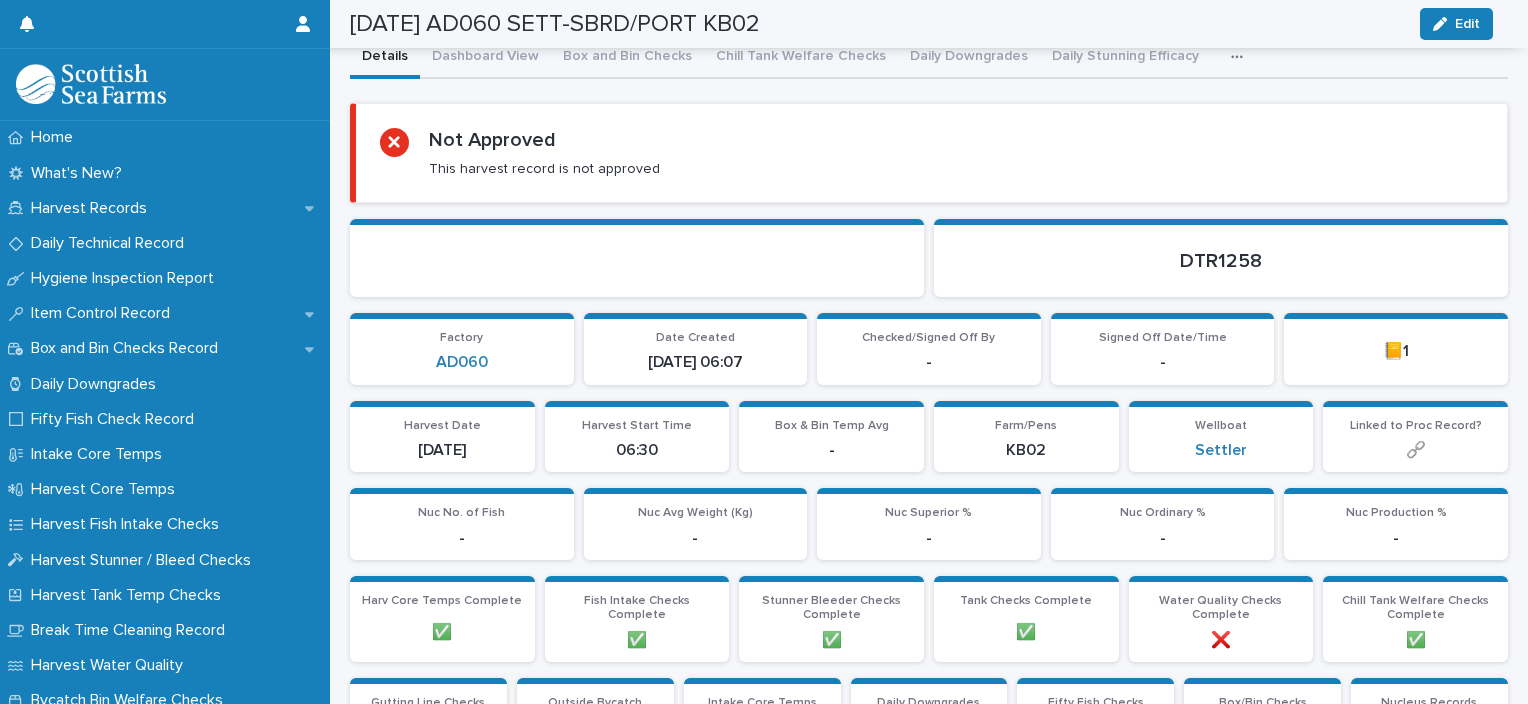 scroll, scrollTop: 0, scrollLeft: 0, axis: both 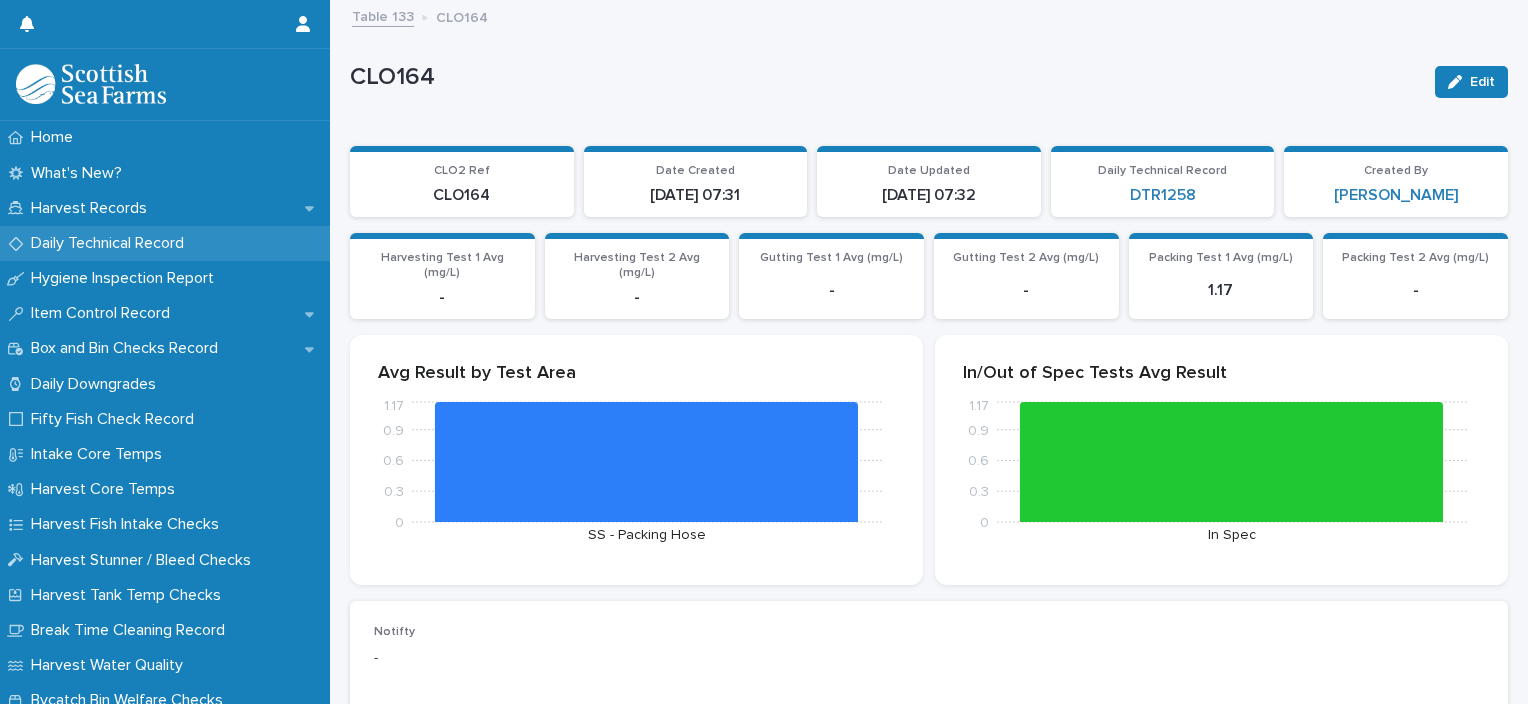 click on "Daily Technical Record" at bounding box center (111, 243) 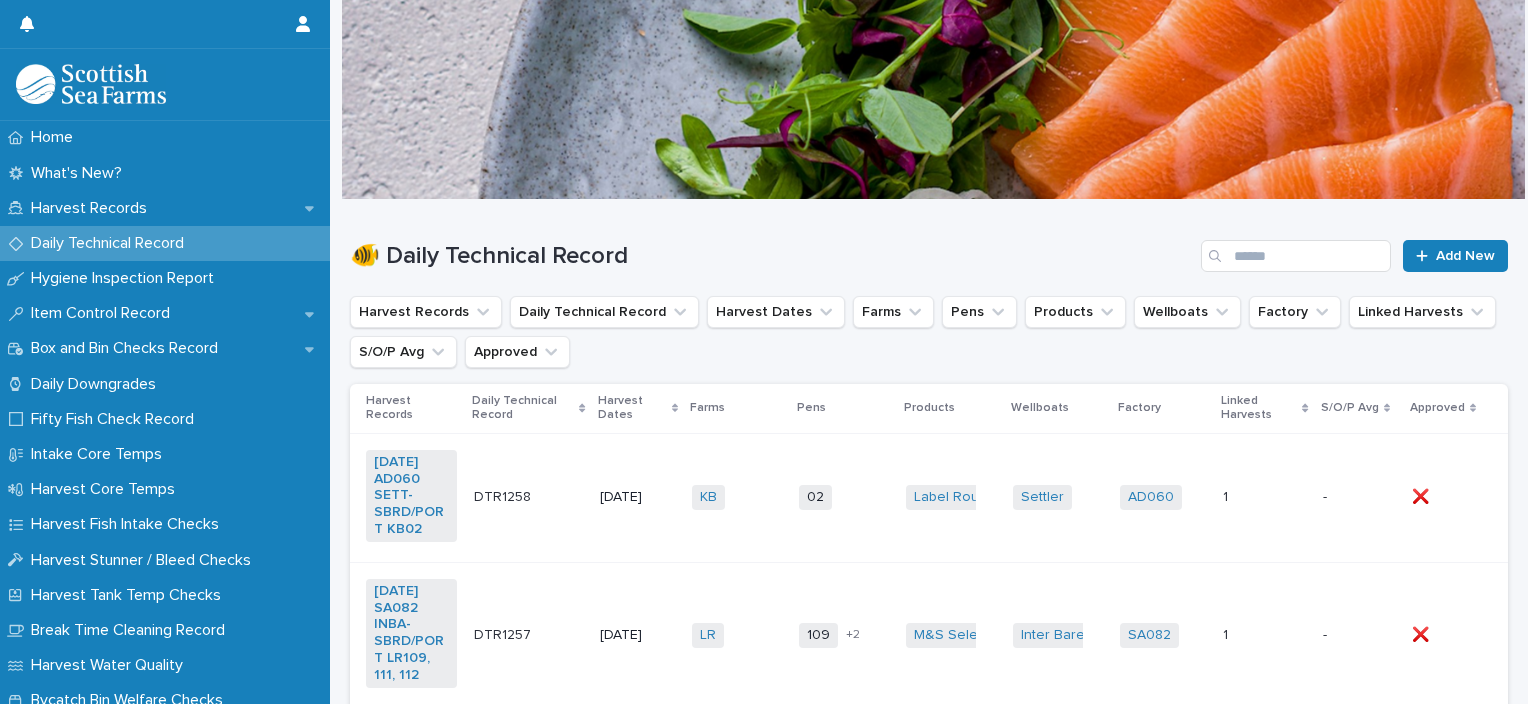 click on "KB   + 0" at bounding box center [737, 497] 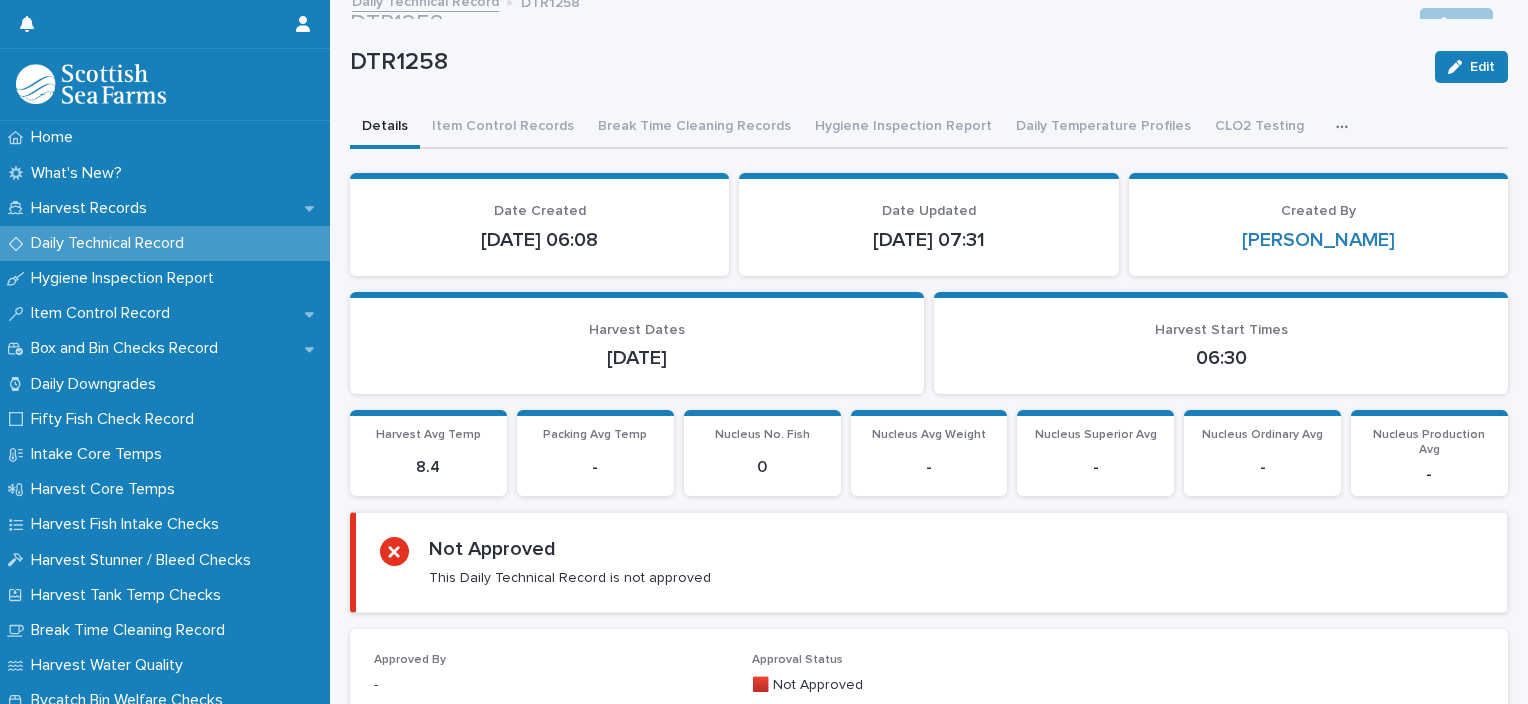 scroll, scrollTop: 0, scrollLeft: 0, axis: both 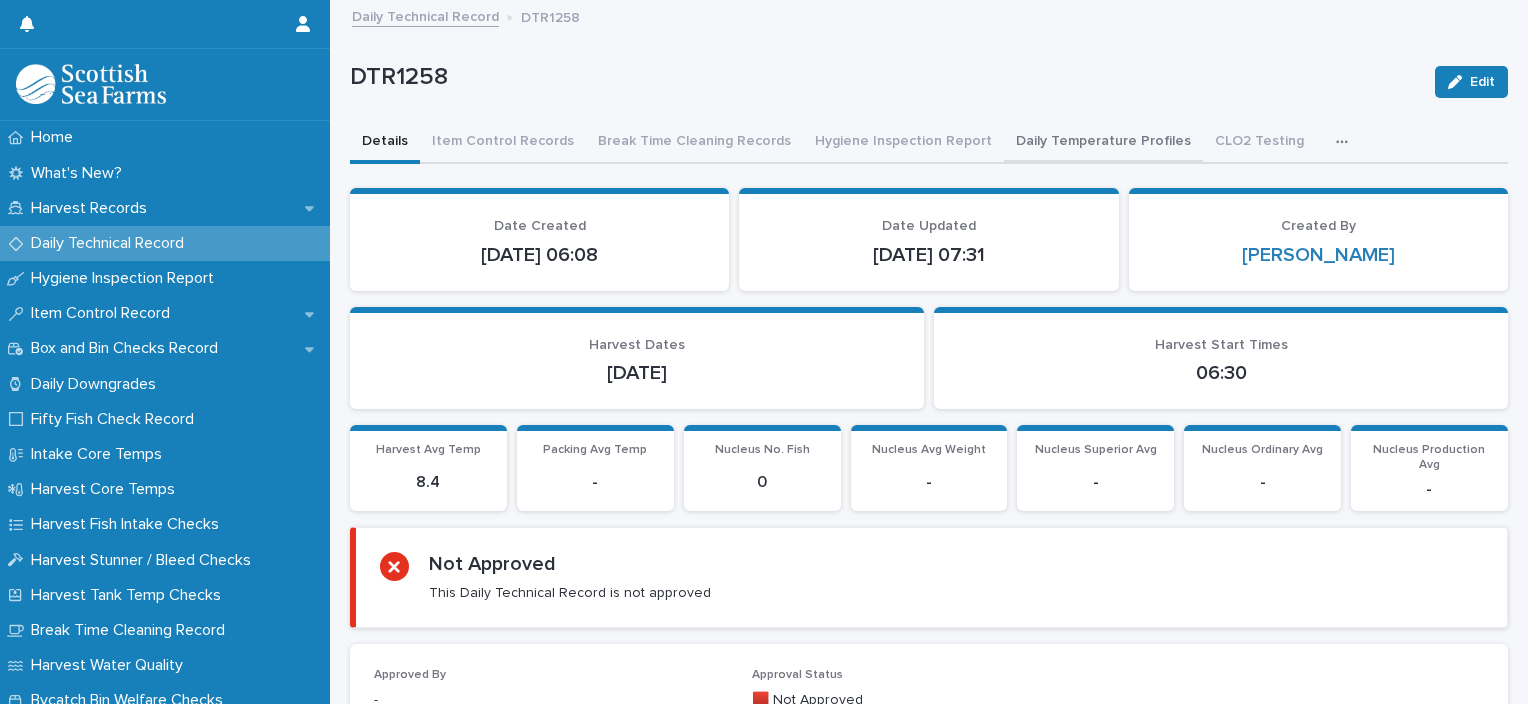 click on "Daily Temperature Profiles" at bounding box center [1103, 143] 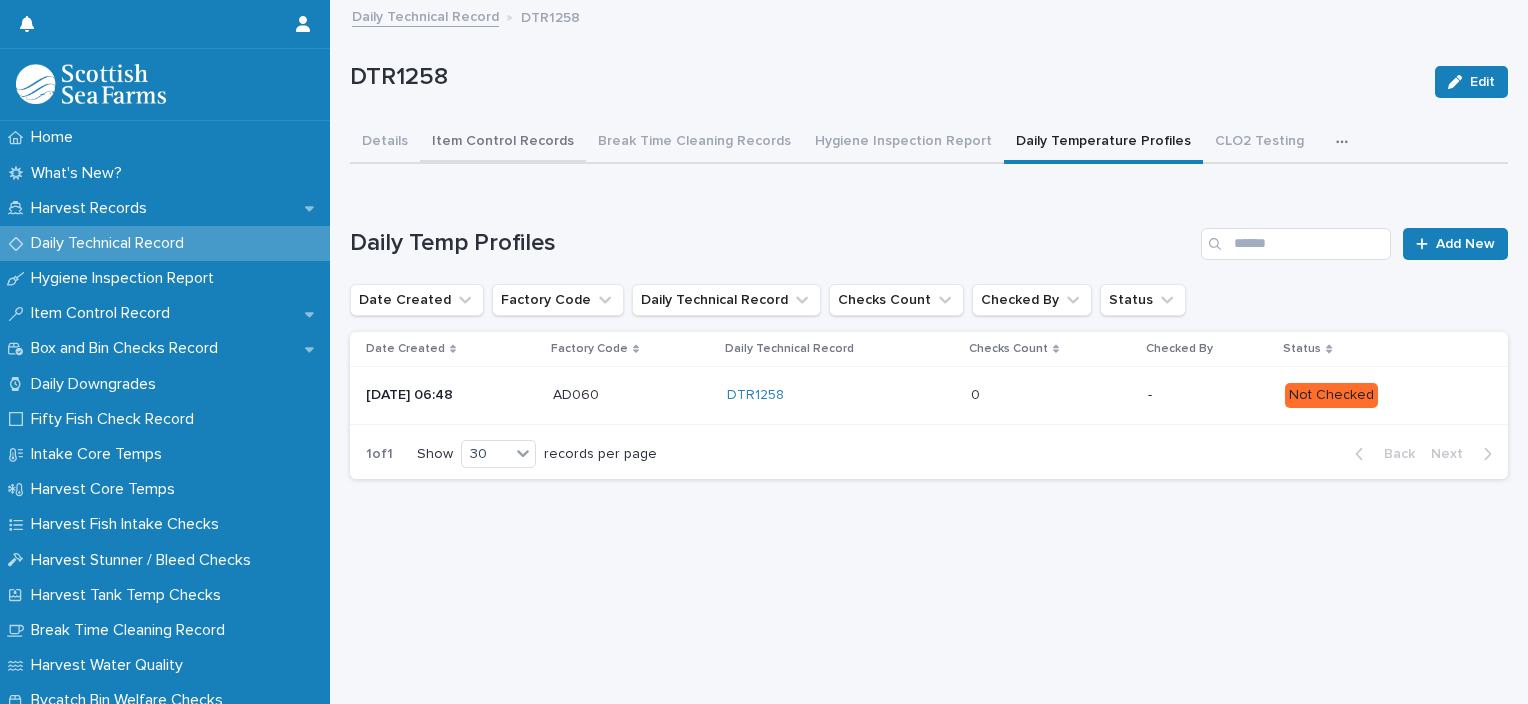 click on "Item Control Records" at bounding box center [503, 143] 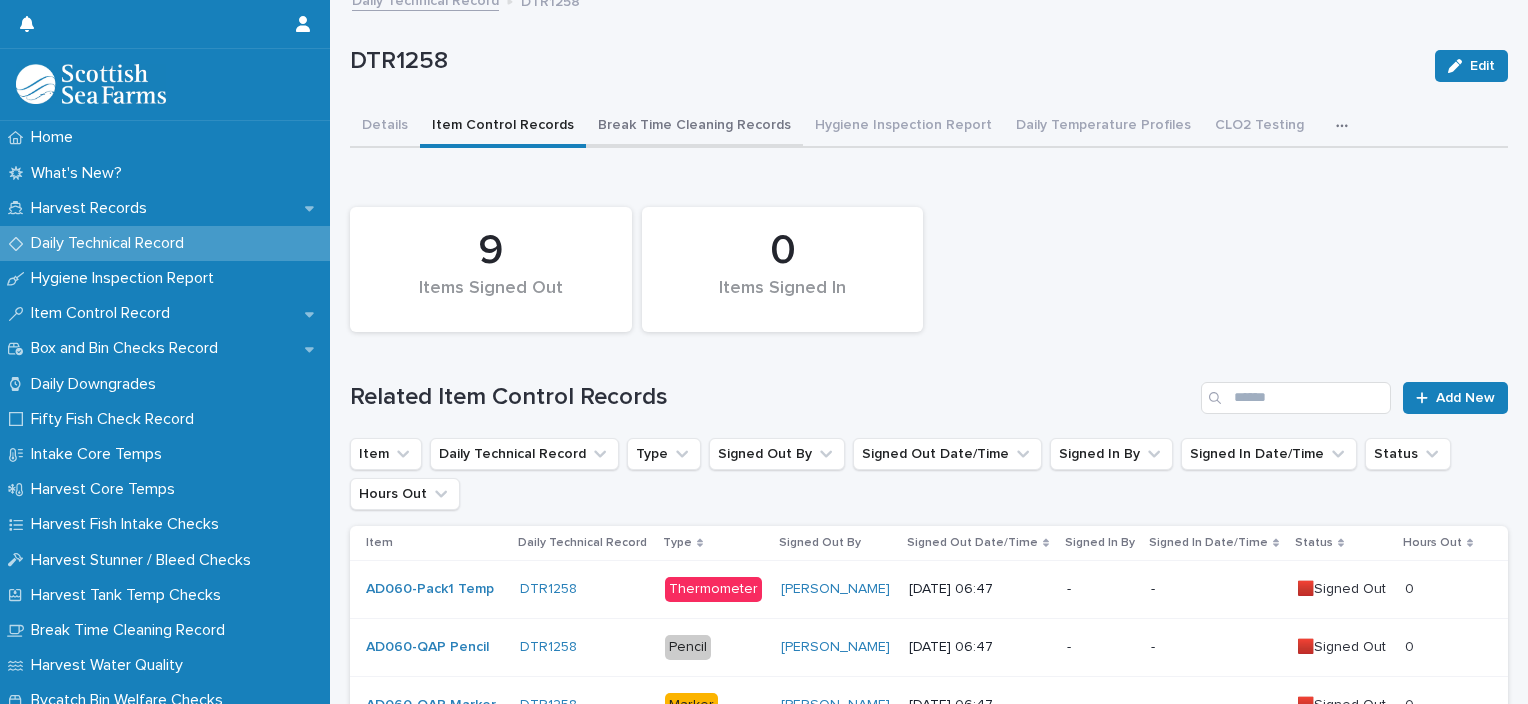 click on "Break Time Cleaning Records" at bounding box center (694, 127) 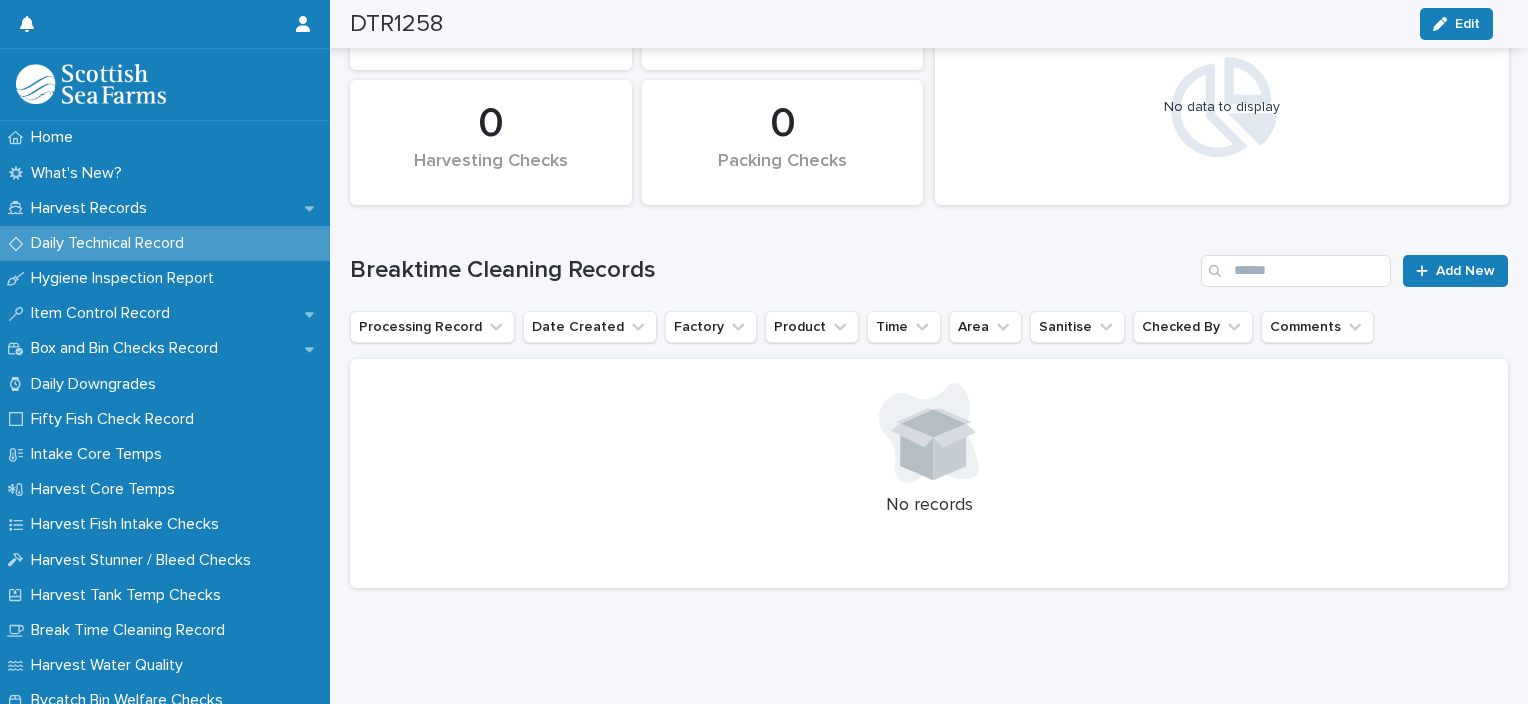 scroll, scrollTop: 0, scrollLeft: 0, axis: both 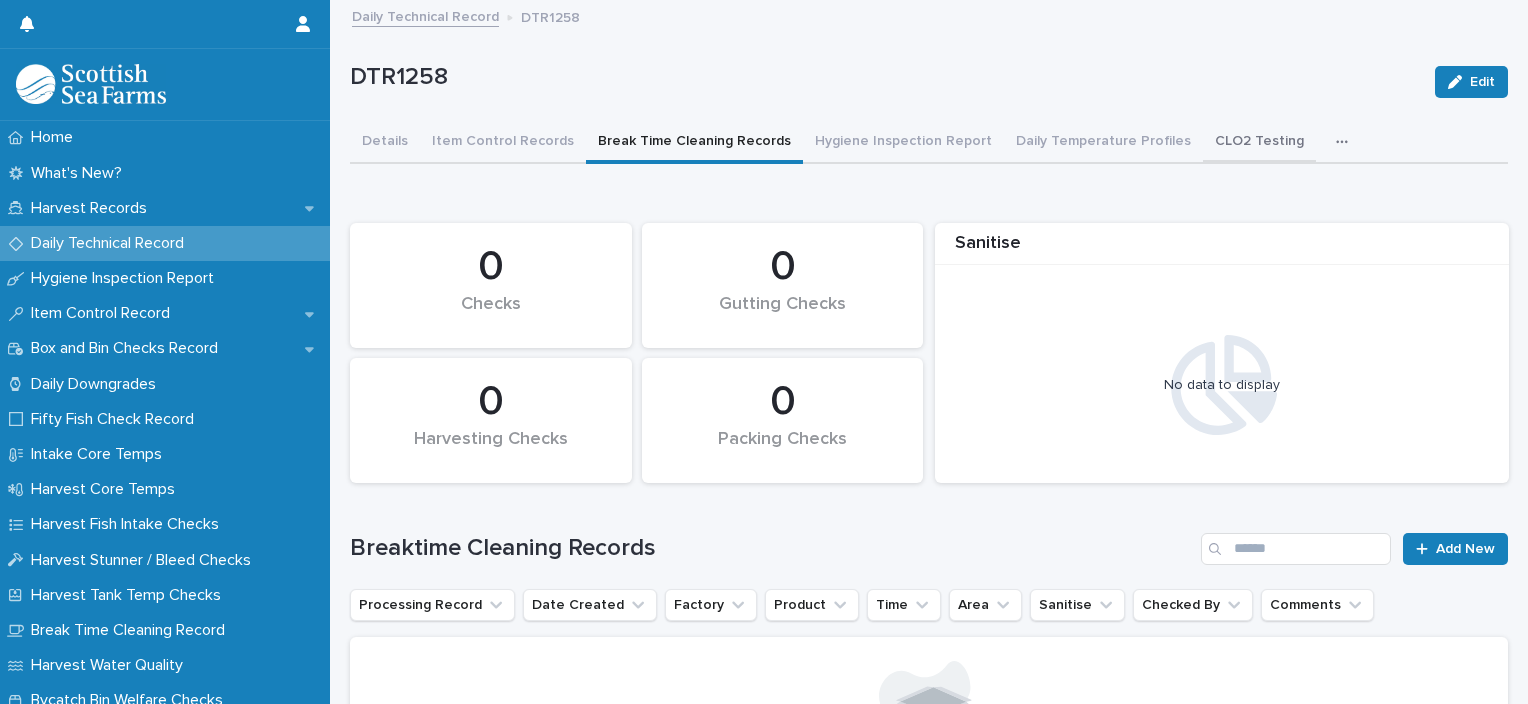 click on "CLO2 Testing" at bounding box center [1259, 143] 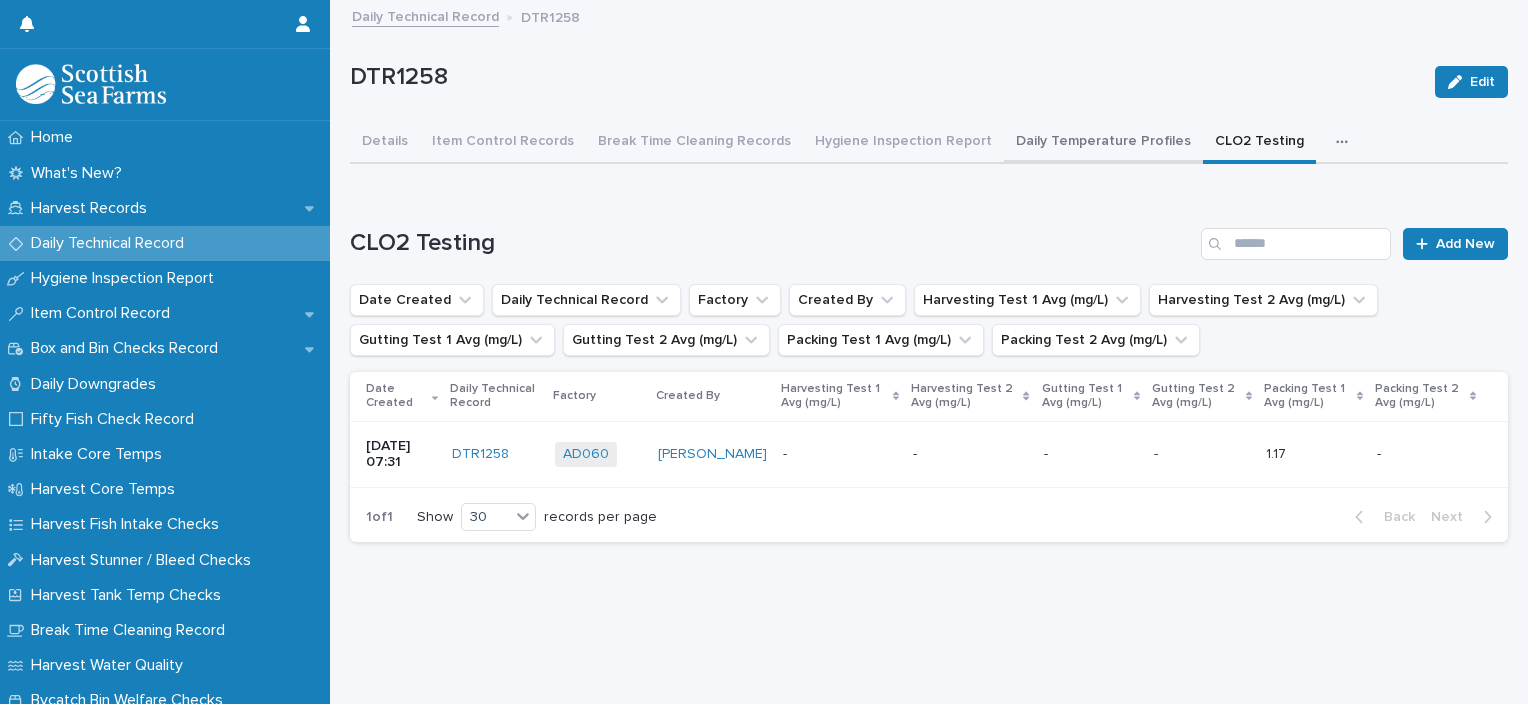 click on "Daily Temperature Profiles" at bounding box center (1103, 143) 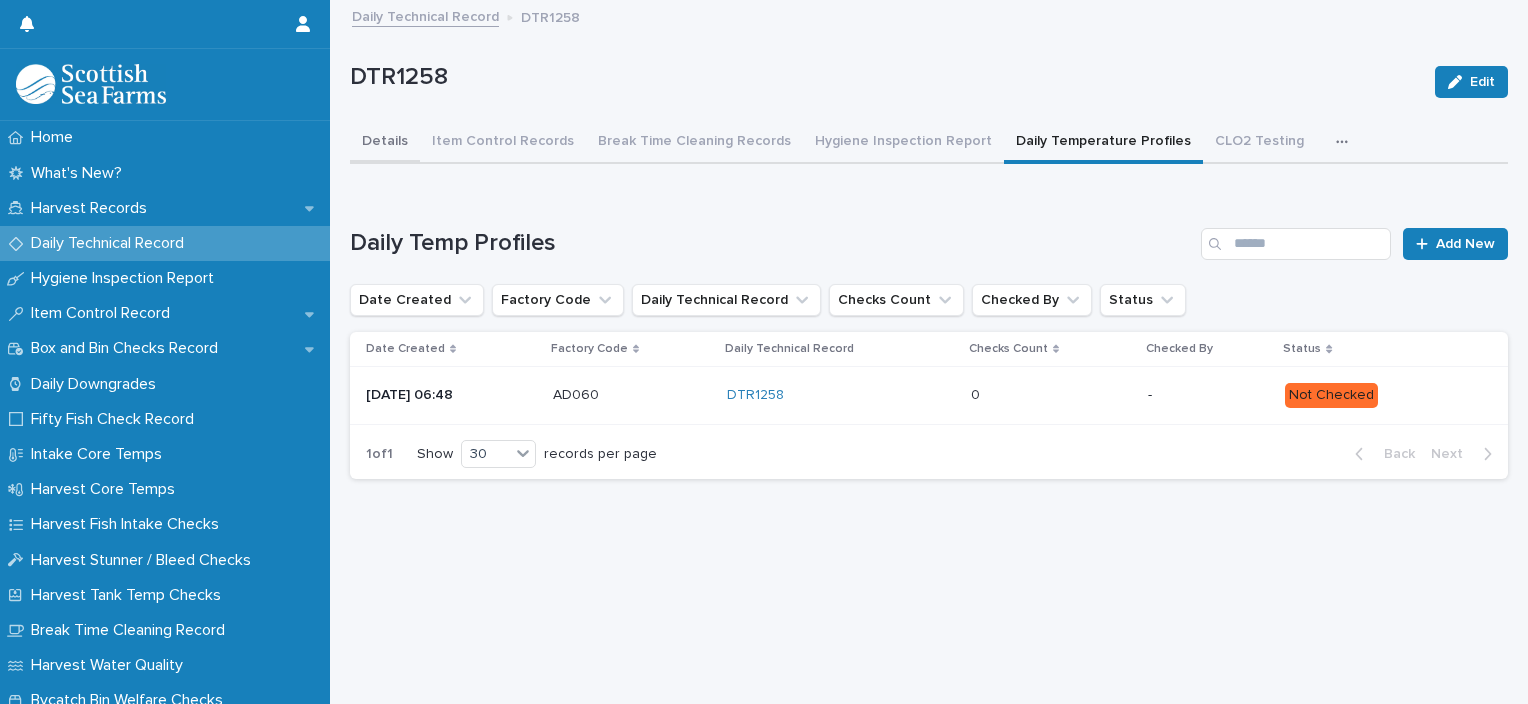 click on "Details" at bounding box center [385, 143] 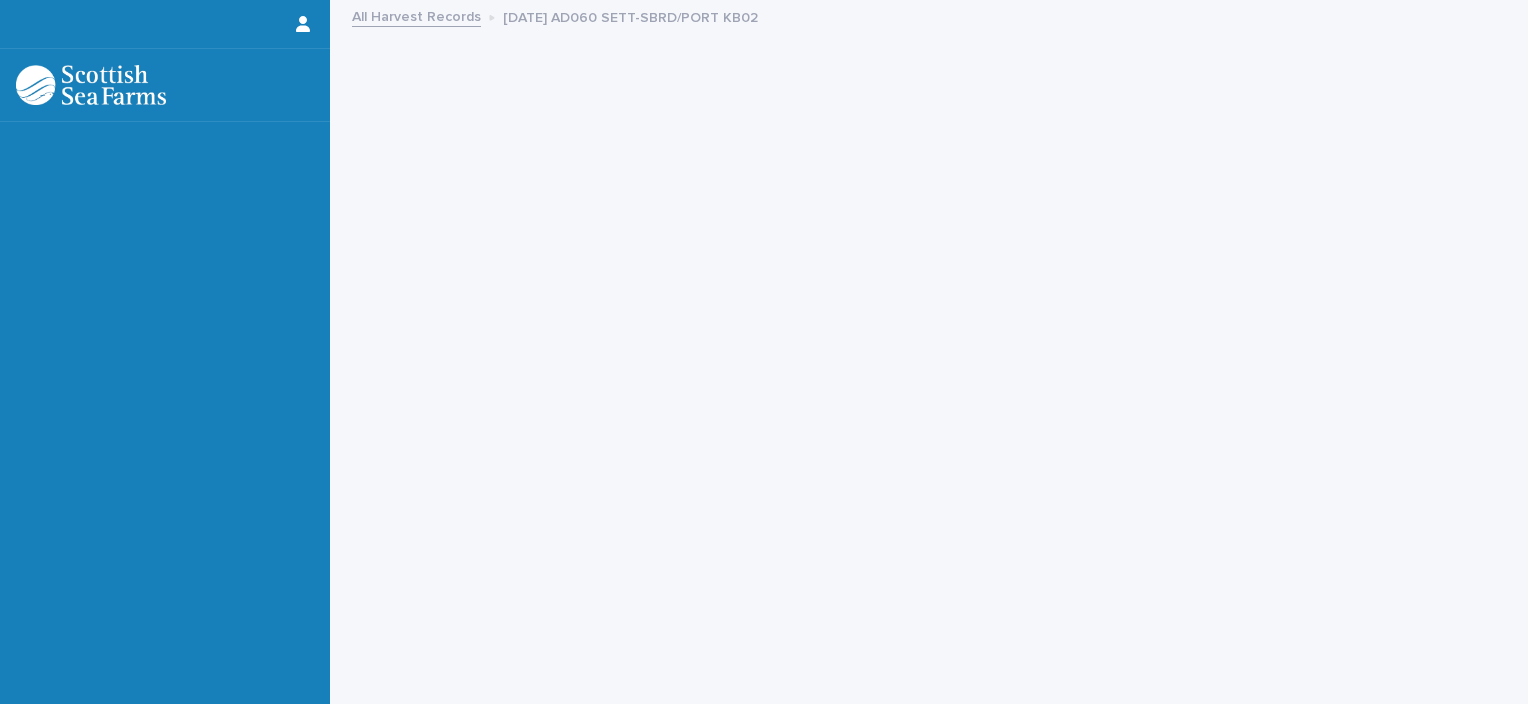 scroll, scrollTop: 0, scrollLeft: 0, axis: both 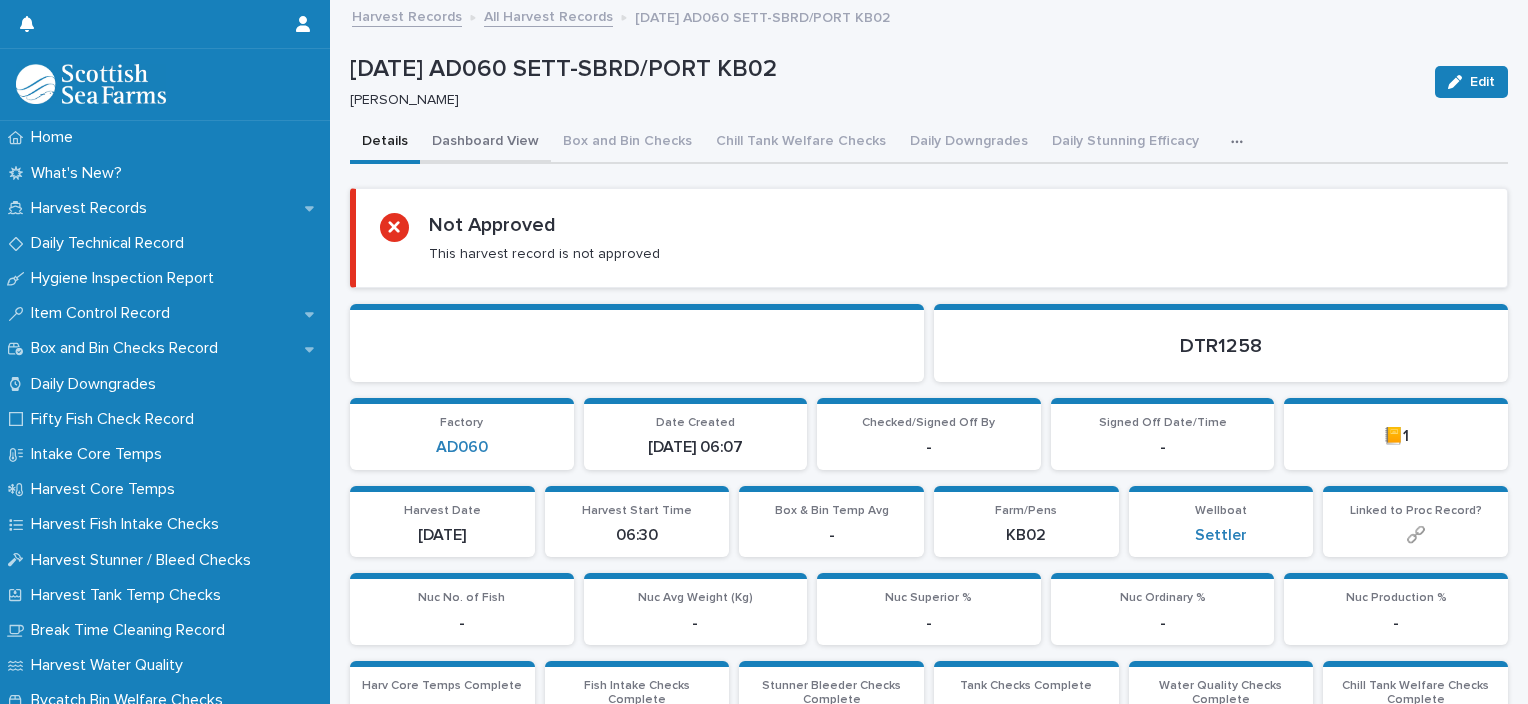 click on "Dashboard View" at bounding box center [485, 143] 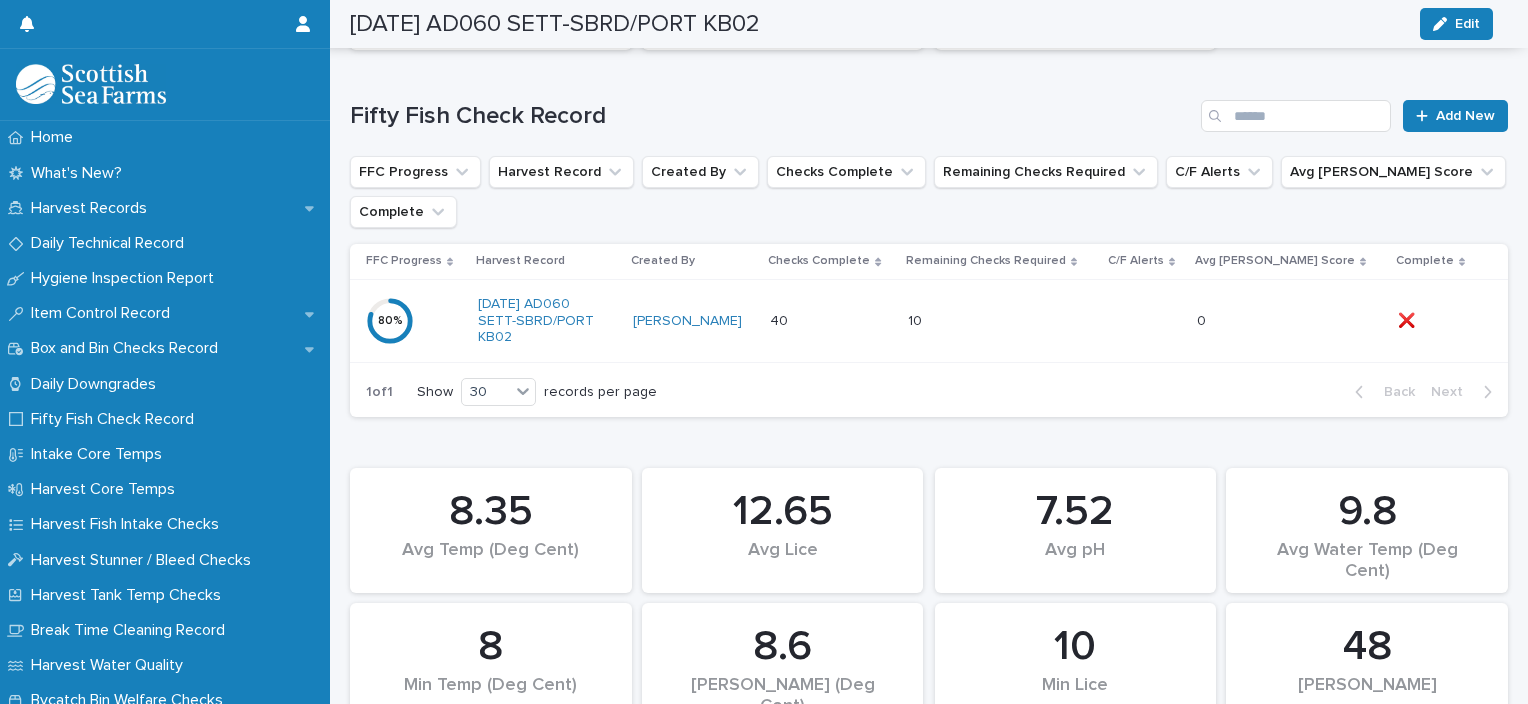 scroll, scrollTop: 1729, scrollLeft: 0, axis: vertical 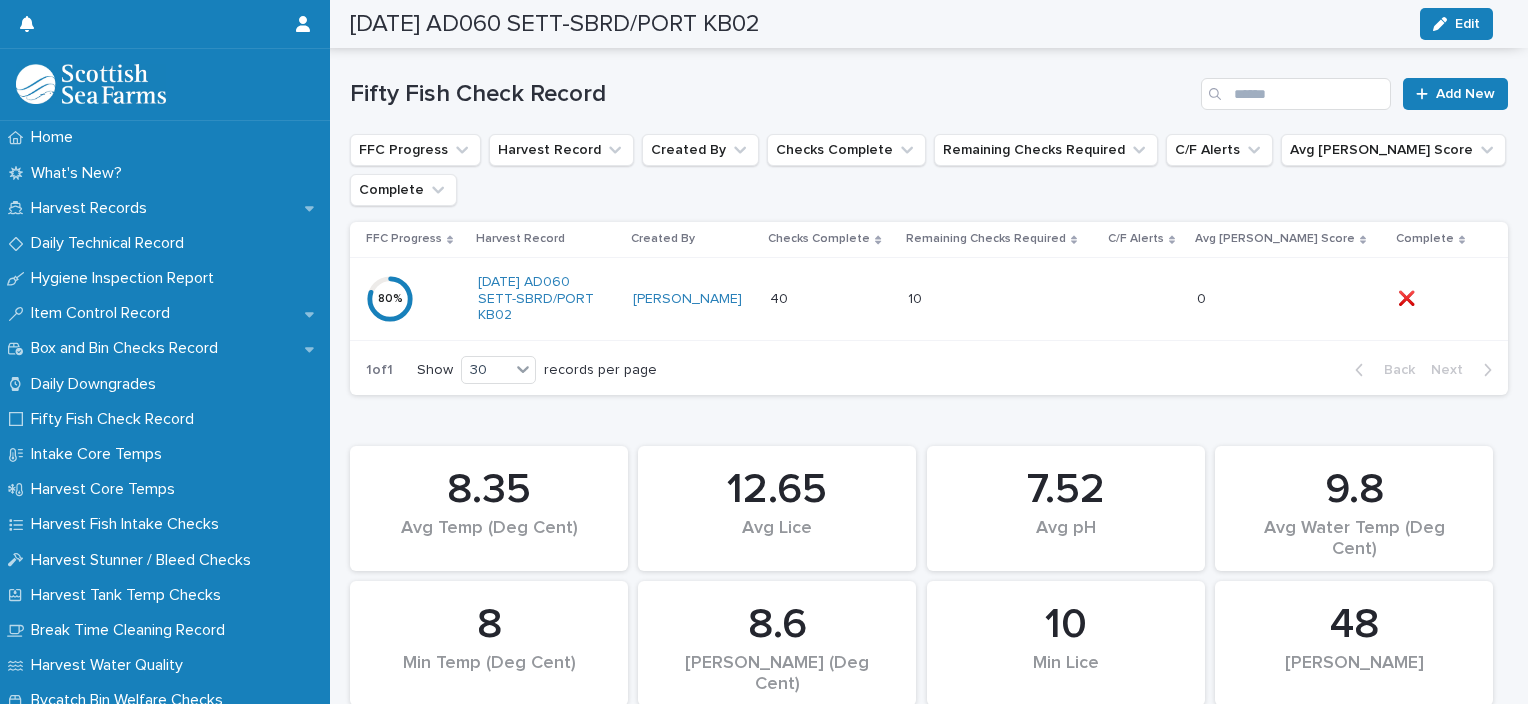 click on "10 10" at bounding box center (1000, 299) 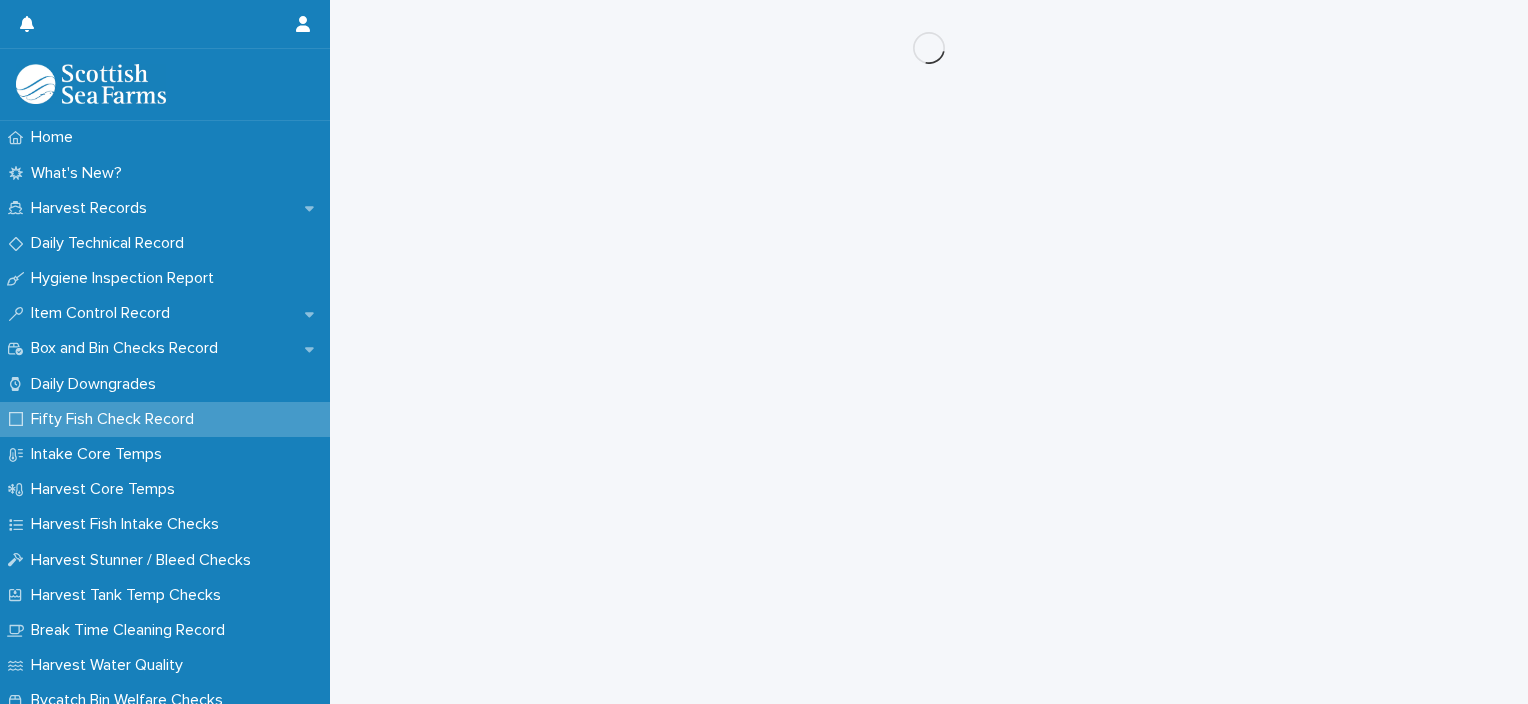 scroll, scrollTop: 0, scrollLeft: 0, axis: both 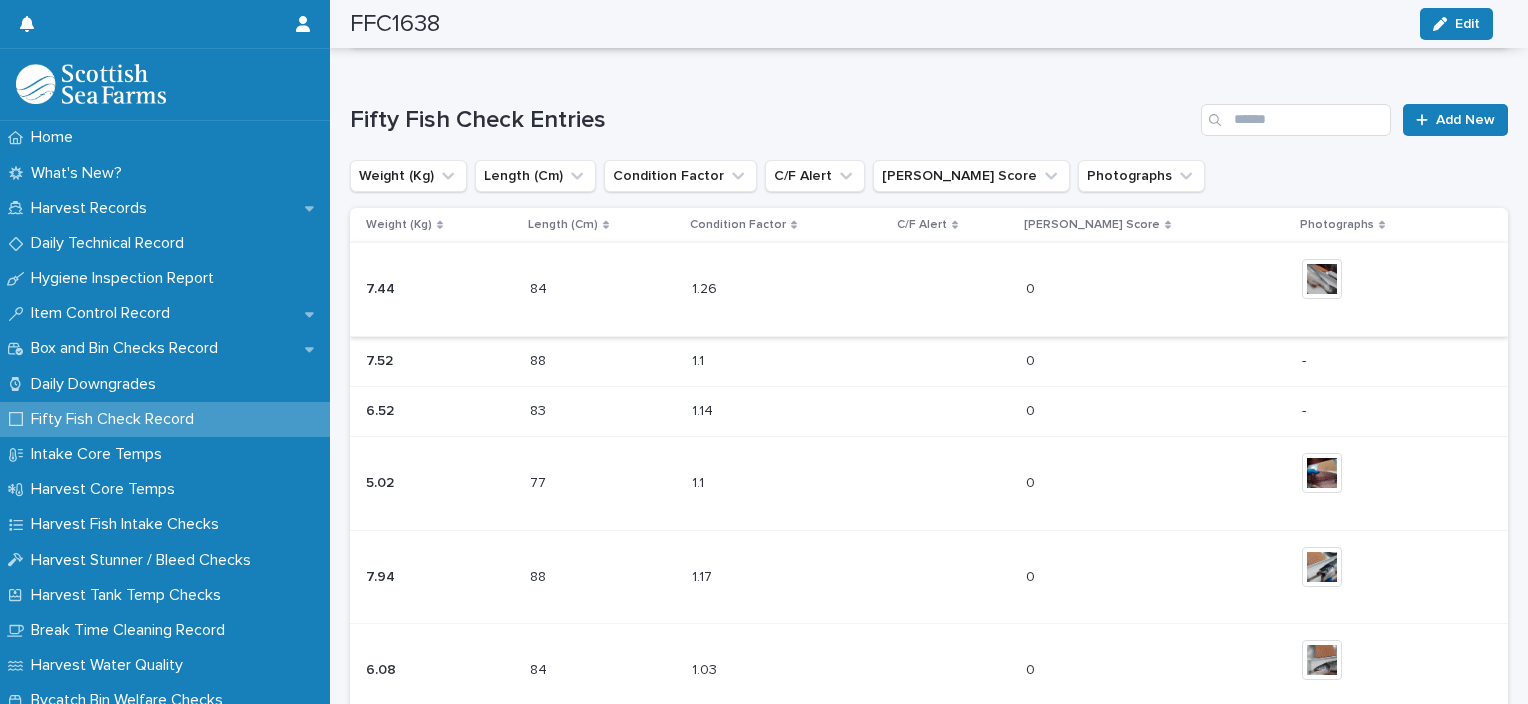 click at bounding box center (1322, 279) 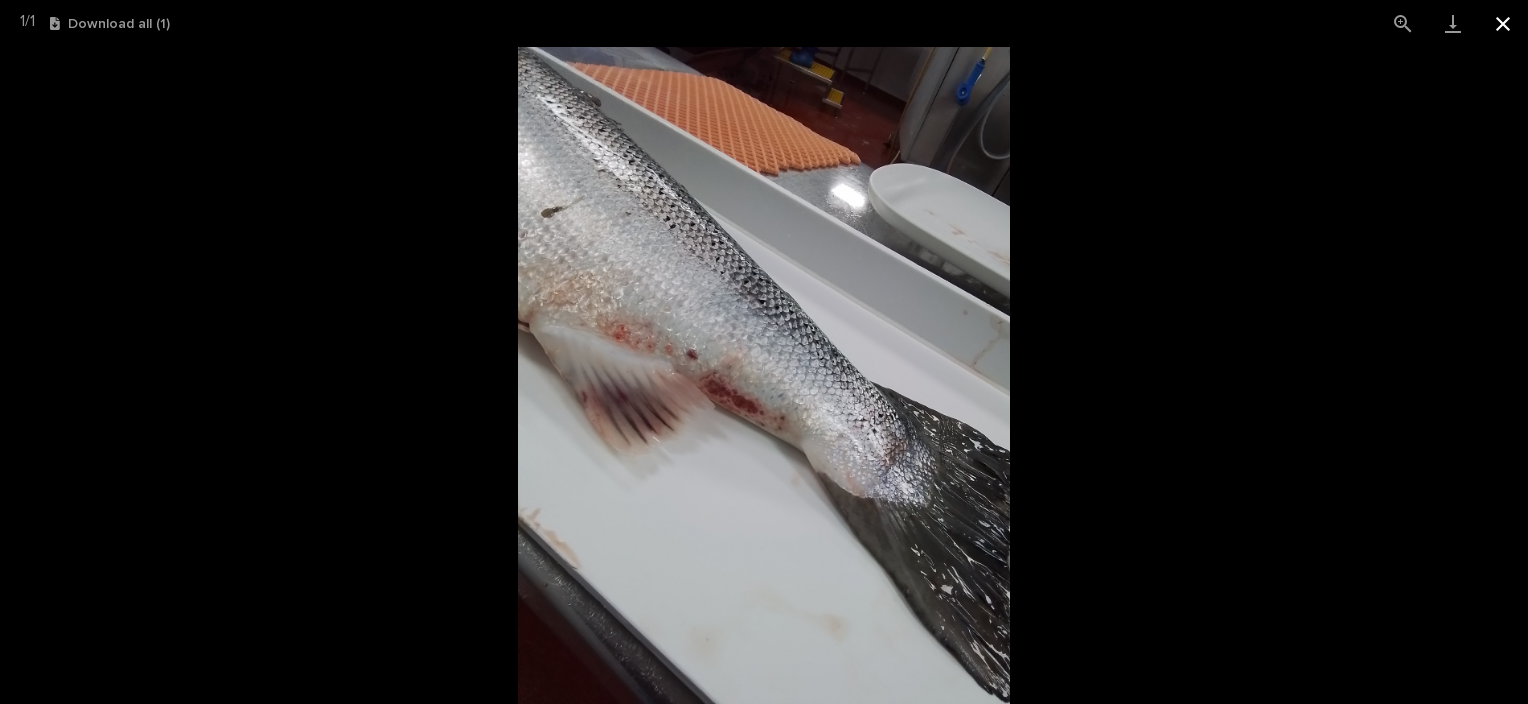 click at bounding box center (1503, 23) 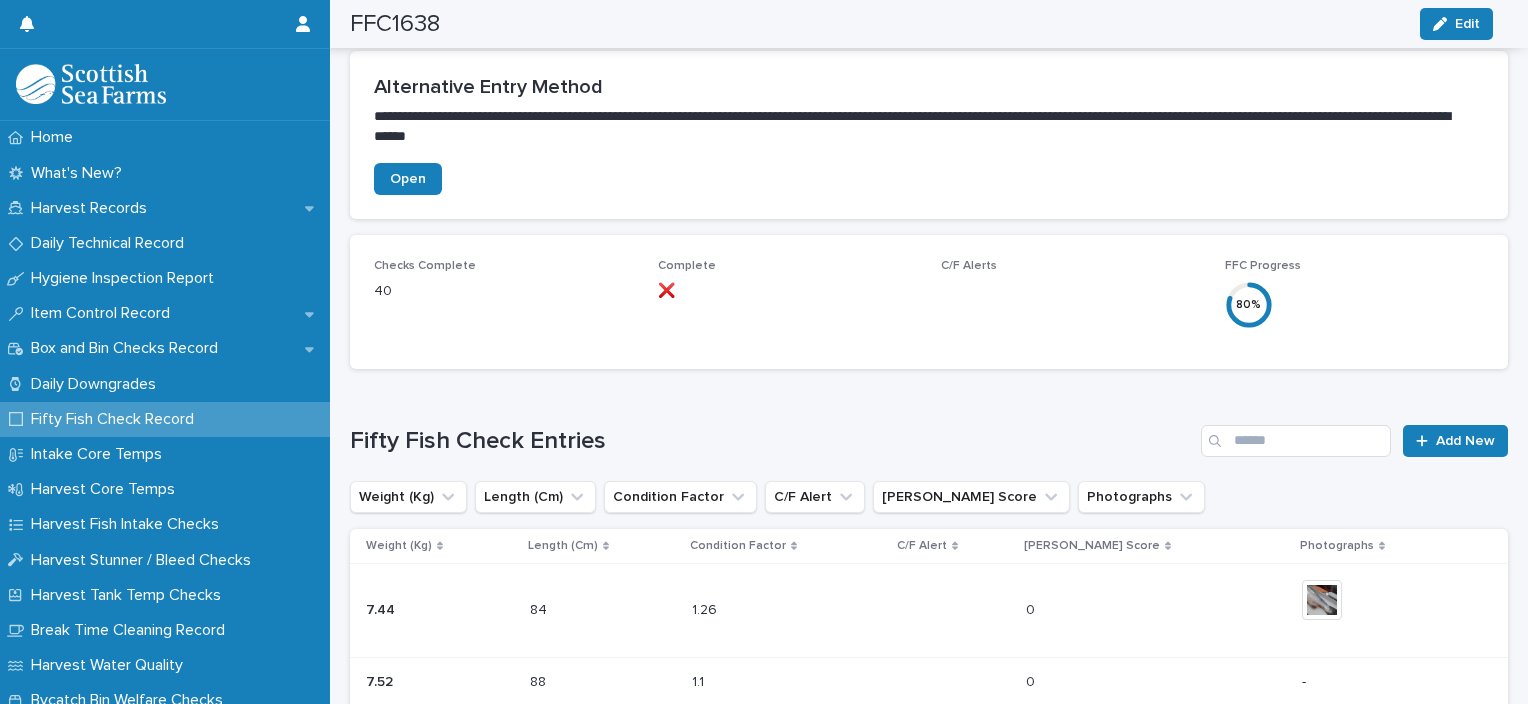 scroll, scrollTop: 14, scrollLeft: 0, axis: vertical 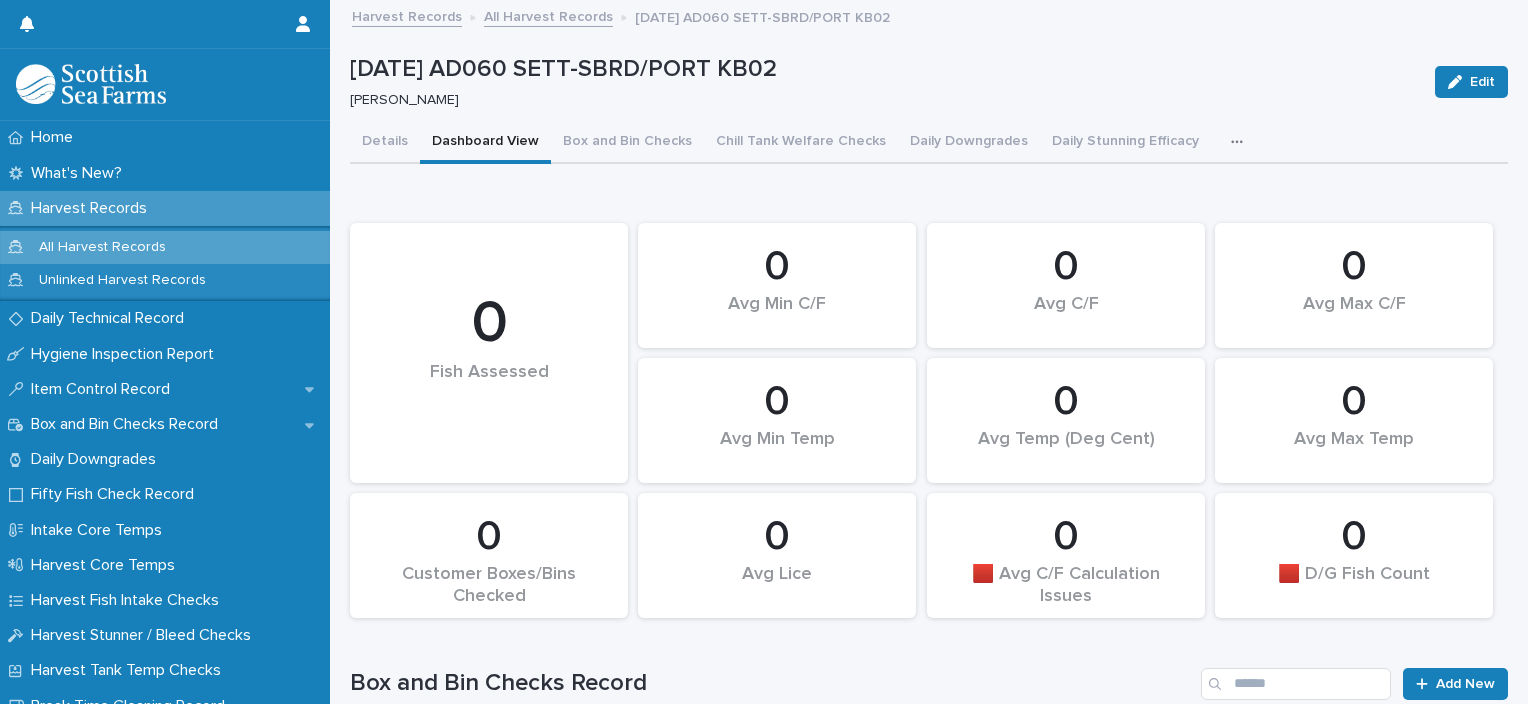 click at bounding box center (1241, 142) 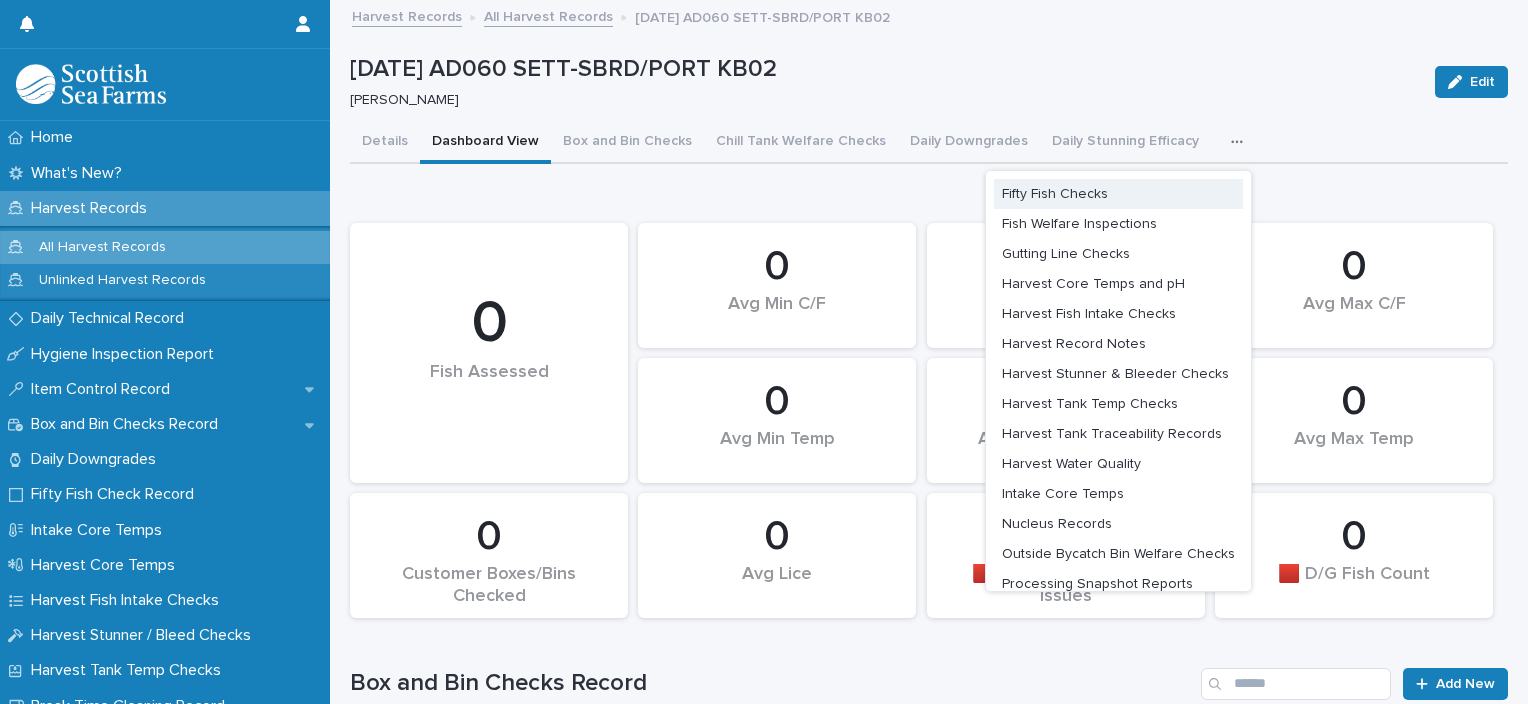 click on "Fifty Fish Checks" at bounding box center [1055, 194] 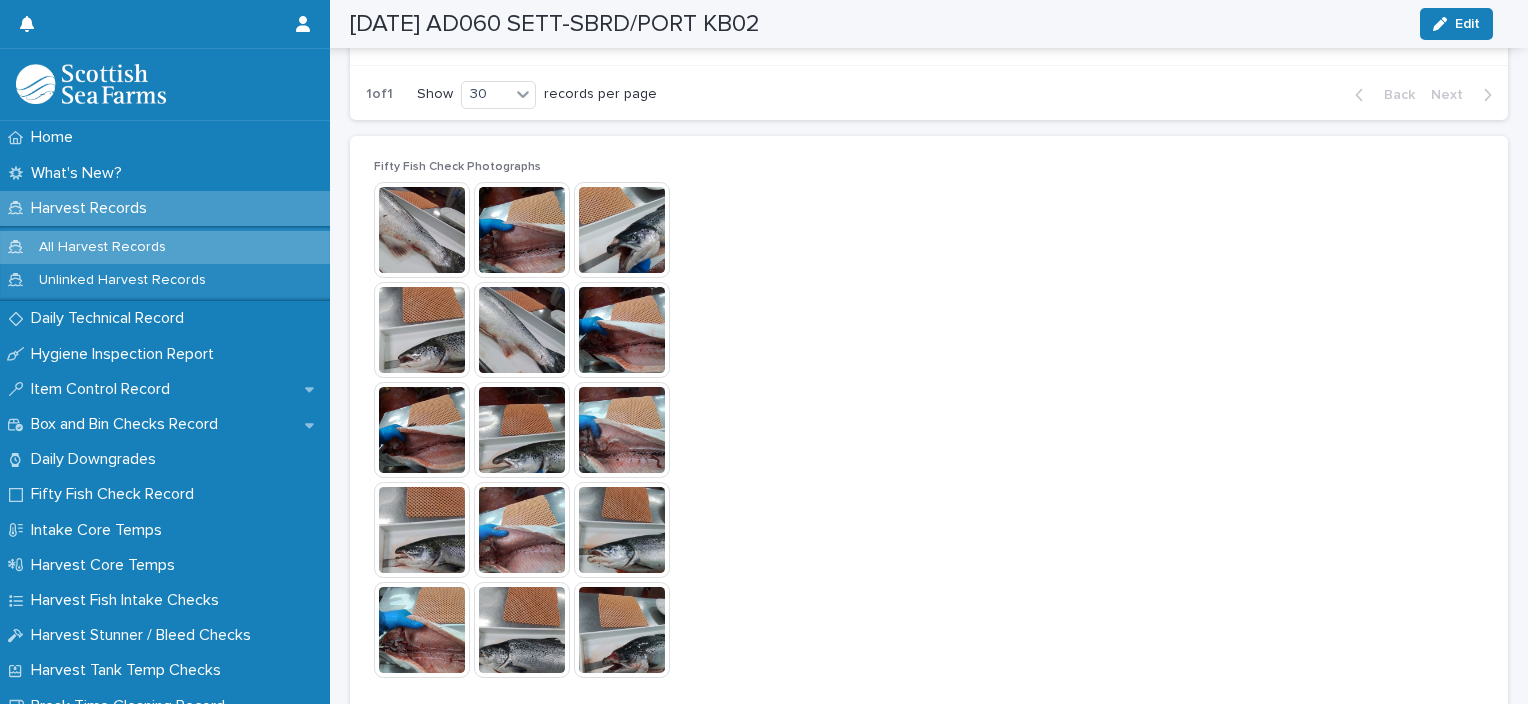 scroll, scrollTop: 432, scrollLeft: 0, axis: vertical 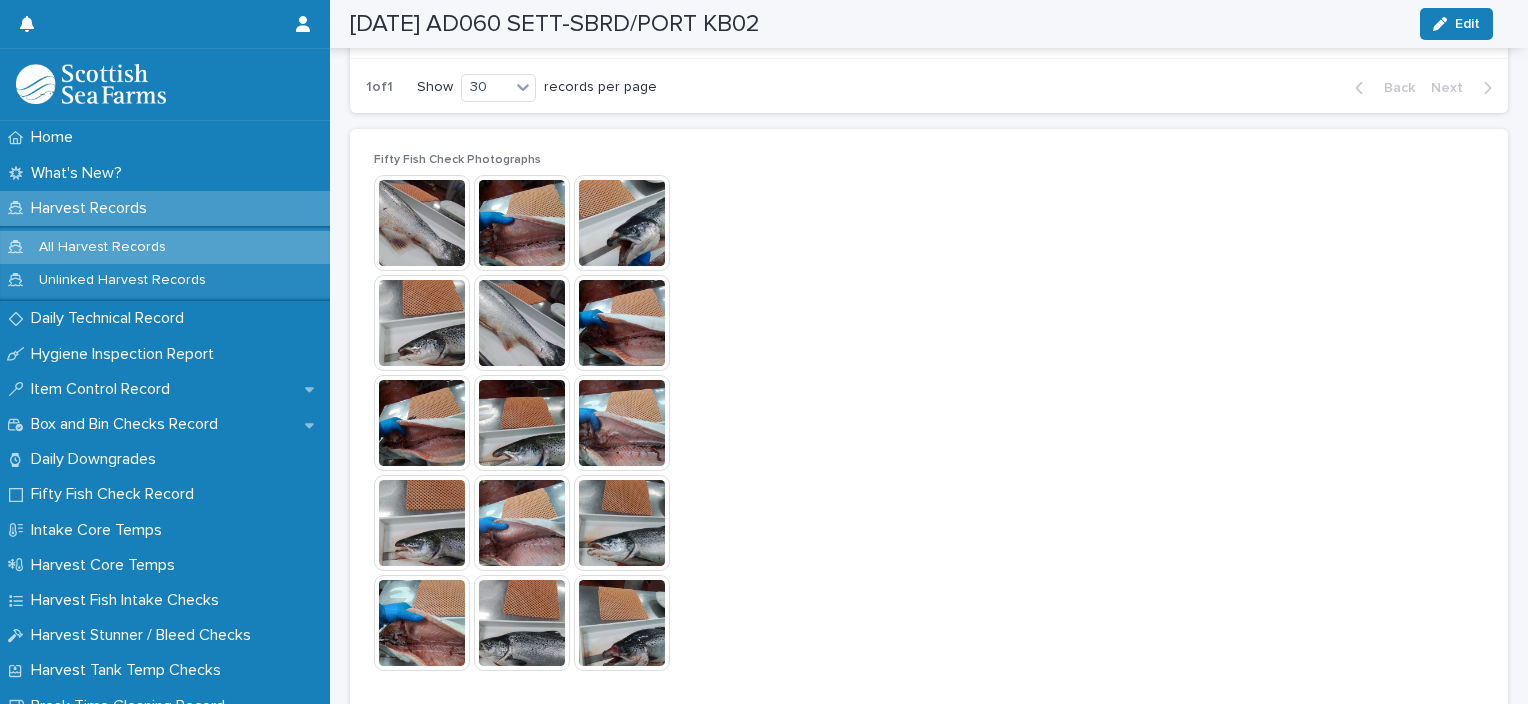 click at bounding box center [422, 223] 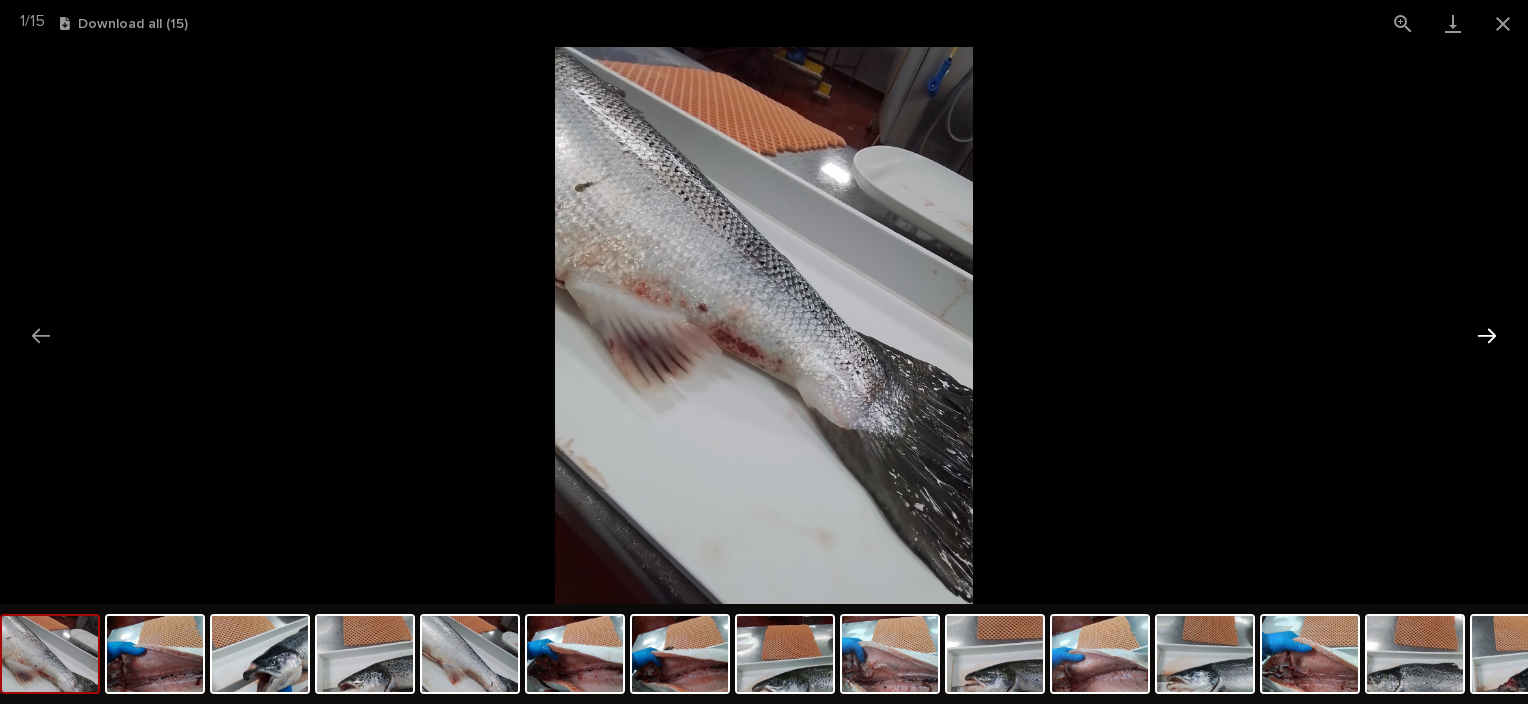 click at bounding box center [1487, 335] 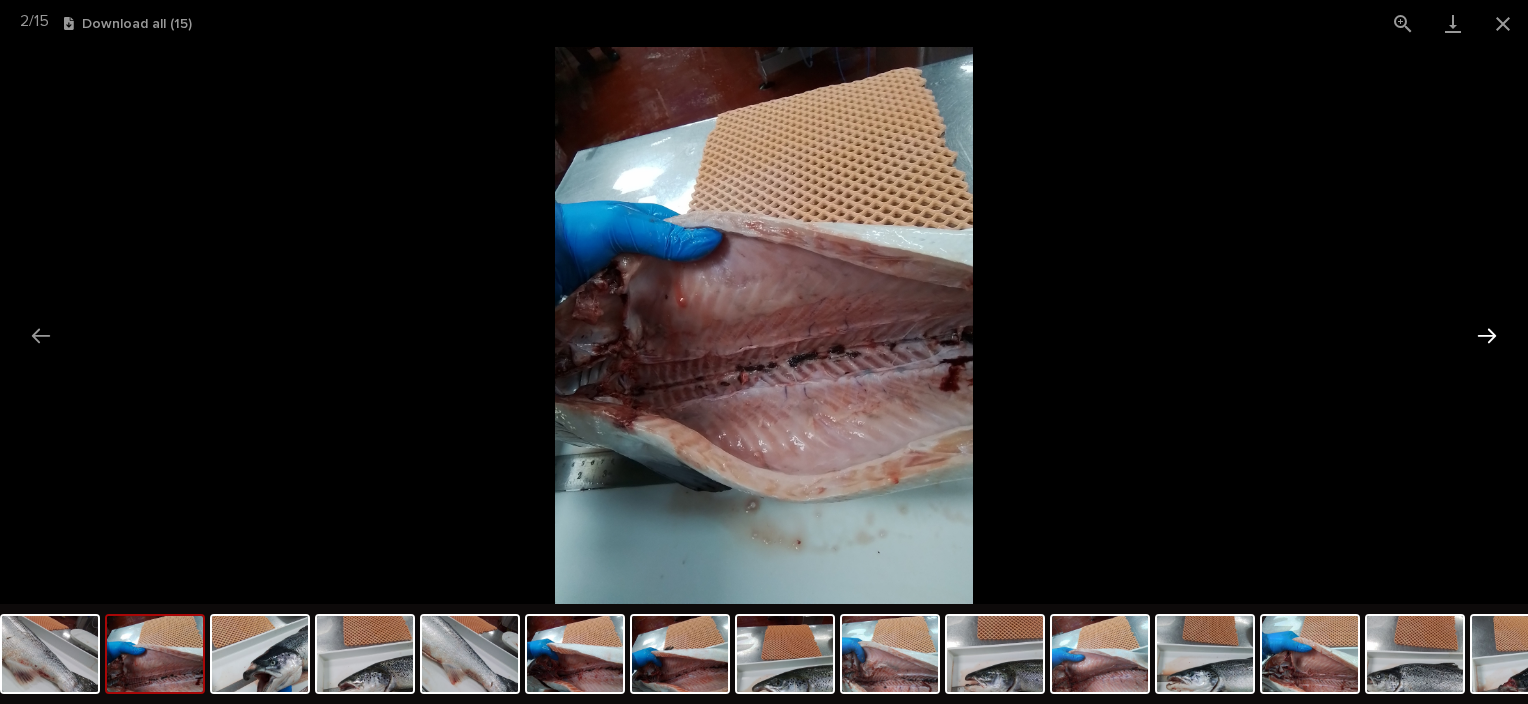 click at bounding box center (1487, 335) 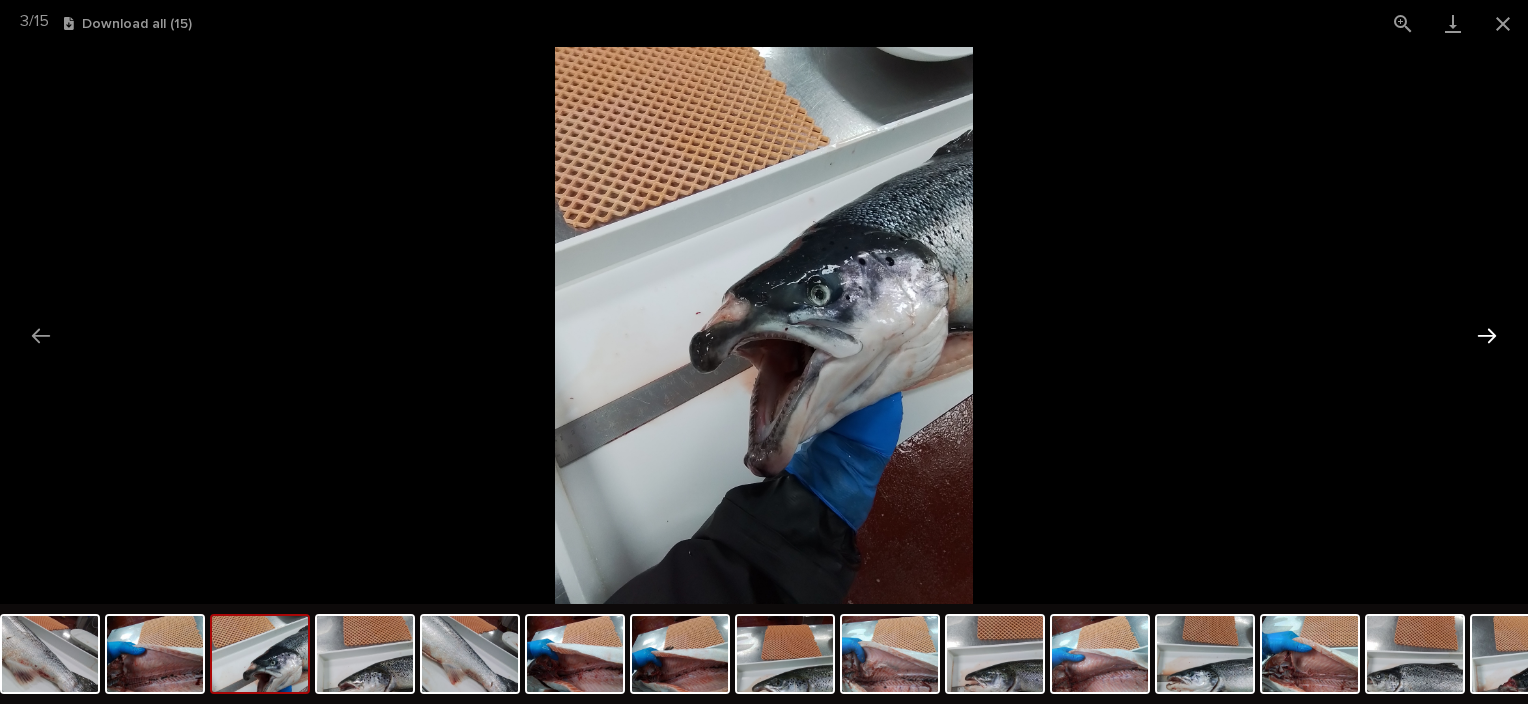click at bounding box center [1487, 335] 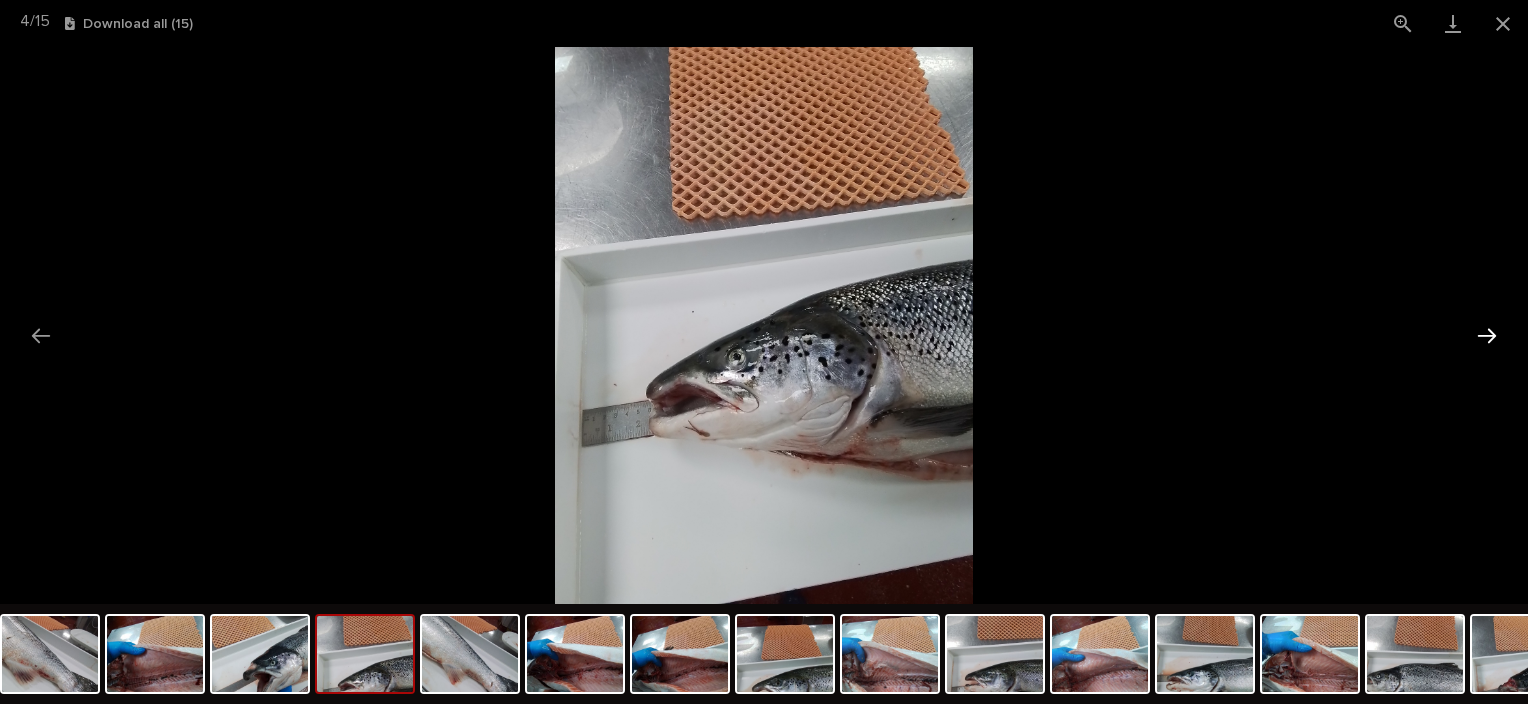 click at bounding box center [1487, 335] 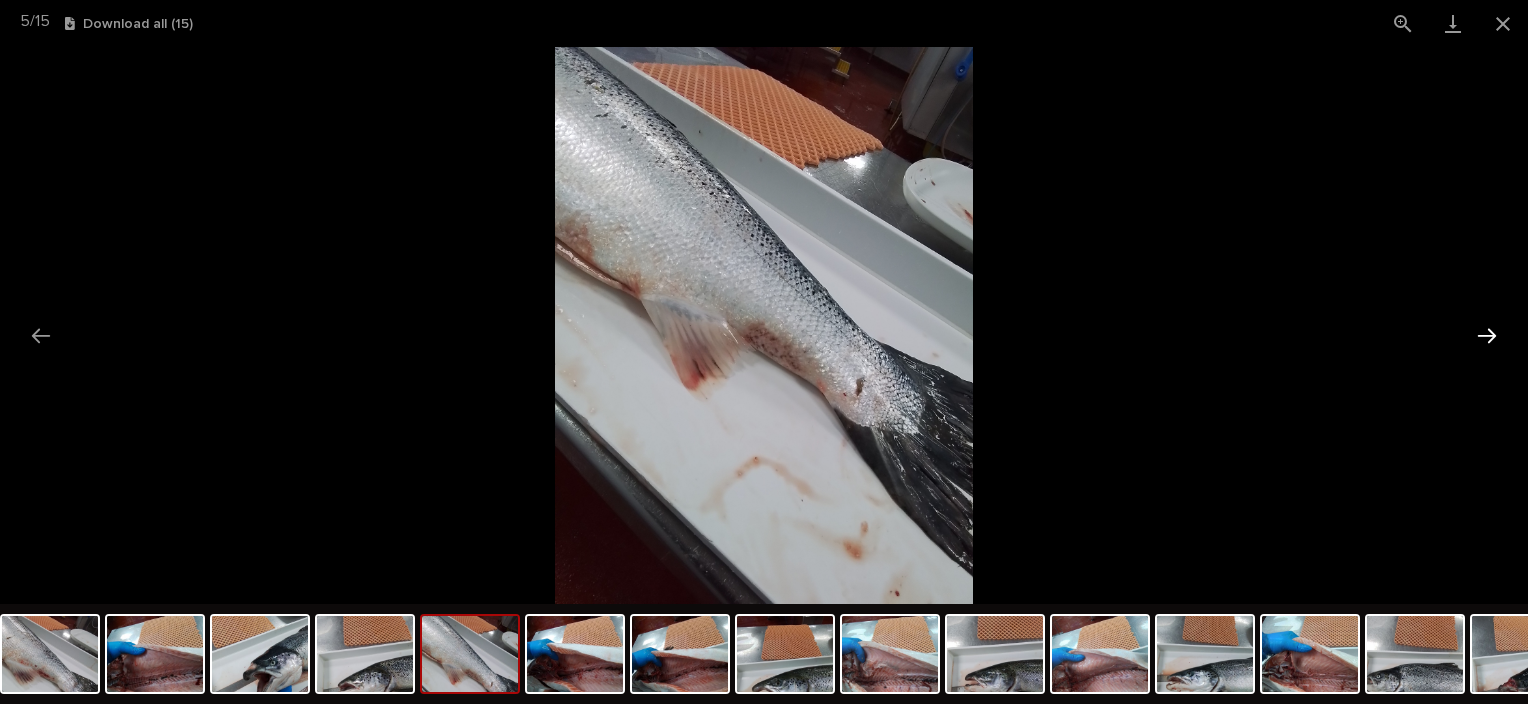 click at bounding box center (1487, 335) 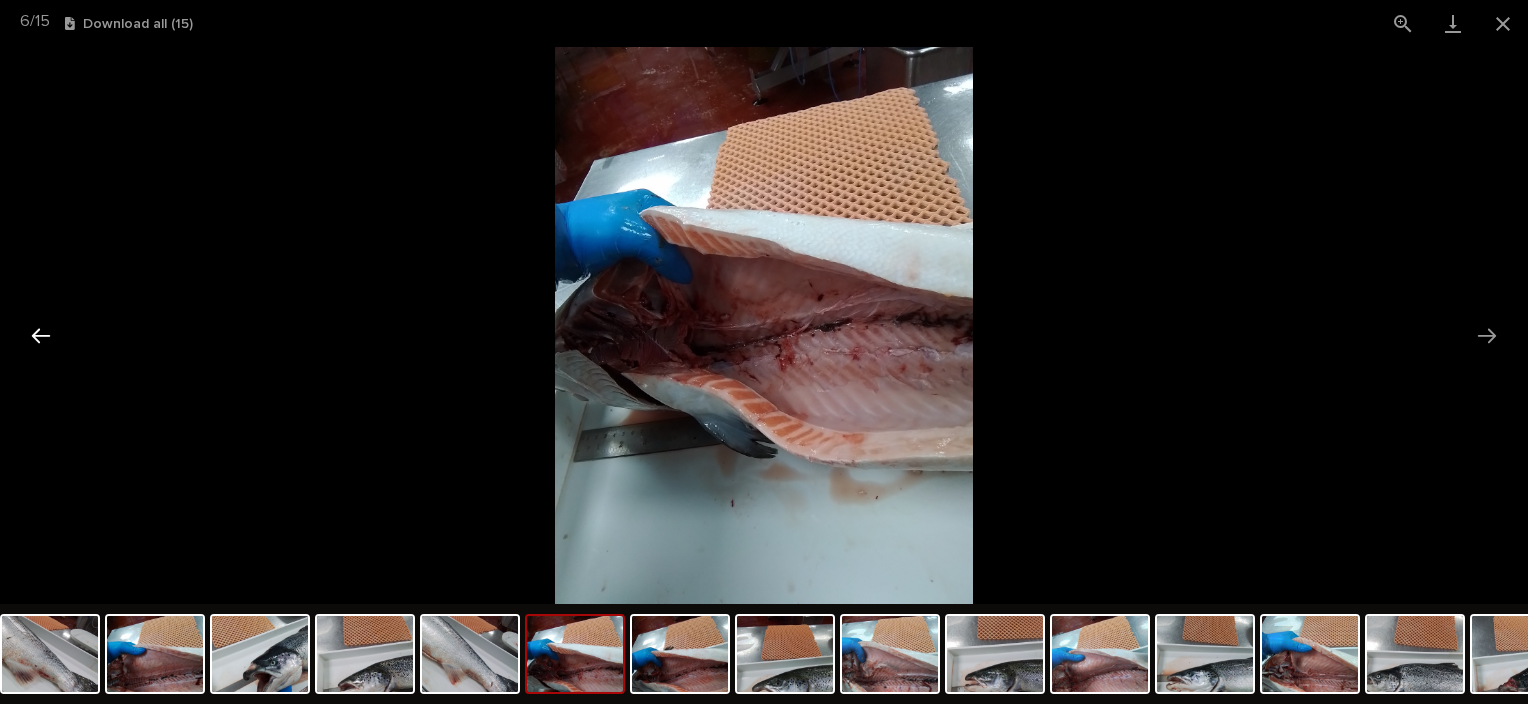 click at bounding box center [41, 335] 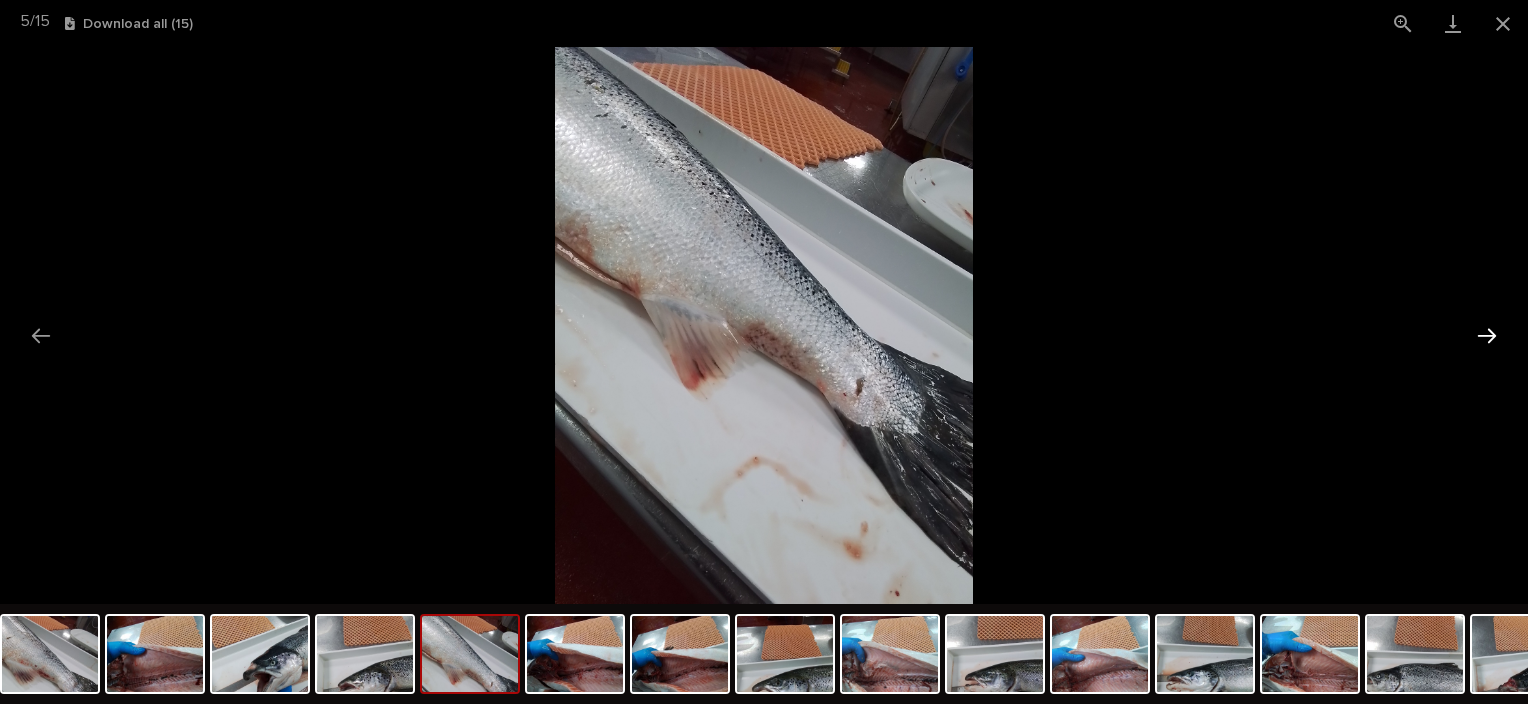 click at bounding box center (1487, 335) 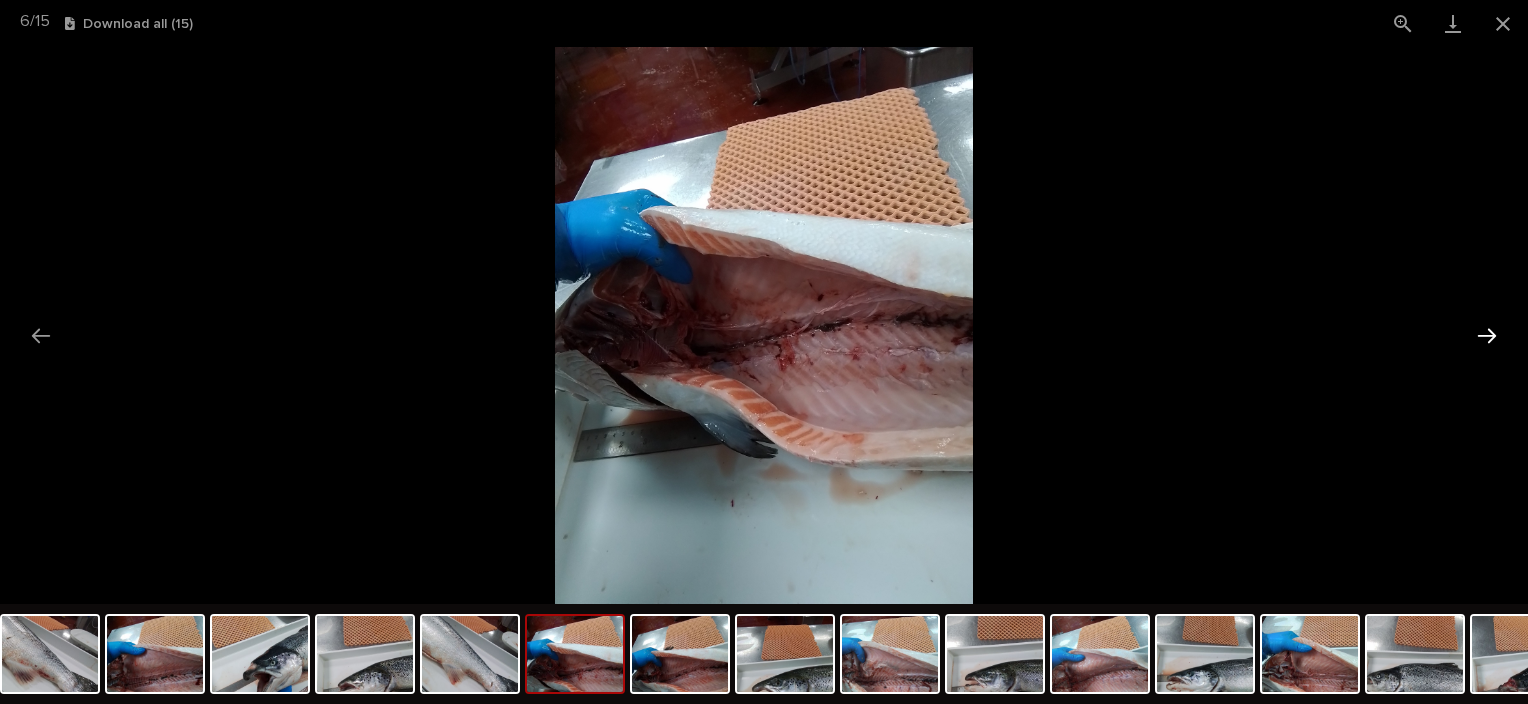 click at bounding box center [1487, 335] 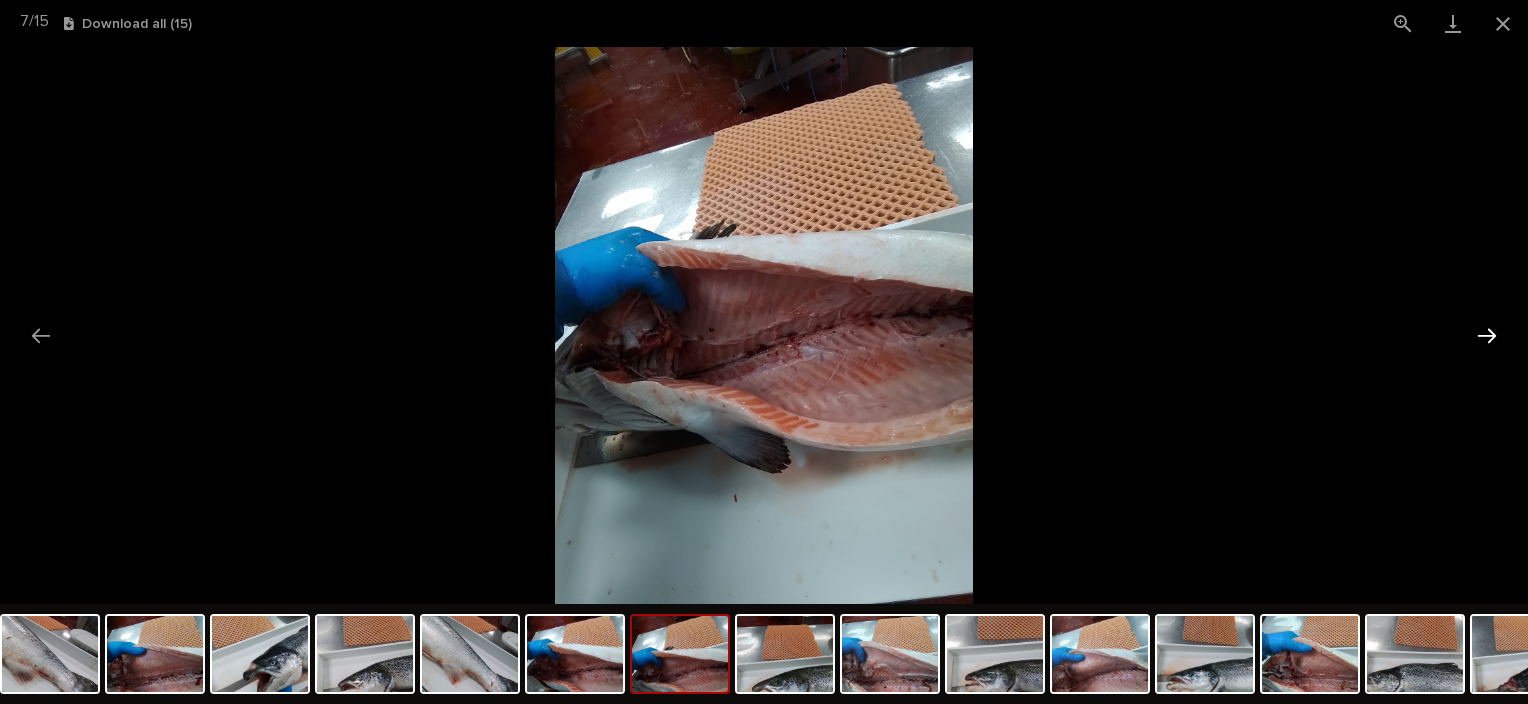 click at bounding box center (1487, 335) 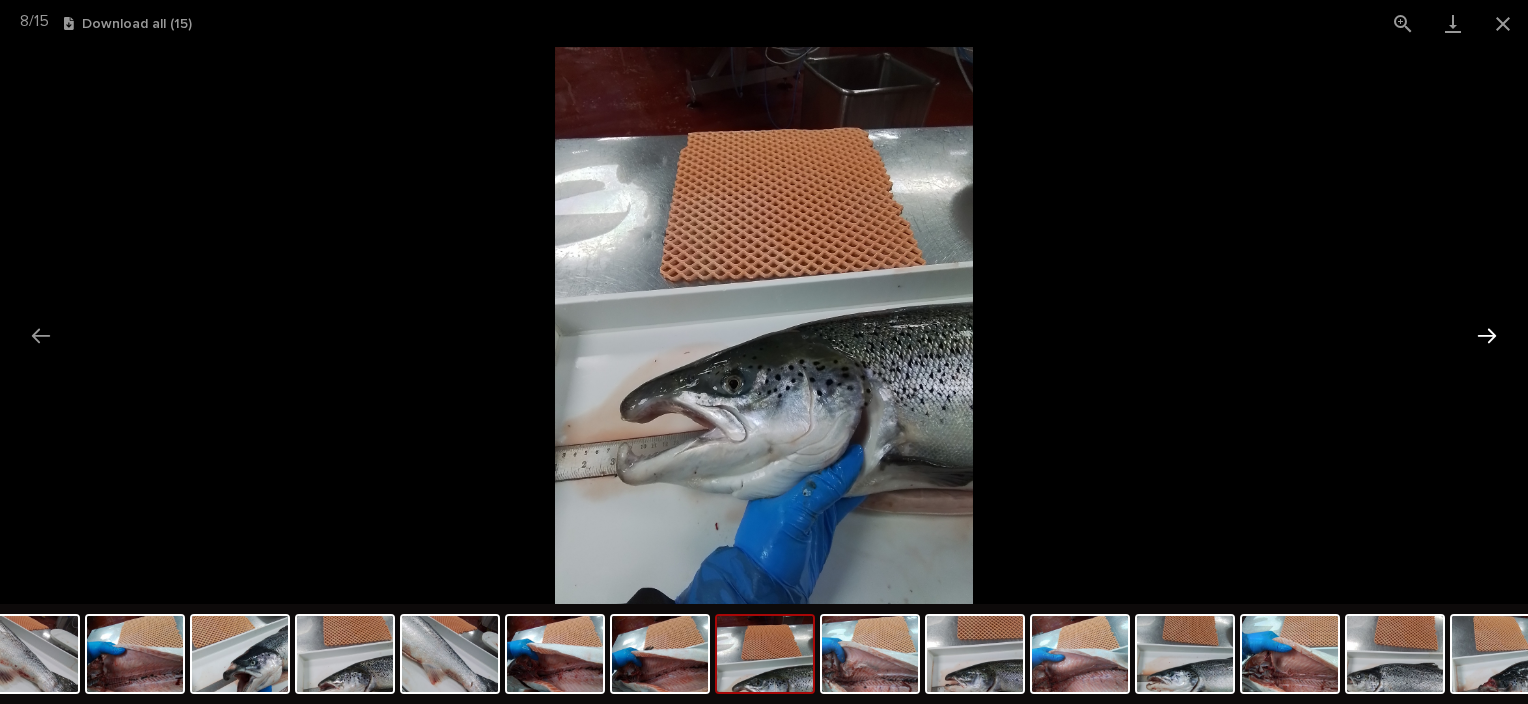 click at bounding box center [1487, 335] 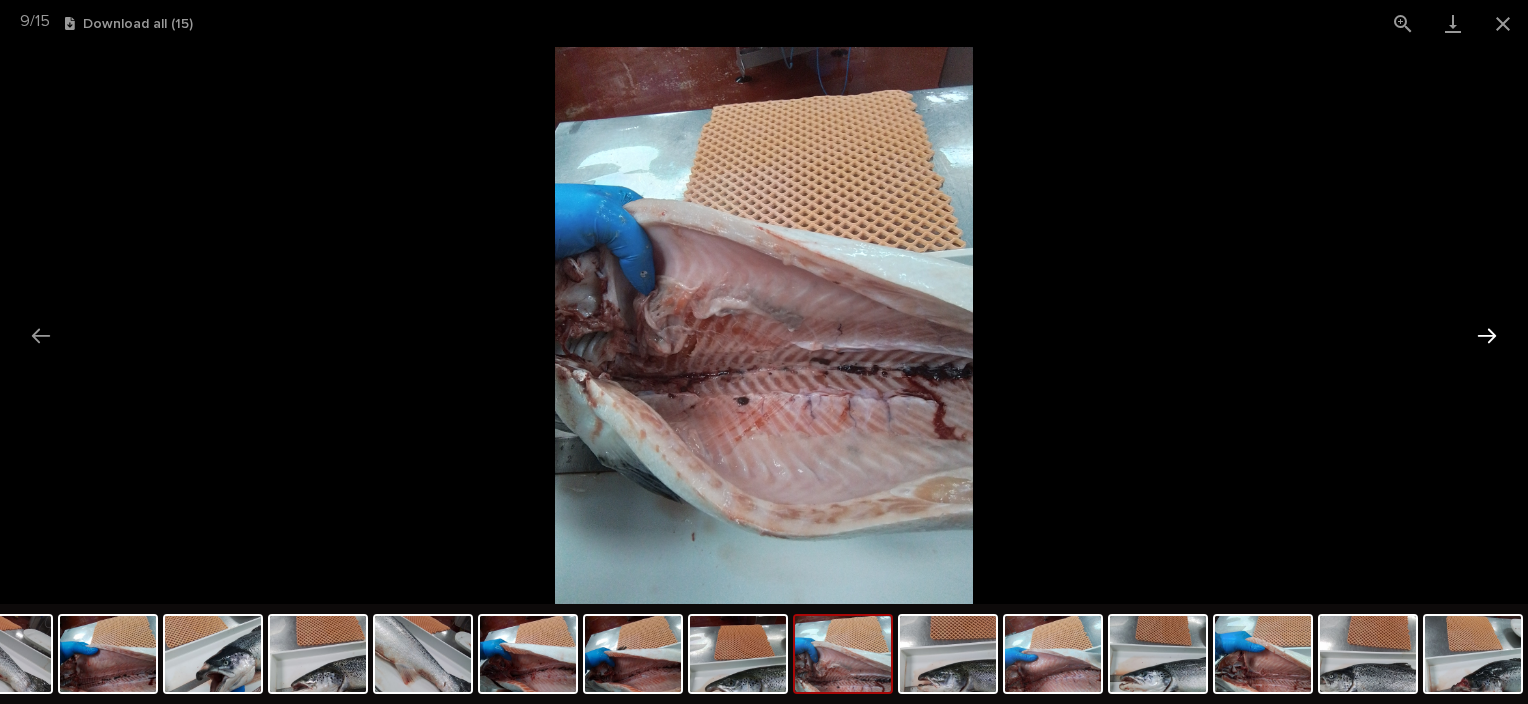 click at bounding box center [1487, 335] 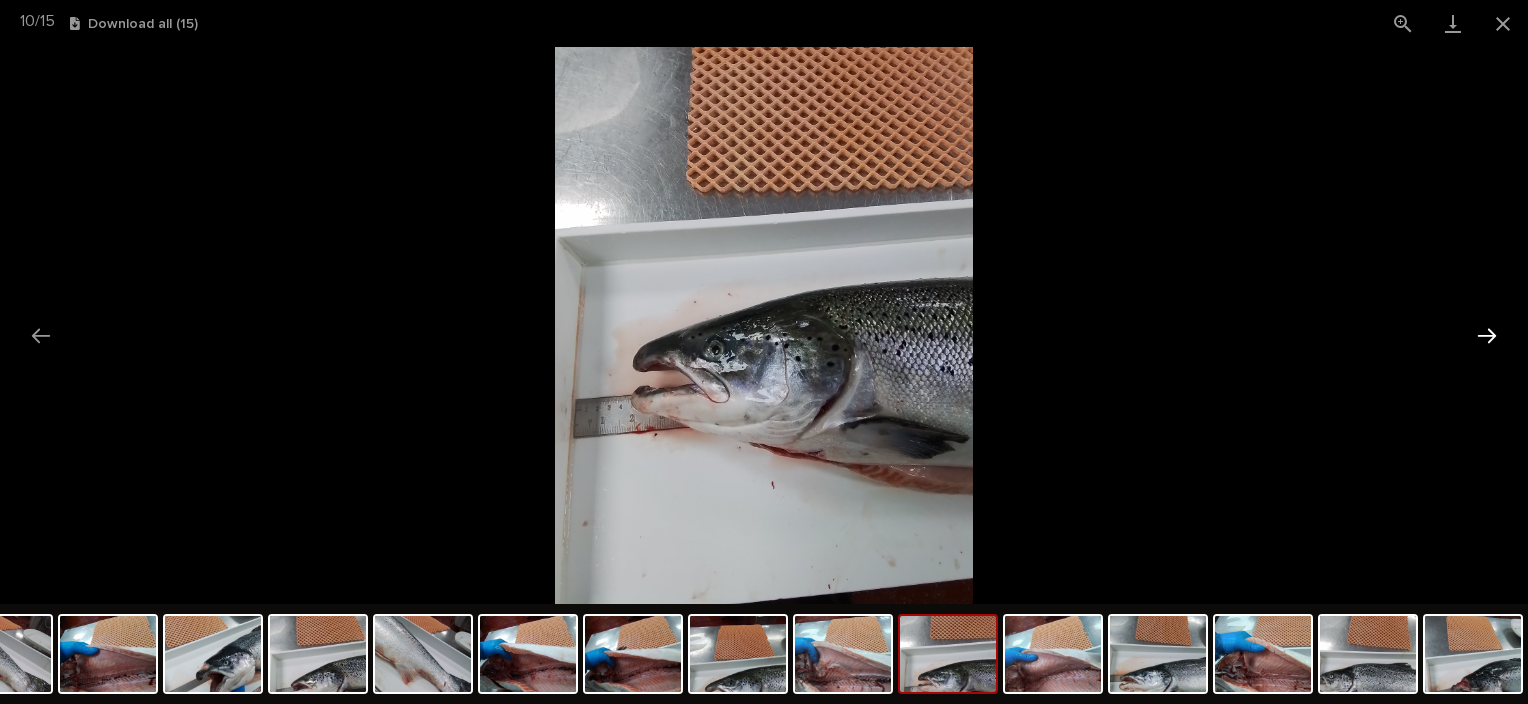 click at bounding box center (1487, 335) 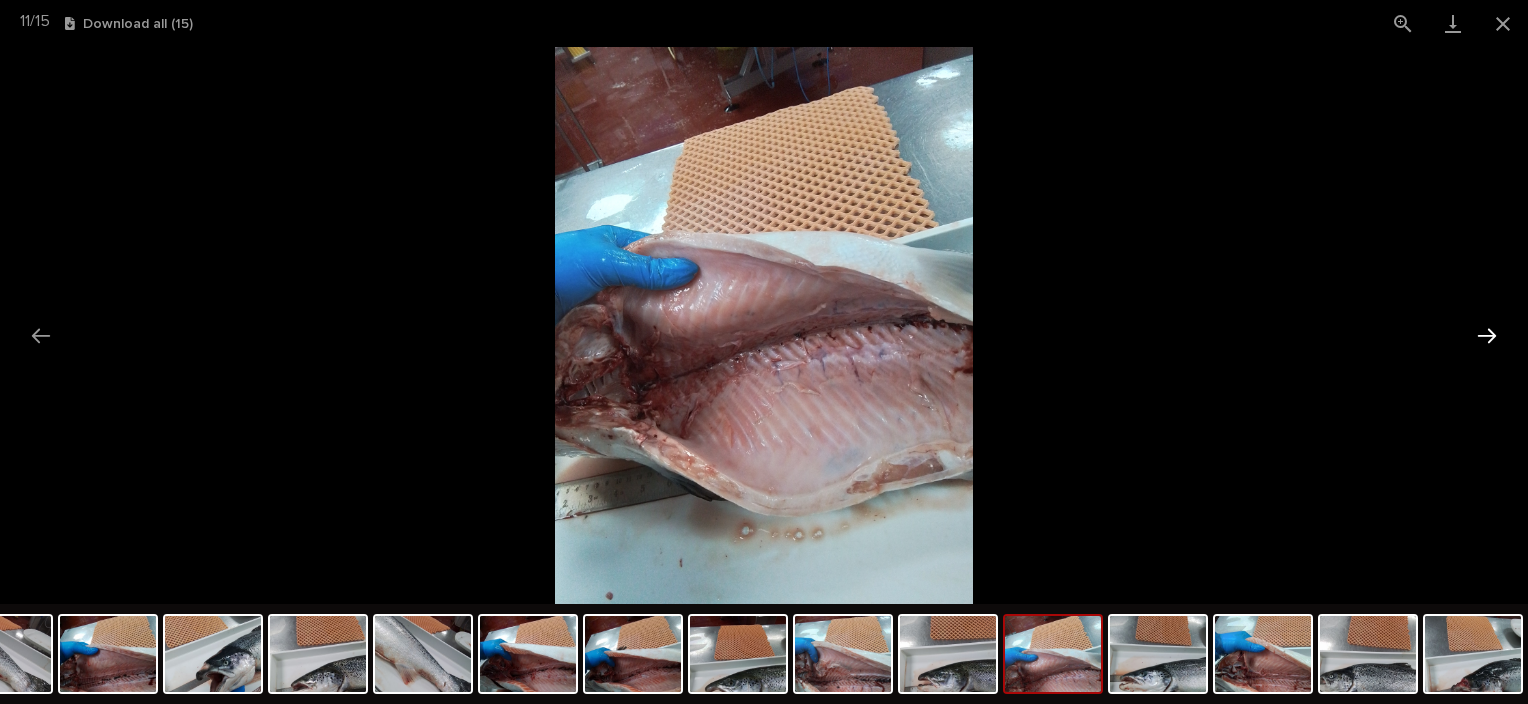 click at bounding box center [1487, 335] 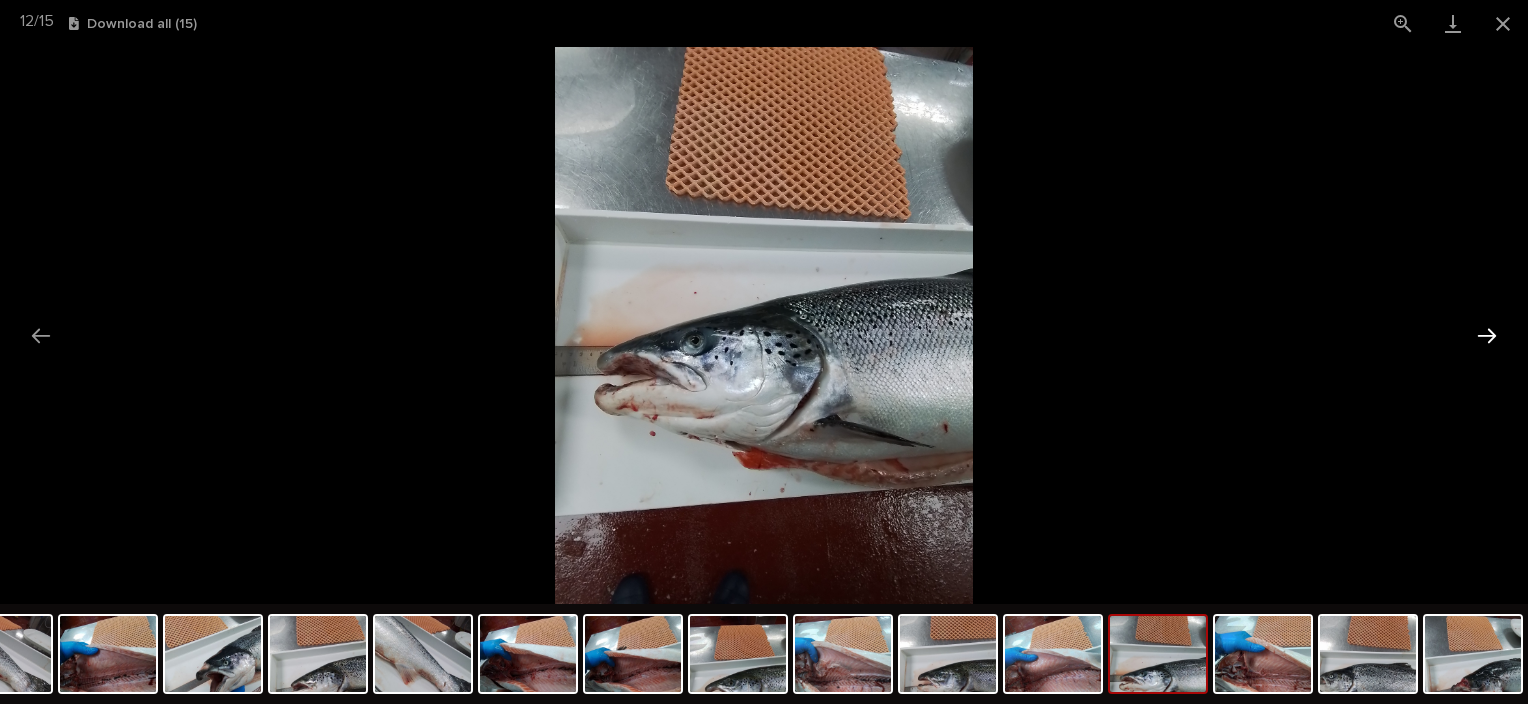 click at bounding box center [1487, 335] 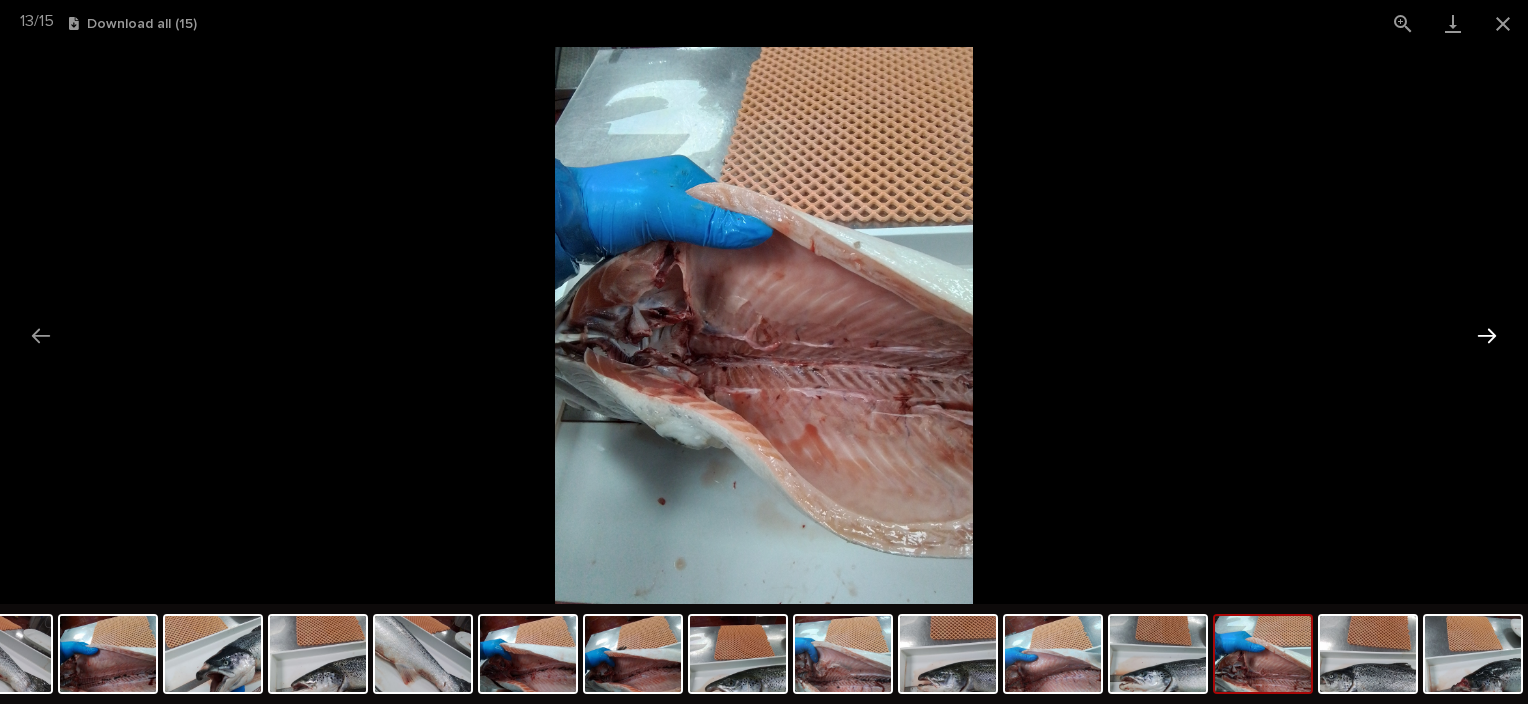 click at bounding box center [1487, 335] 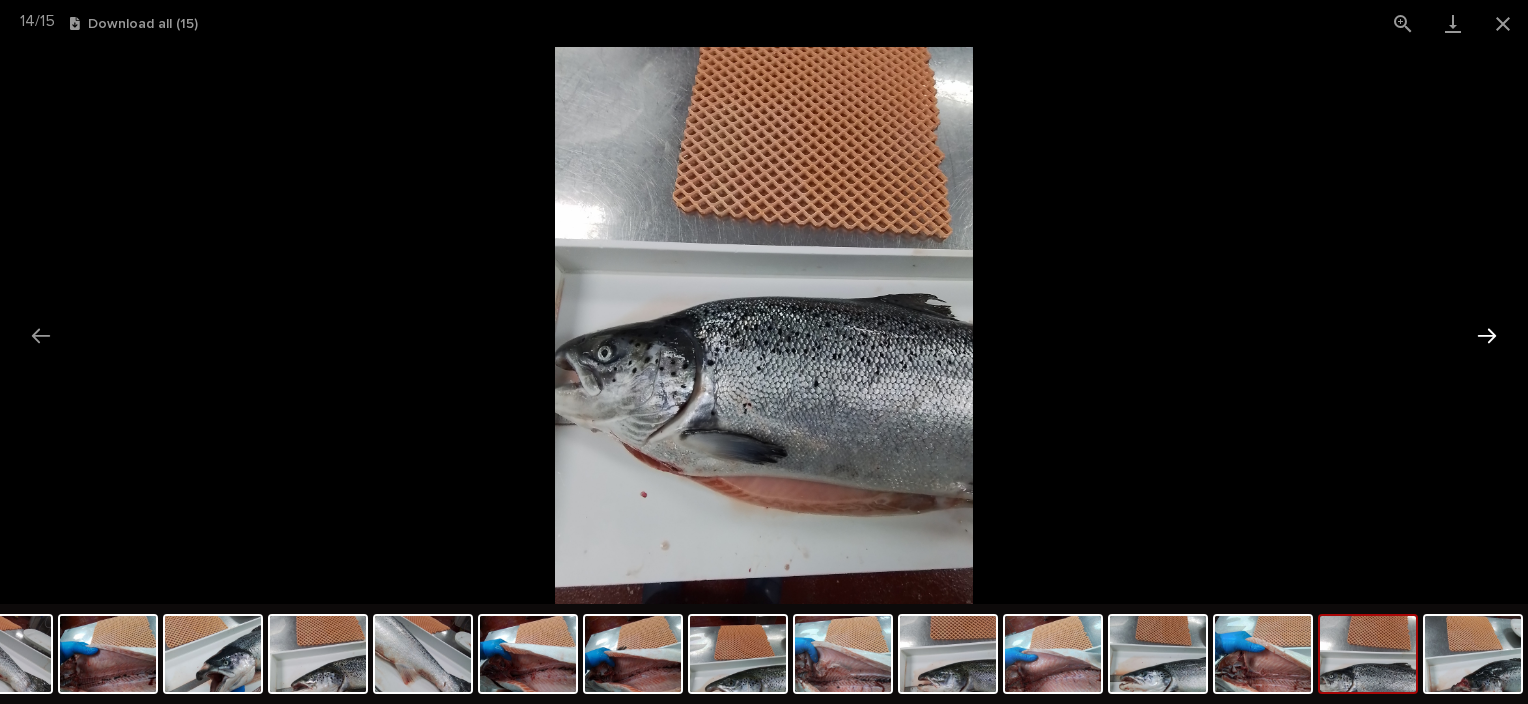 click at bounding box center (1487, 335) 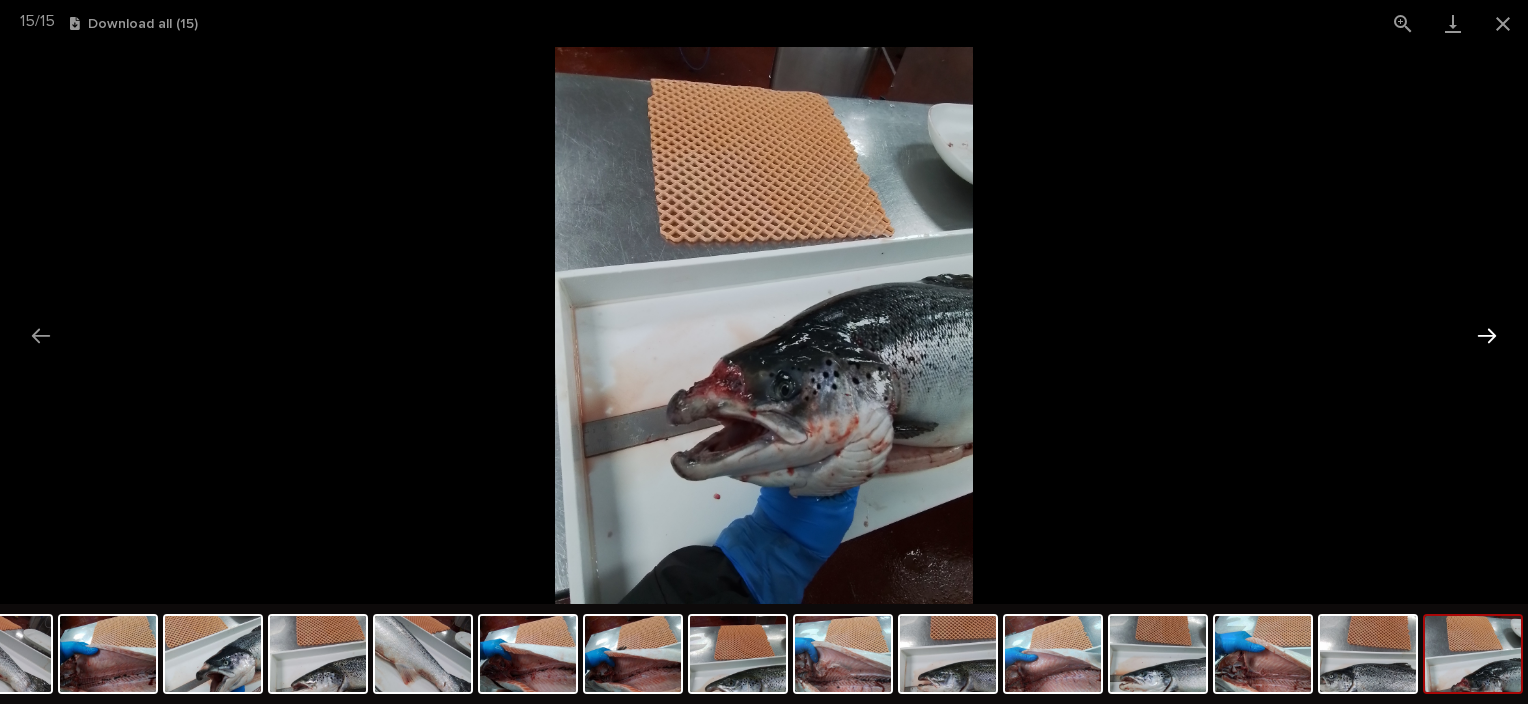 click at bounding box center [1487, 335] 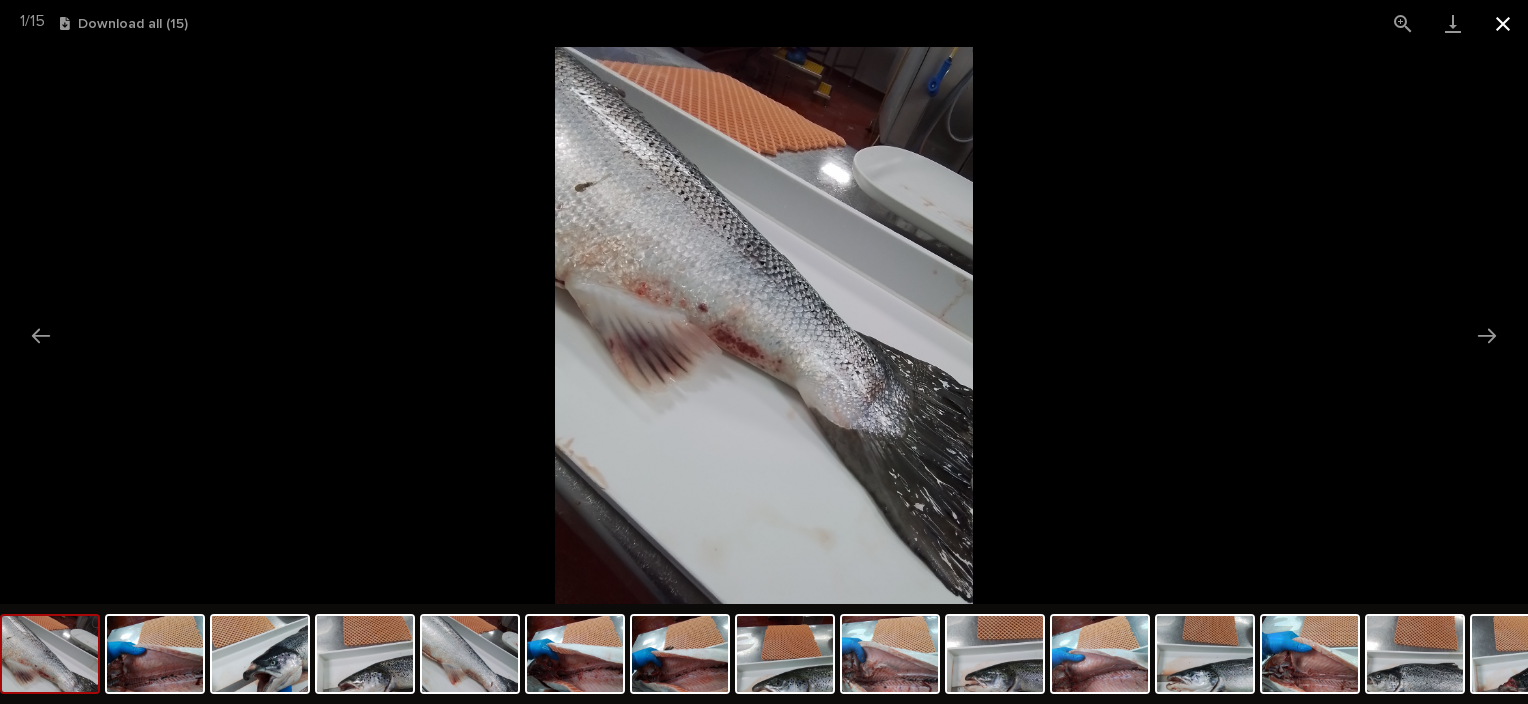 click at bounding box center [1503, 23] 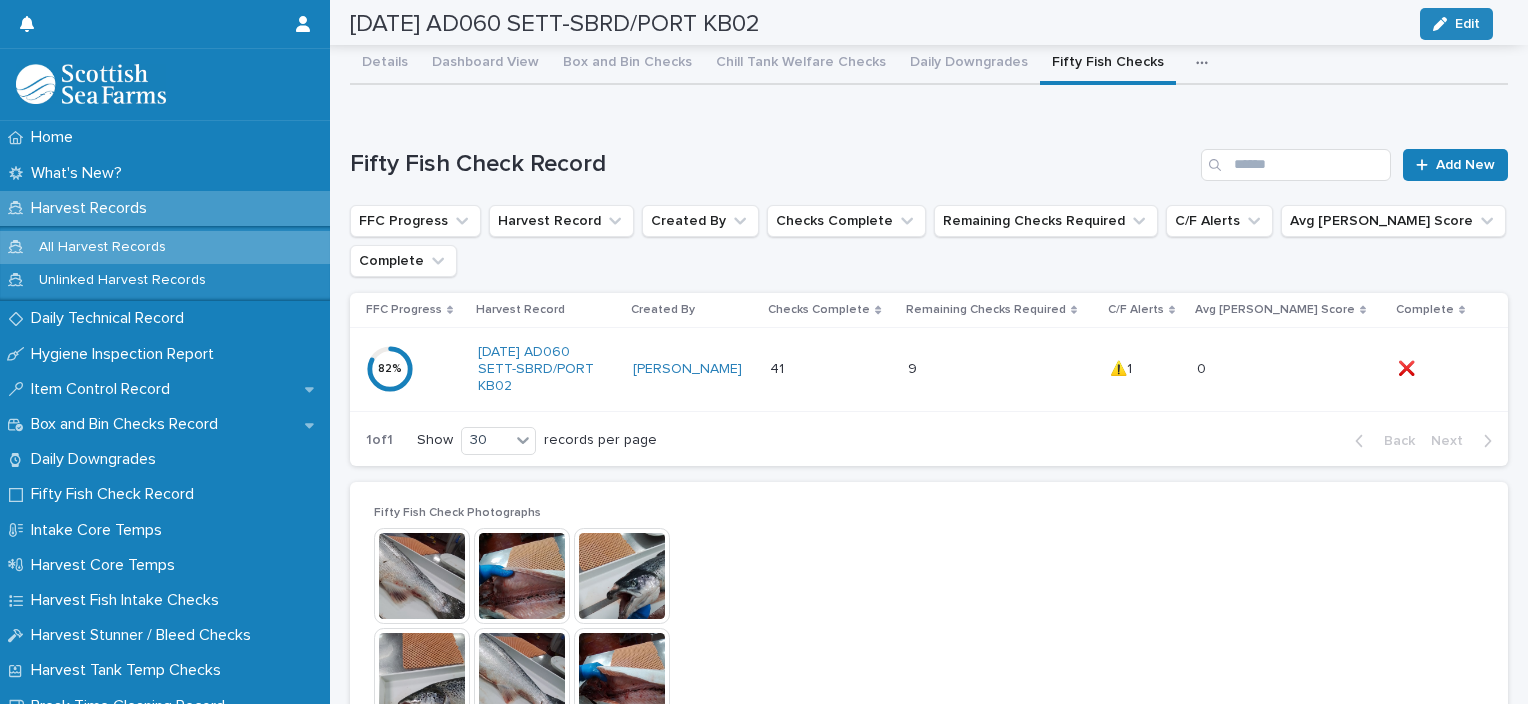 scroll, scrollTop: 36, scrollLeft: 0, axis: vertical 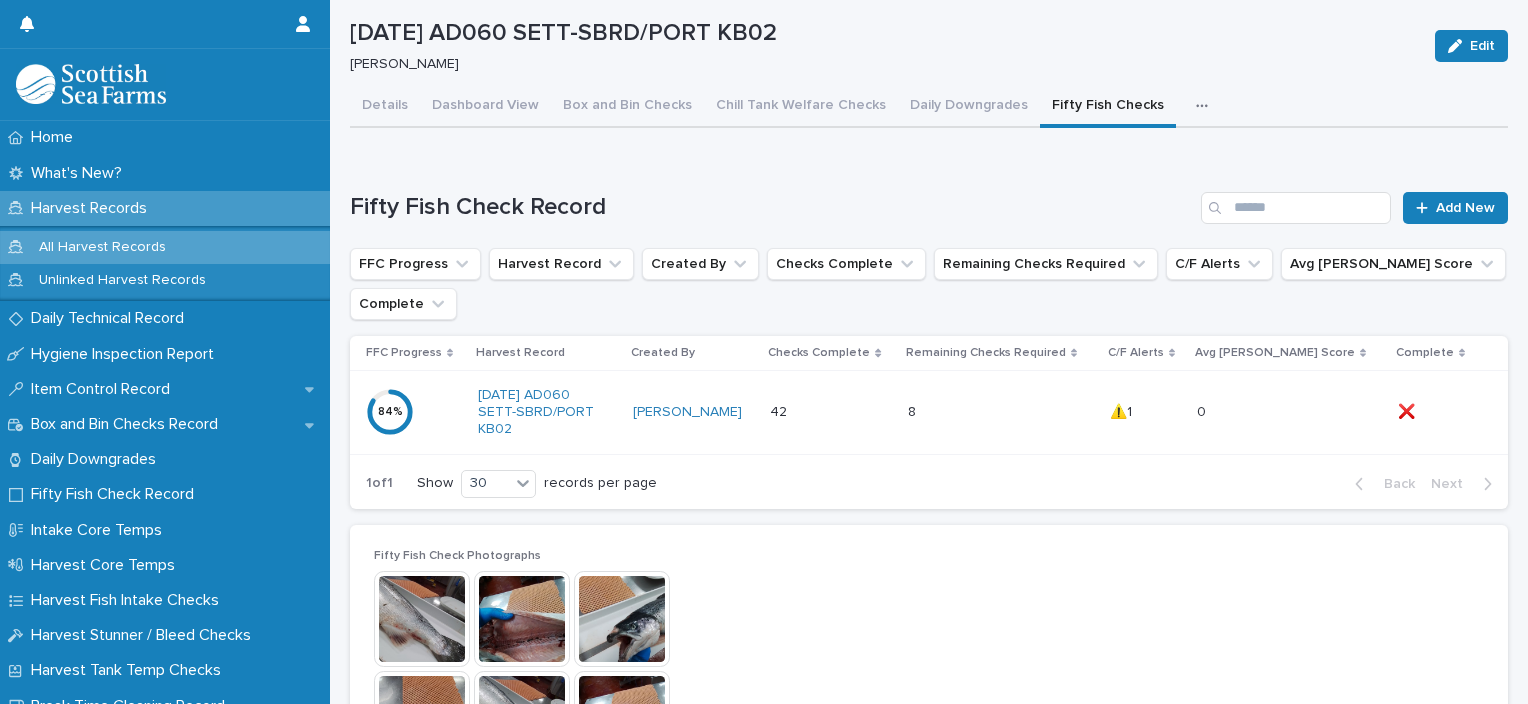 click on "8 8" at bounding box center [1000, 412] 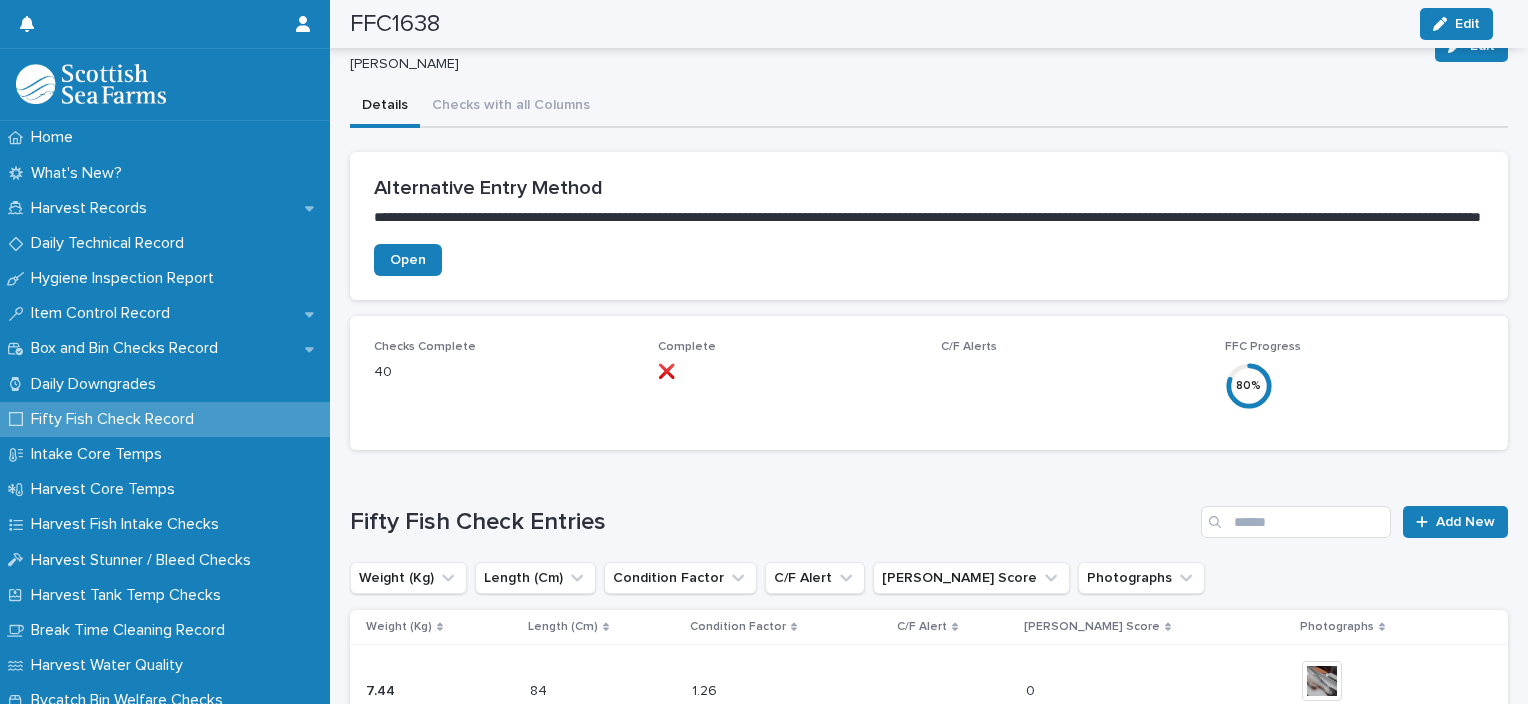 scroll, scrollTop: 986, scrollLeft: 0, axis: vertical 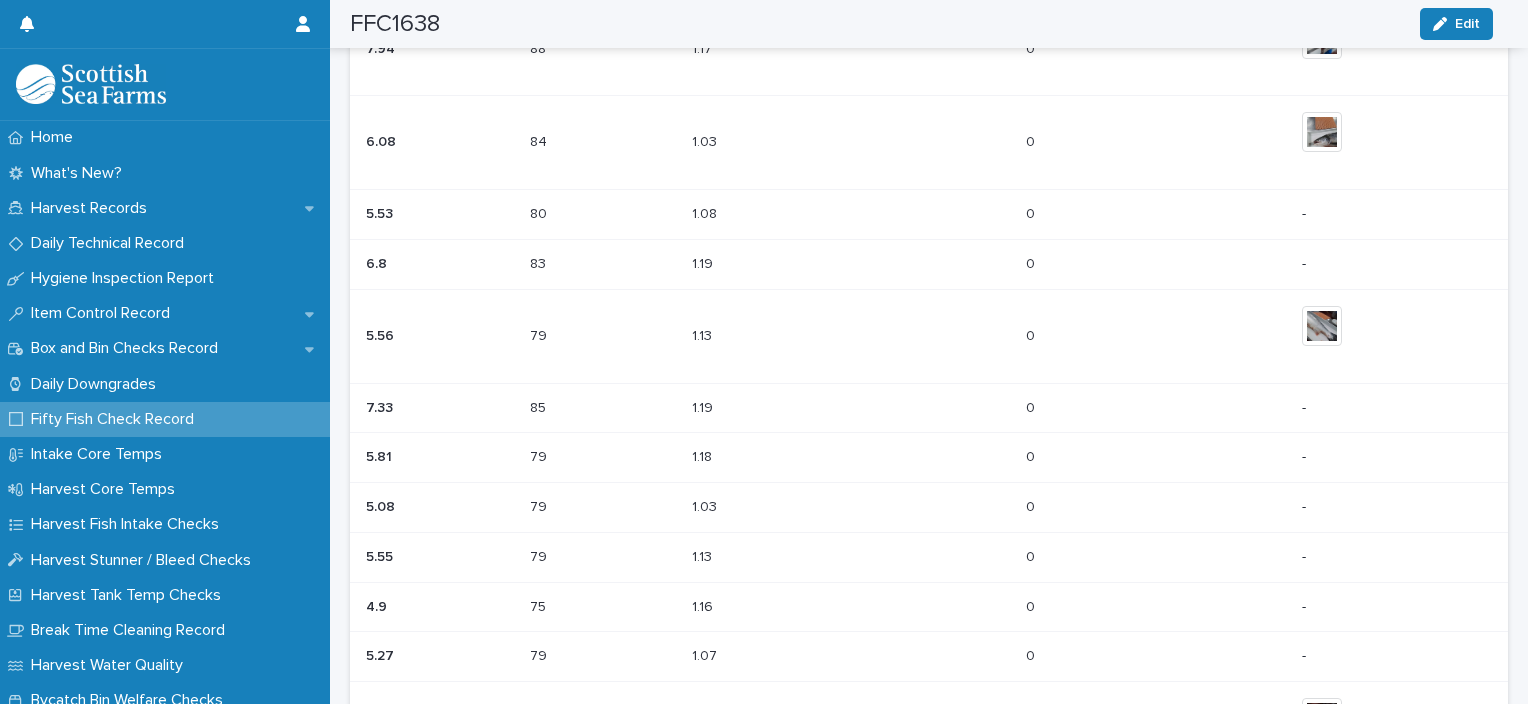click at bounding box center [954, 336] 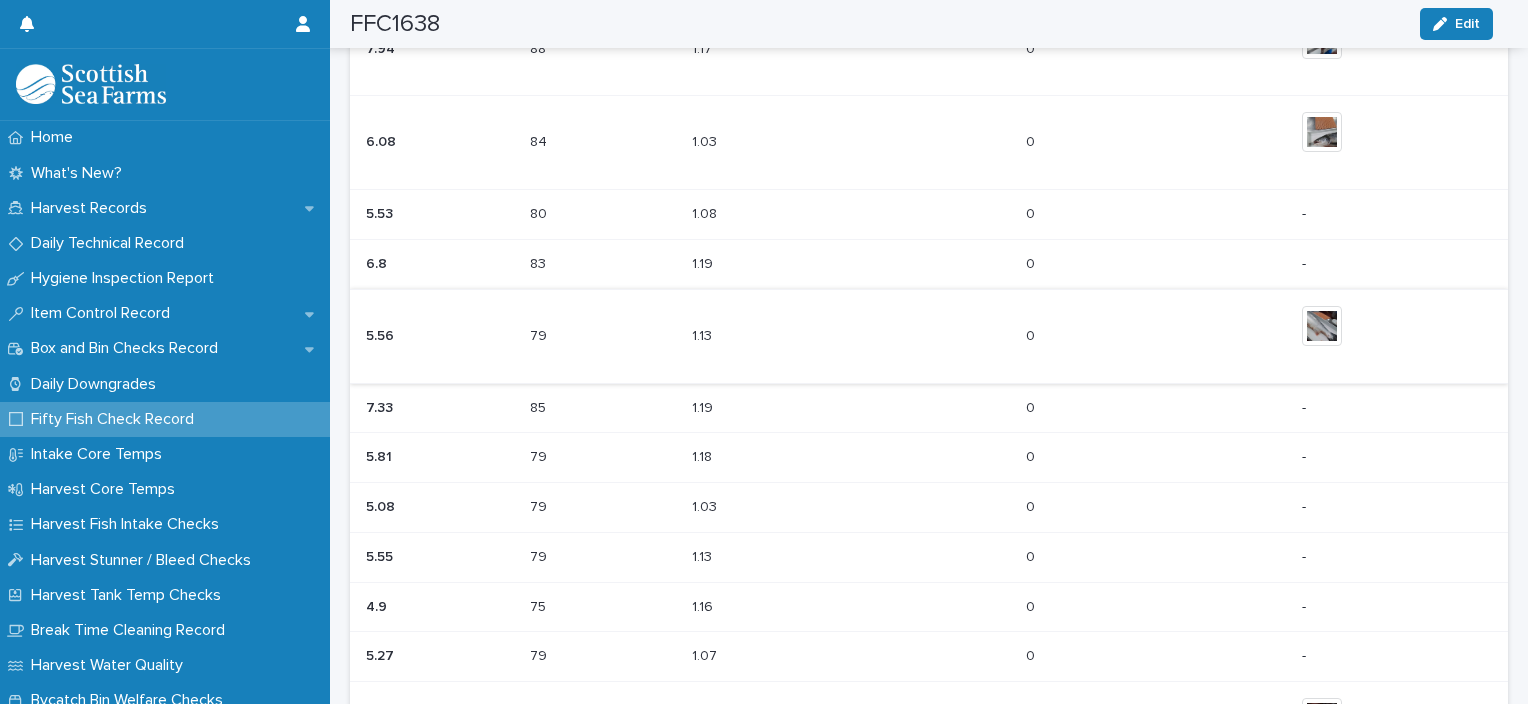 scroll, scrollTop: 0, scrollLeft: 0, axis: both 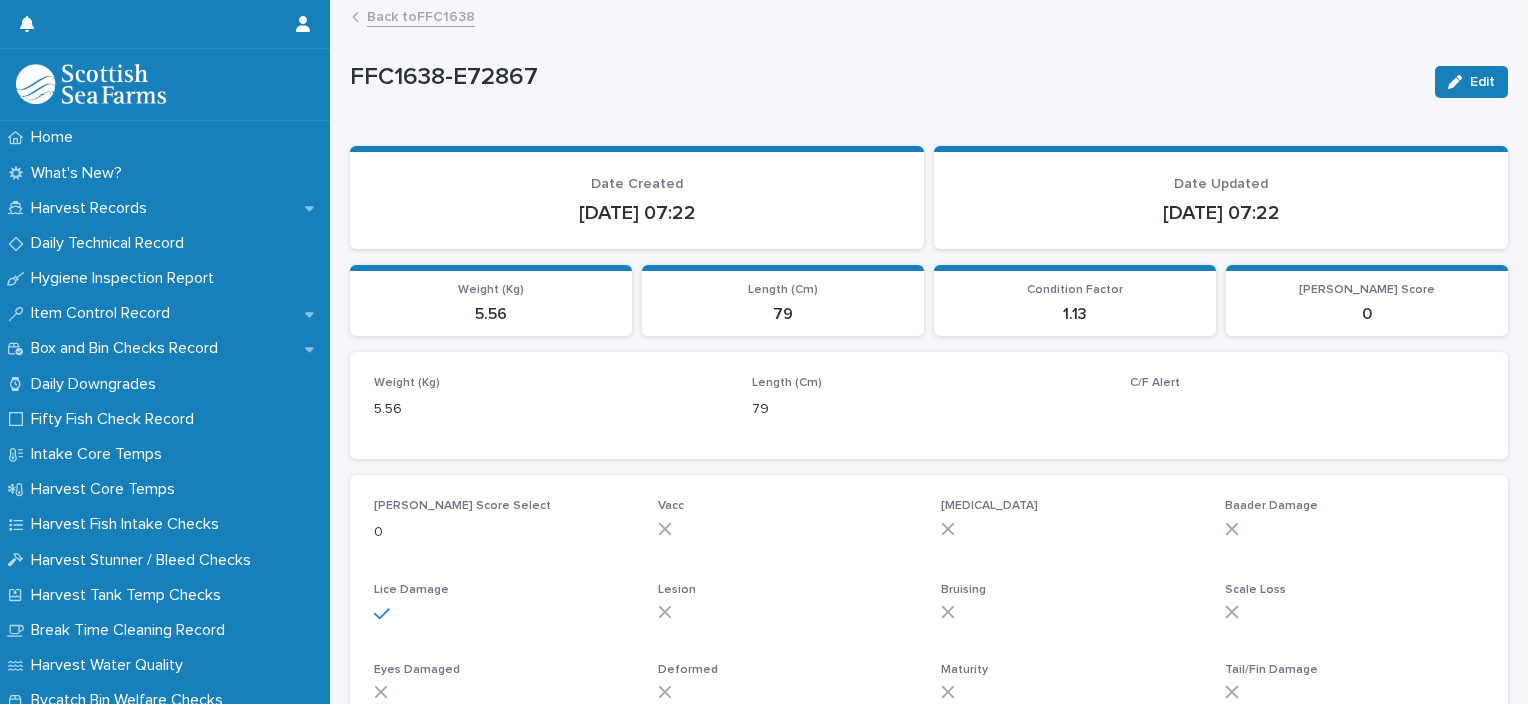 click on "Back to  FFC1638" at bounding box center [421, 15] 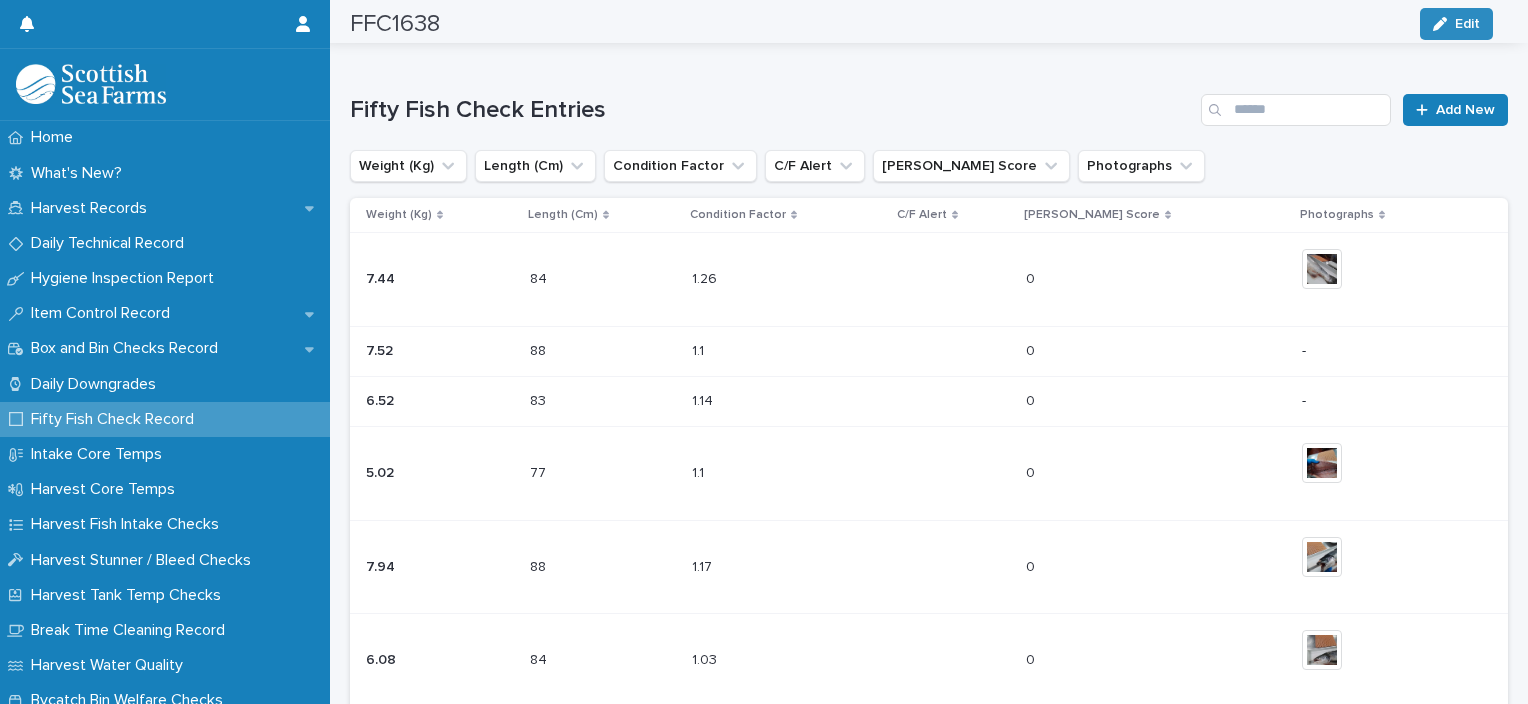 scroll, scrollTop: 568, scrollLeft: 0, axis: vertical 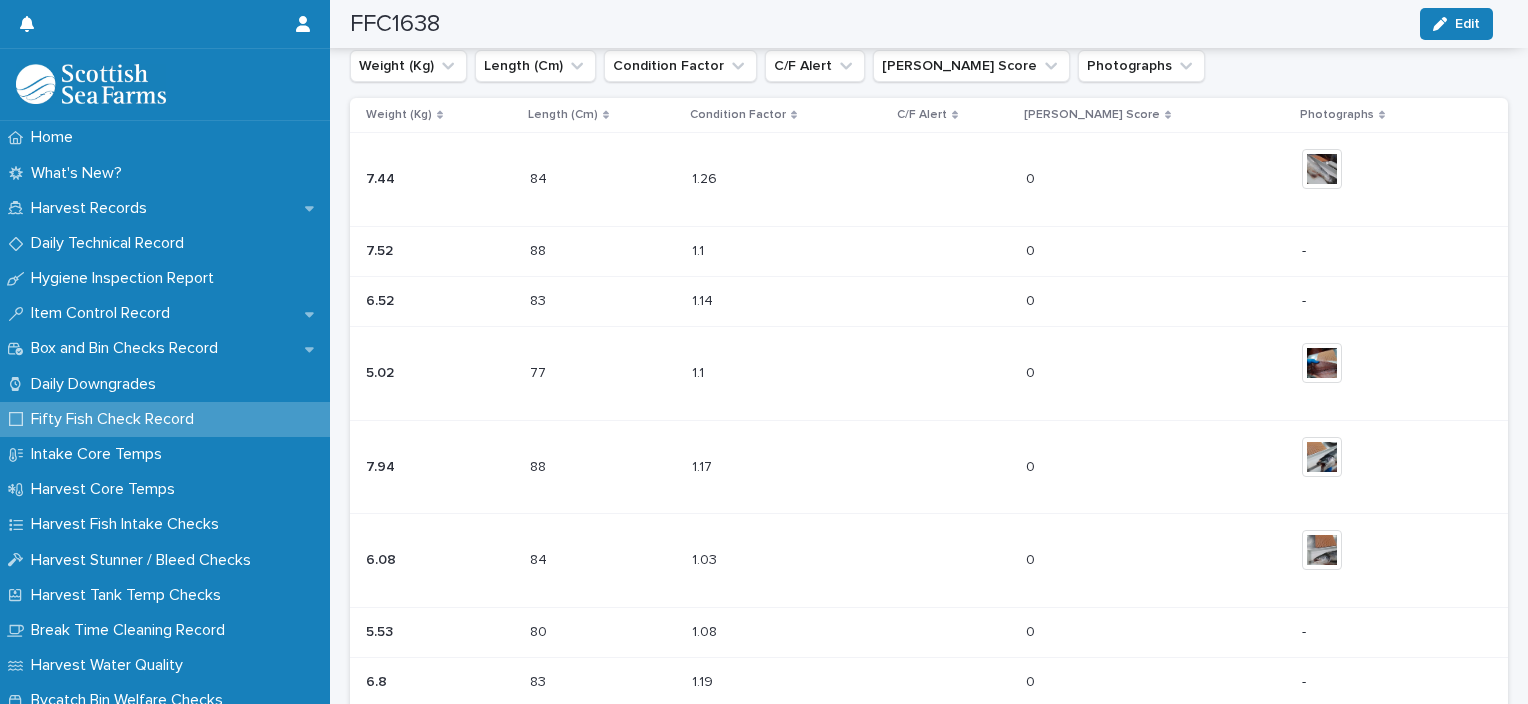 click at bounding box center (1067, 373) 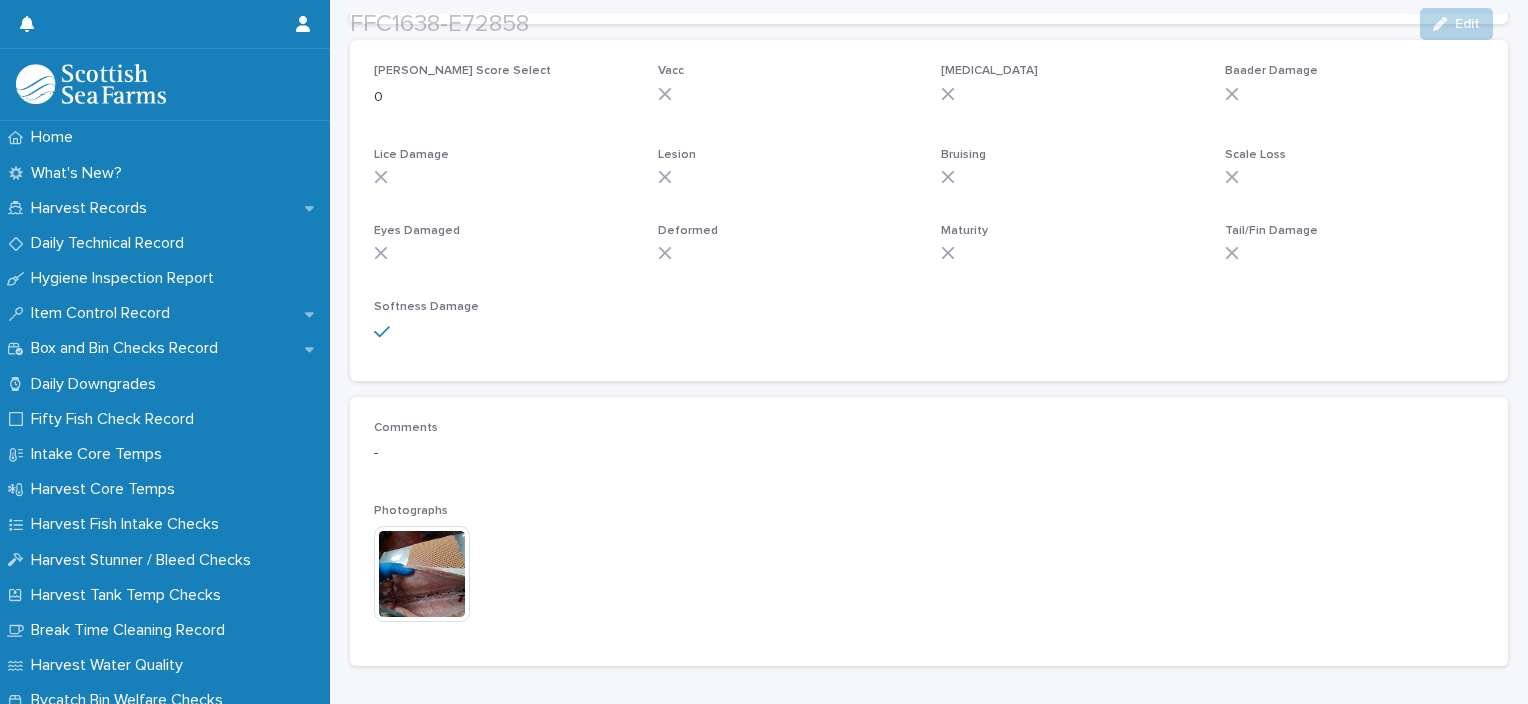 scroll, scrollTop: 450, scrollLeft: 0, axis: vertical 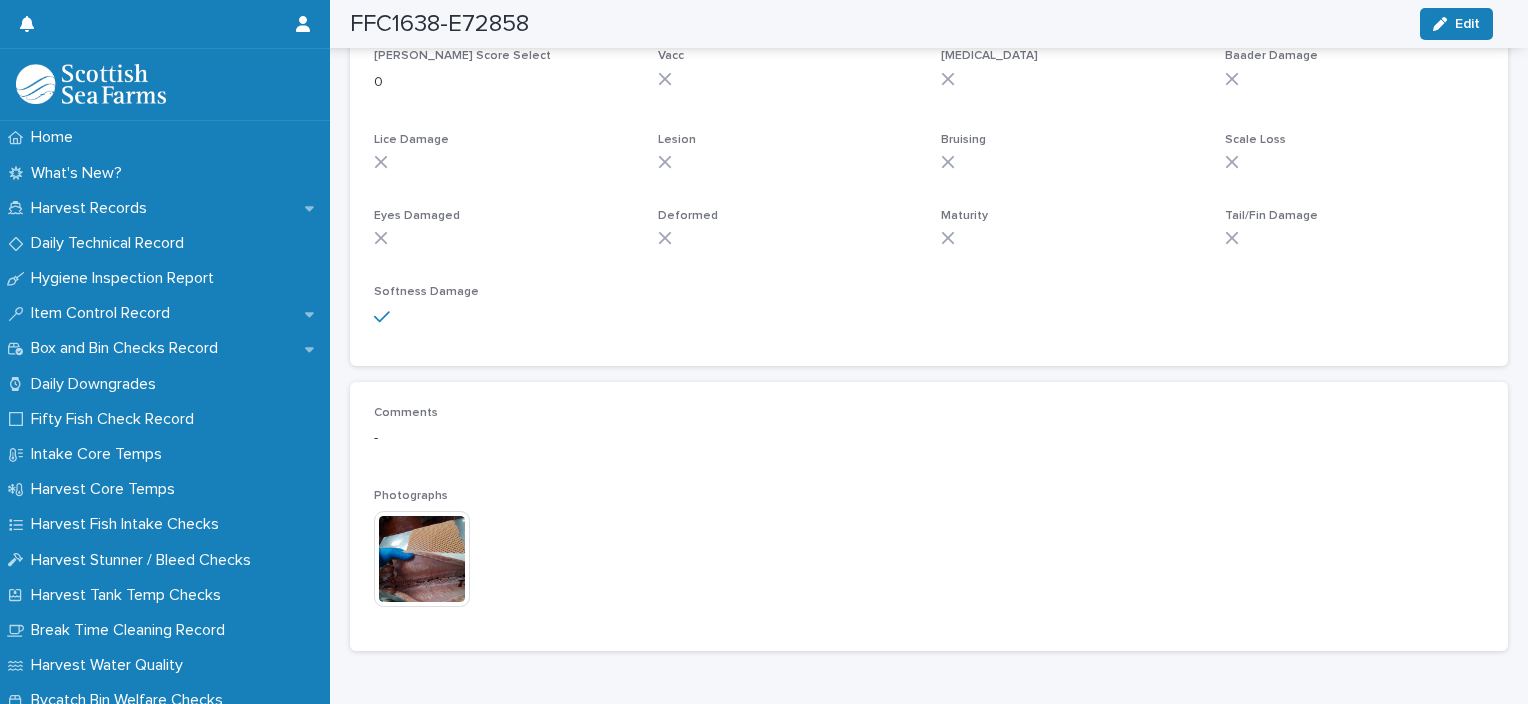 click at bounding box center (422, 559) 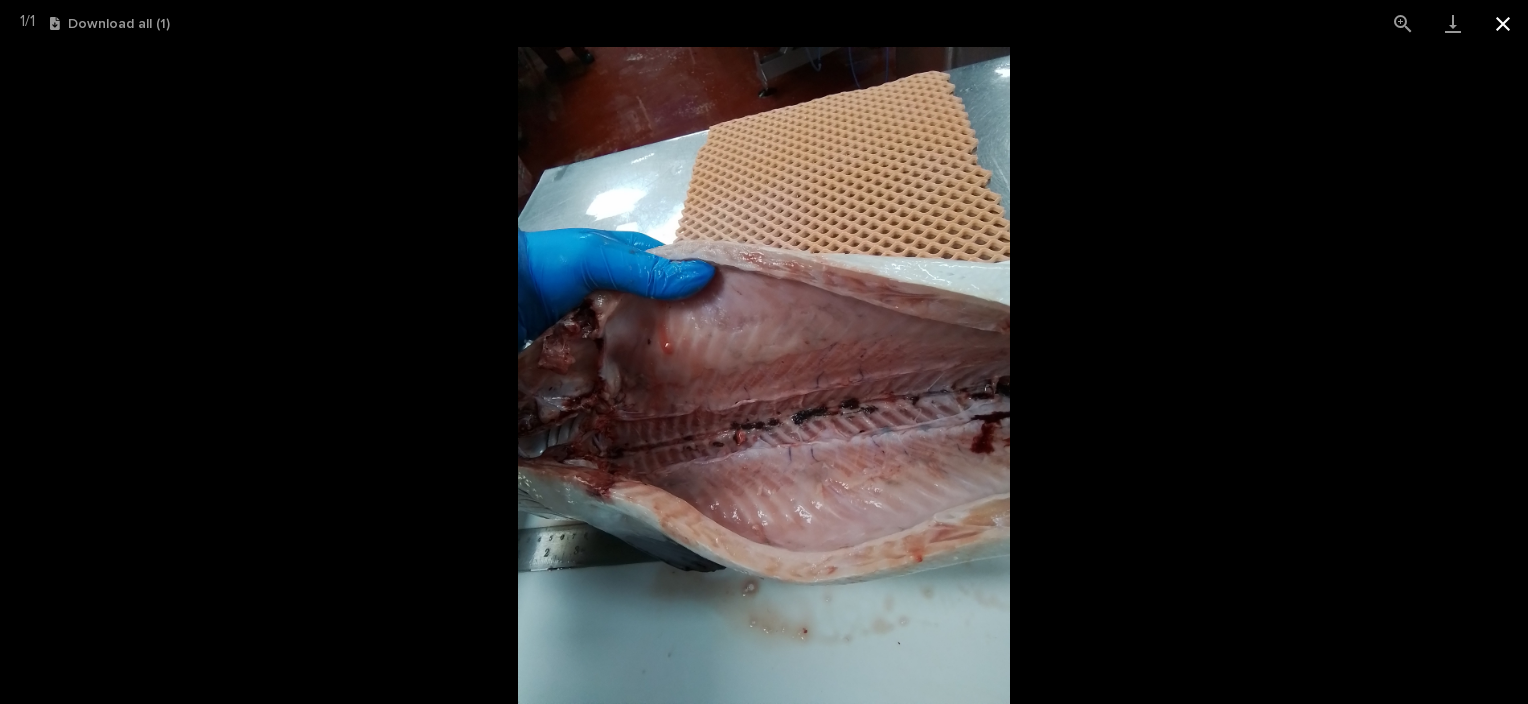 click at bounding box center (1503, 23) 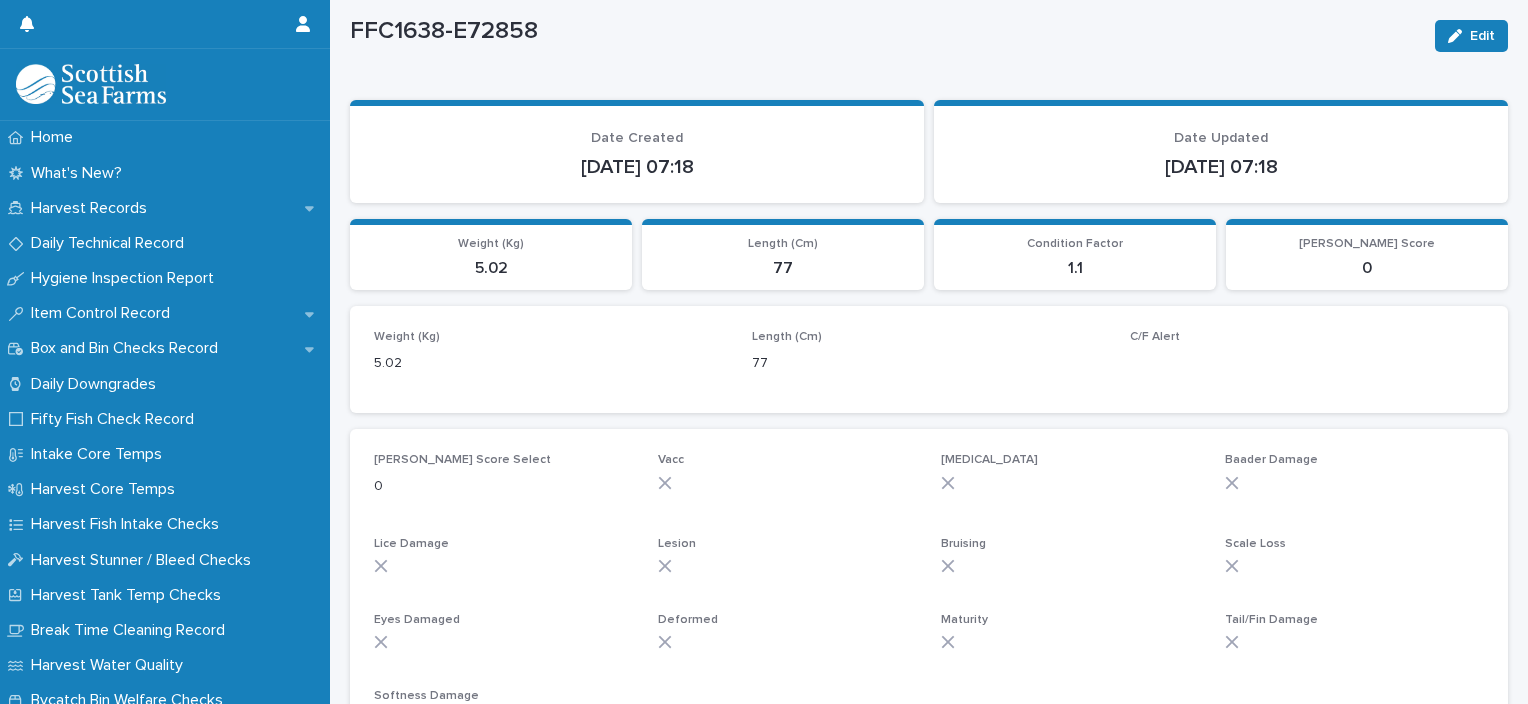 scroll, scrollTop: 0, scrollLeft: 0, axis: both 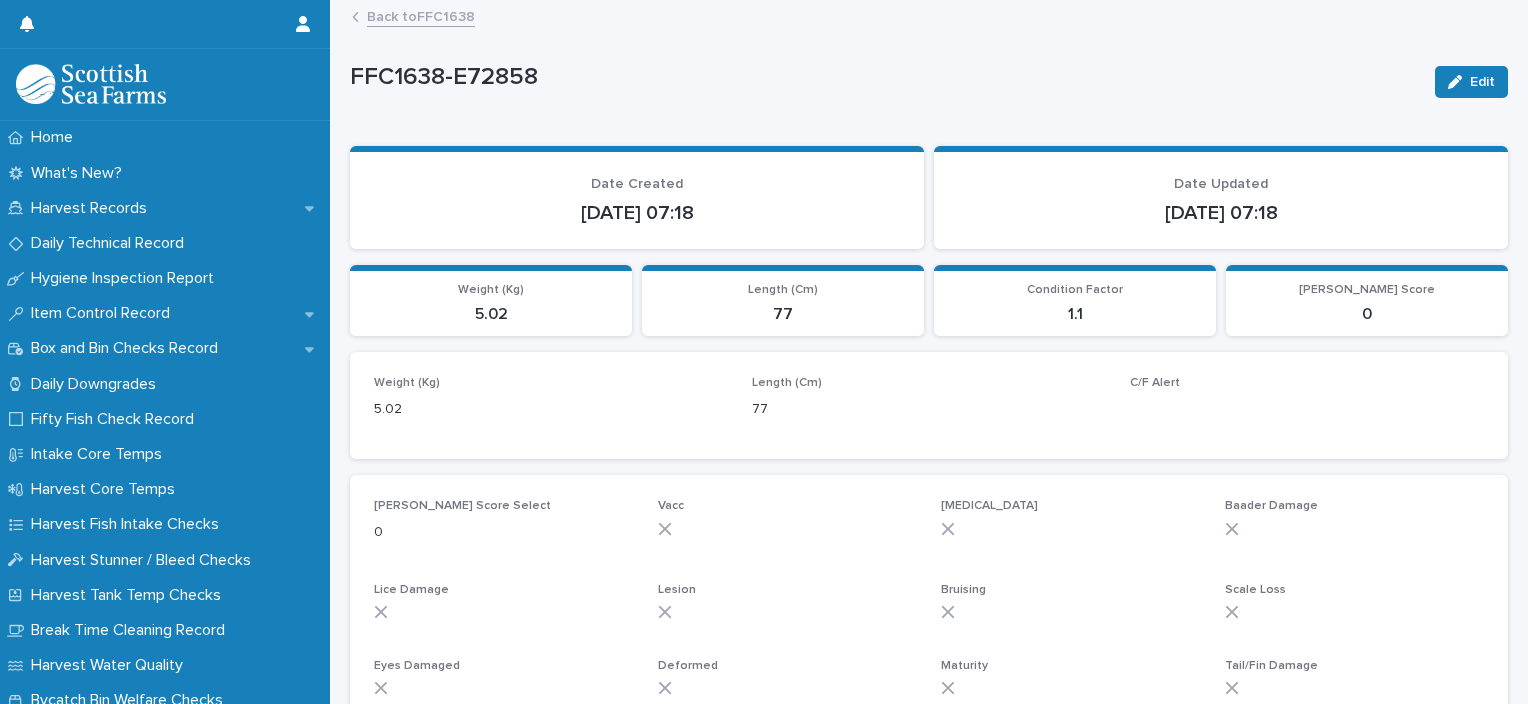 click on "Back to  FFC1638" at bounding box center [421, 15] 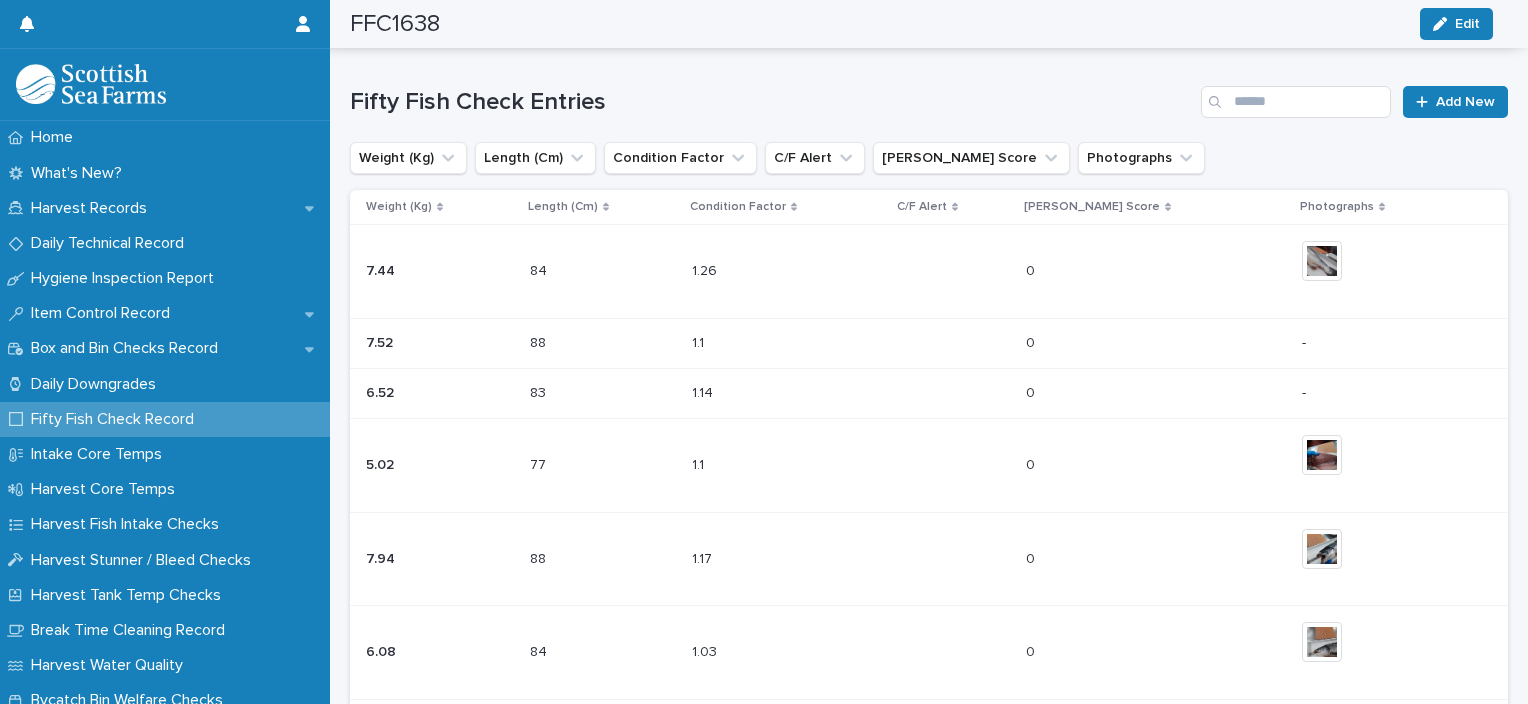 scroll, scrollTop: 733, scrollLeft: 0, axis: vertical 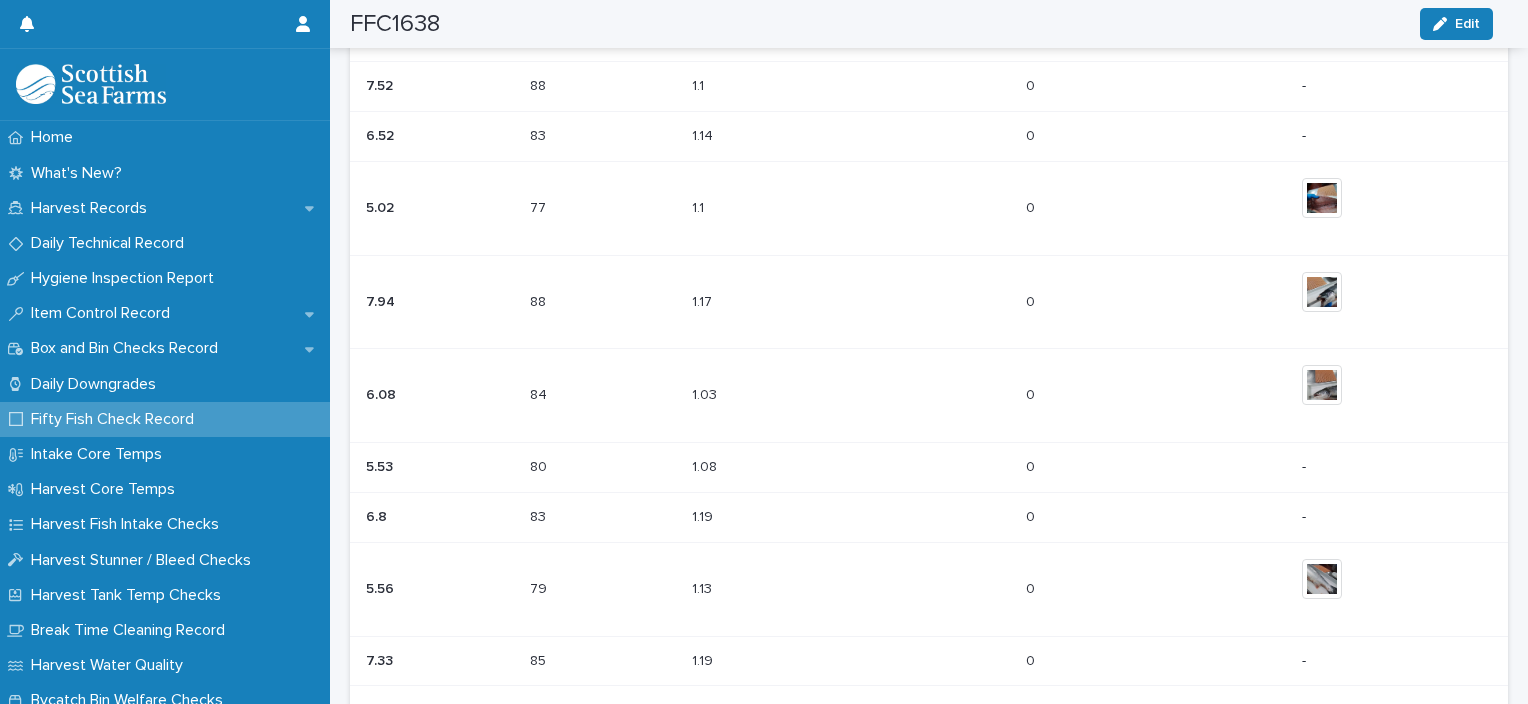 click on "0 0" at bounding box center (1156, 589) 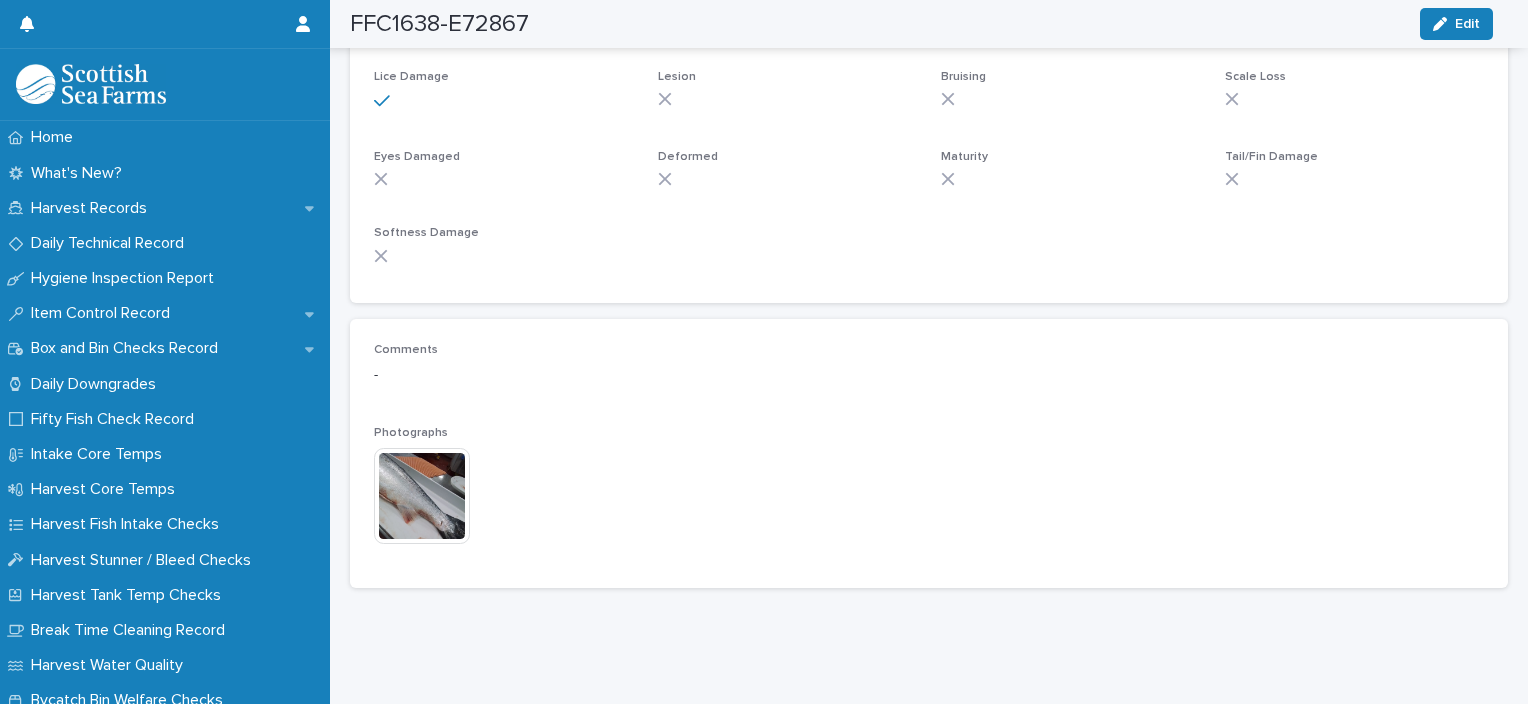 scroll, scrollTop: 308, scrollLeft: 0, axis: vertical 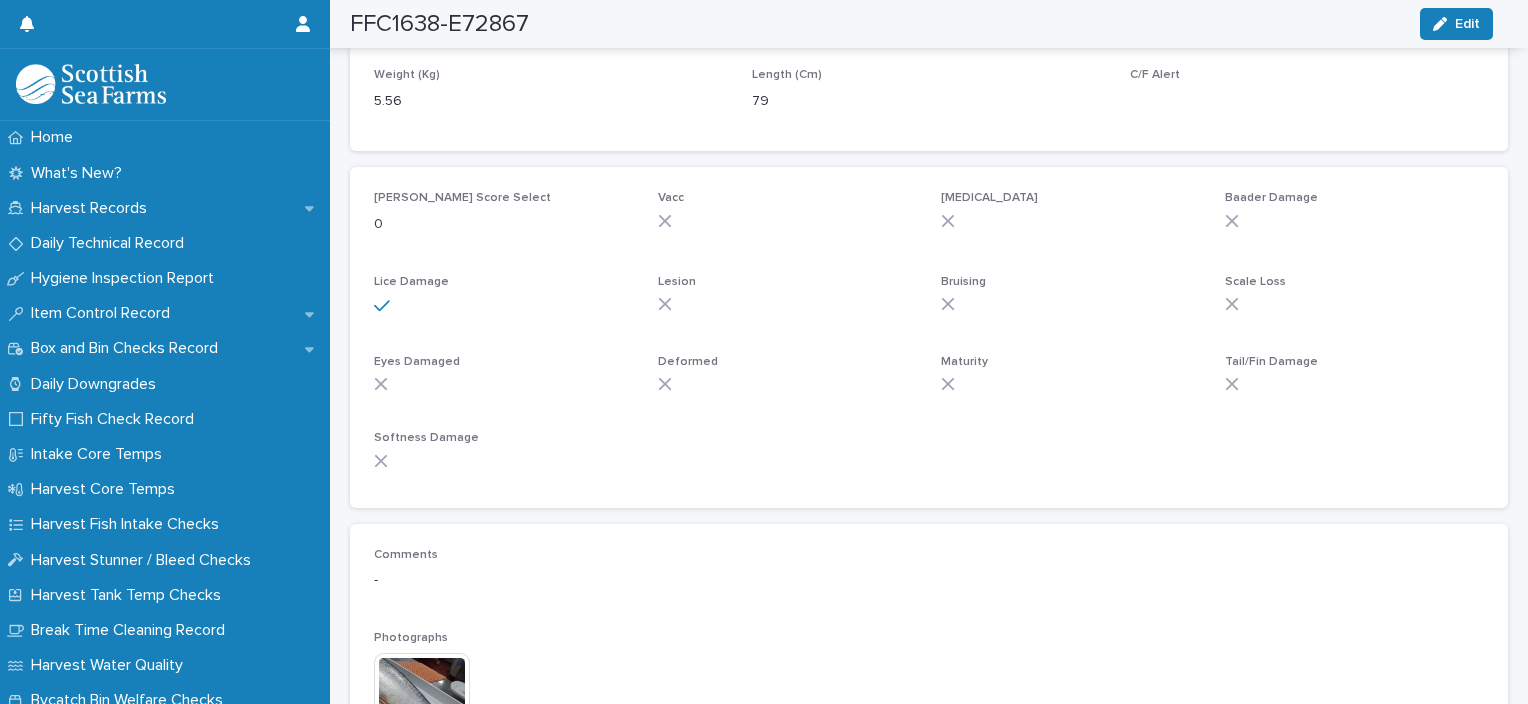 click at bounding box center (422, 701) 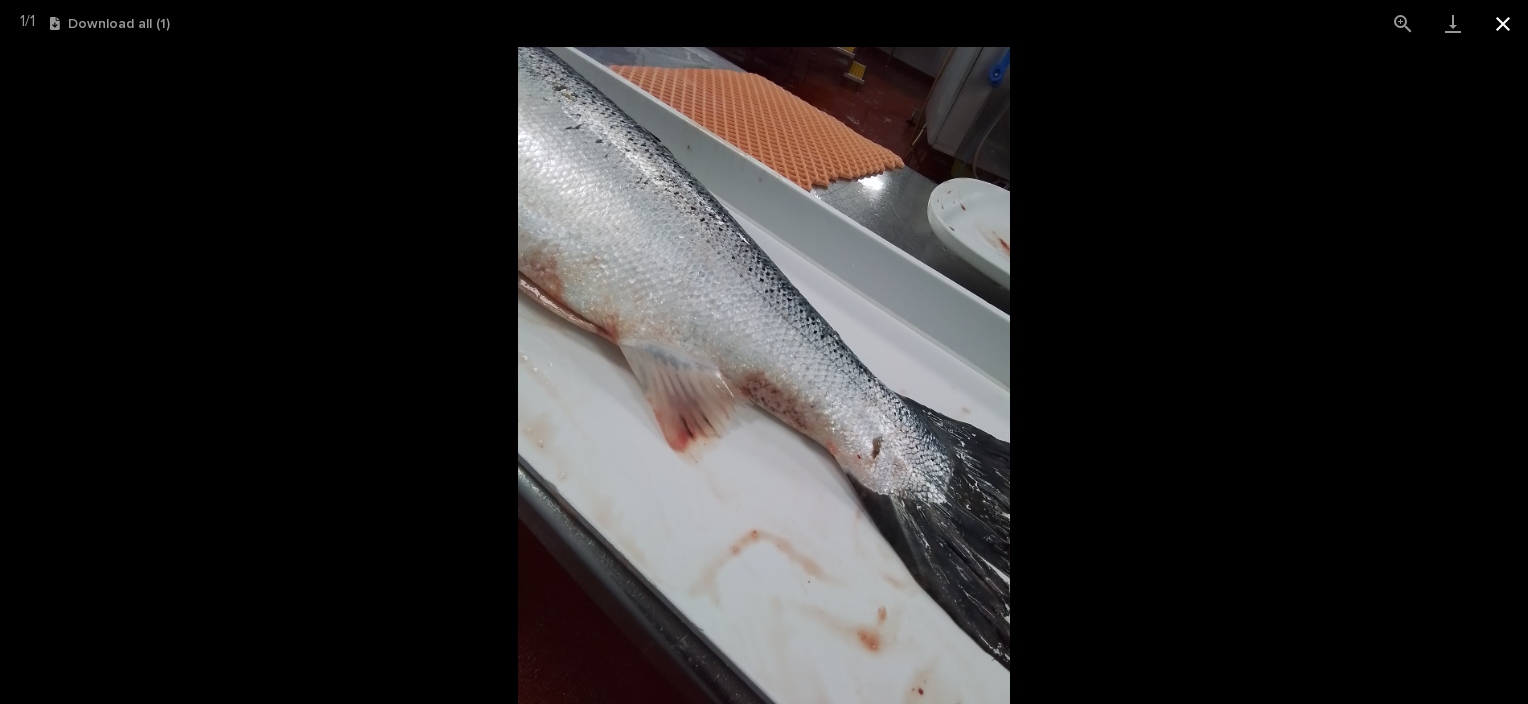 click at bounding box center [1503, 23] 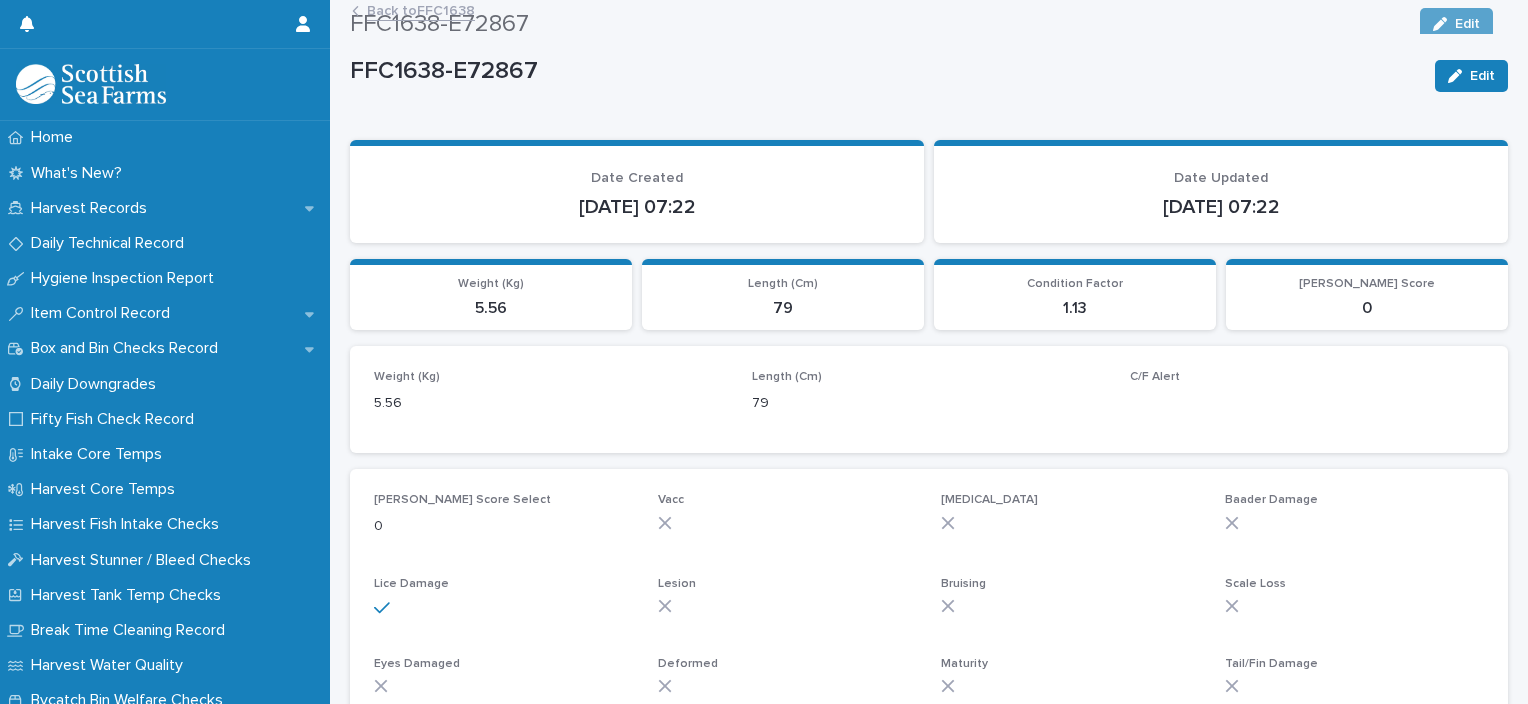 scroll, scrollTop: 0, scrollLeft: 0, axis: both 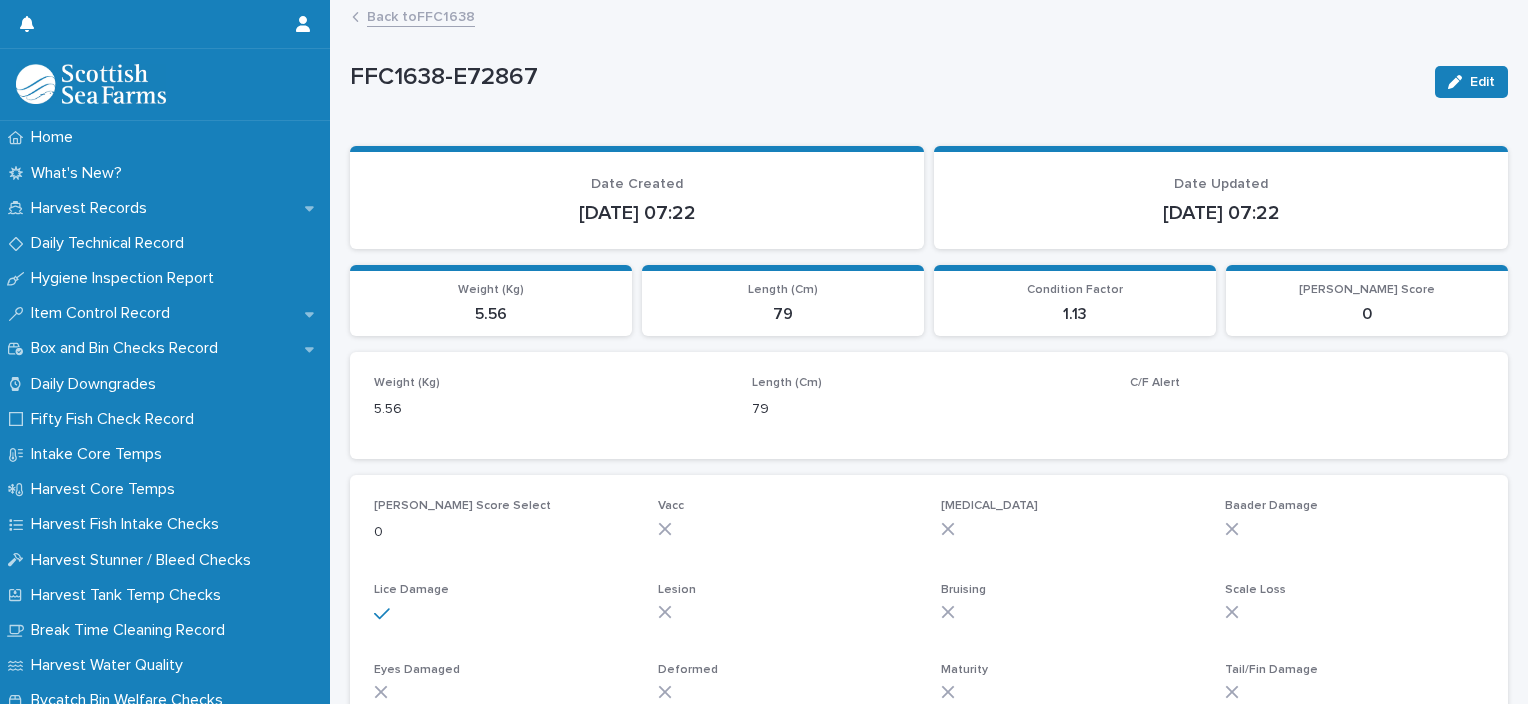 click on "Back to  FFC1638" at bounding box center (421, 15) 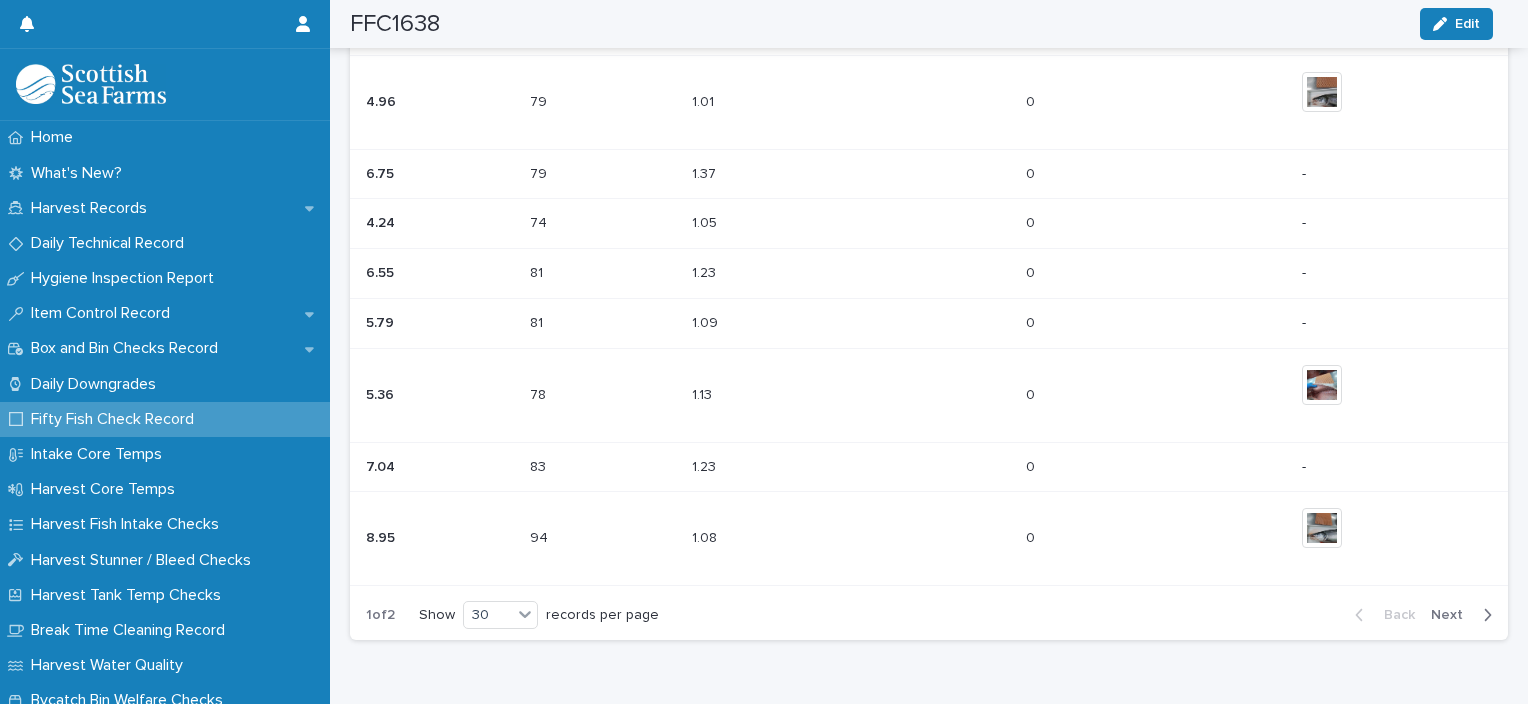 scroll, scrollTop: 2197, scrollLeft: 0, axis: vertical 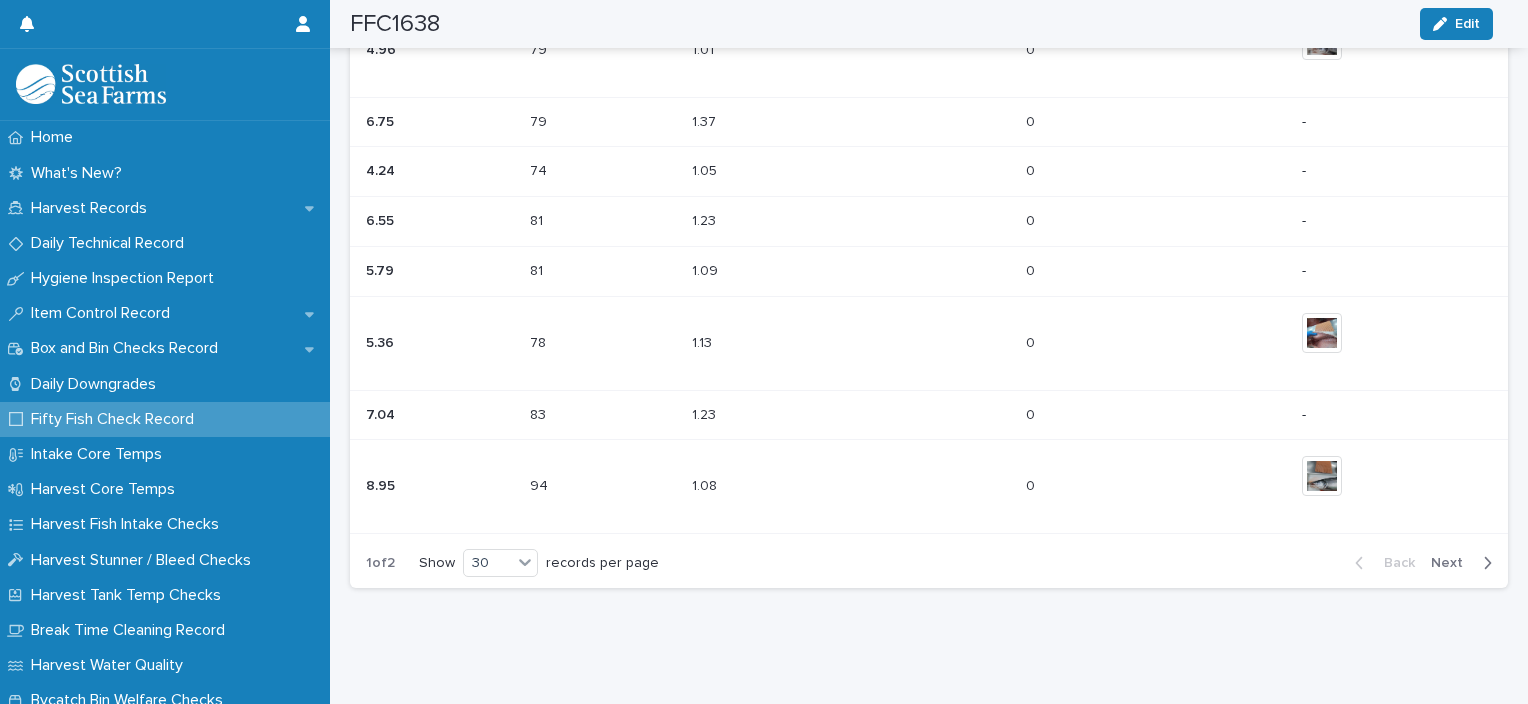 click on "Next" at bounding box center (1453, 563) 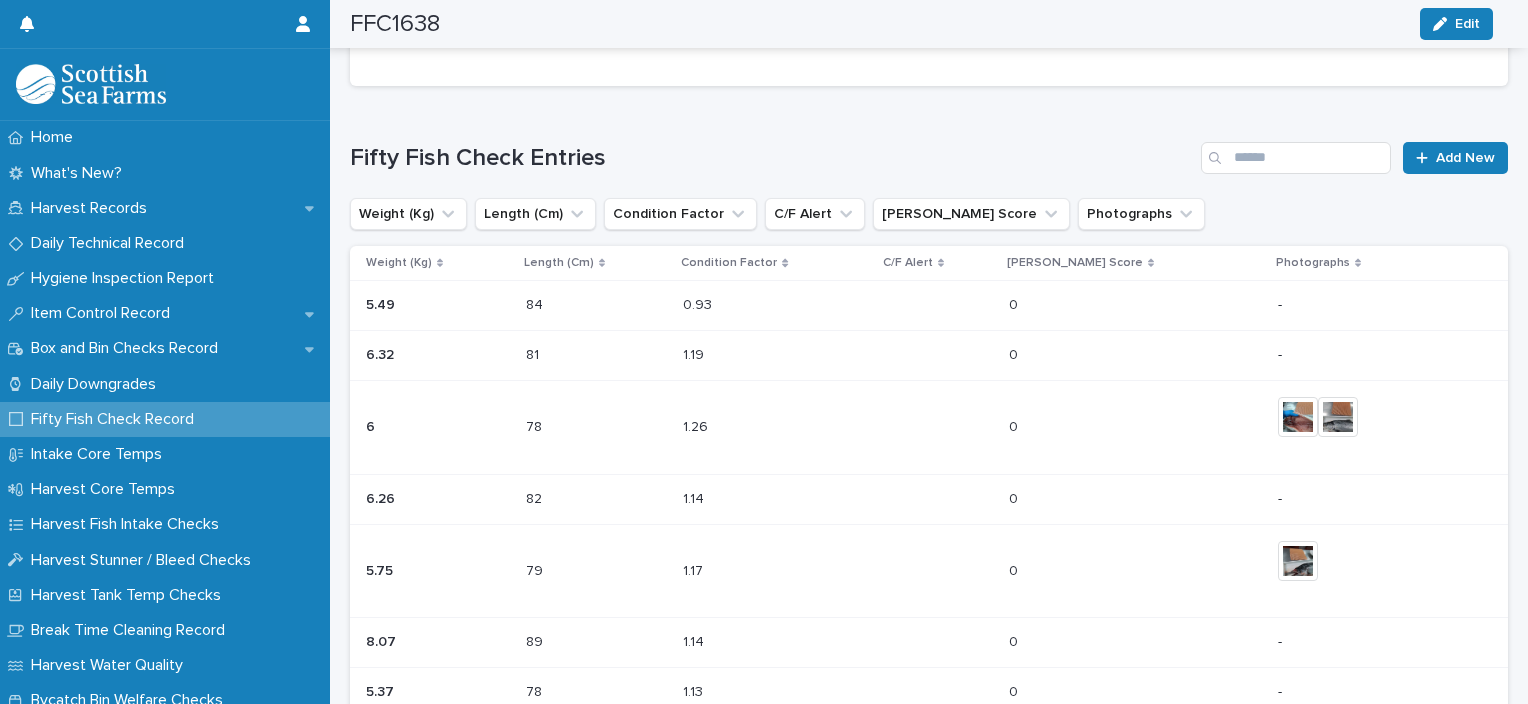 scroll, scrollTop: 382, scrollLeft: 0, axis: vertical 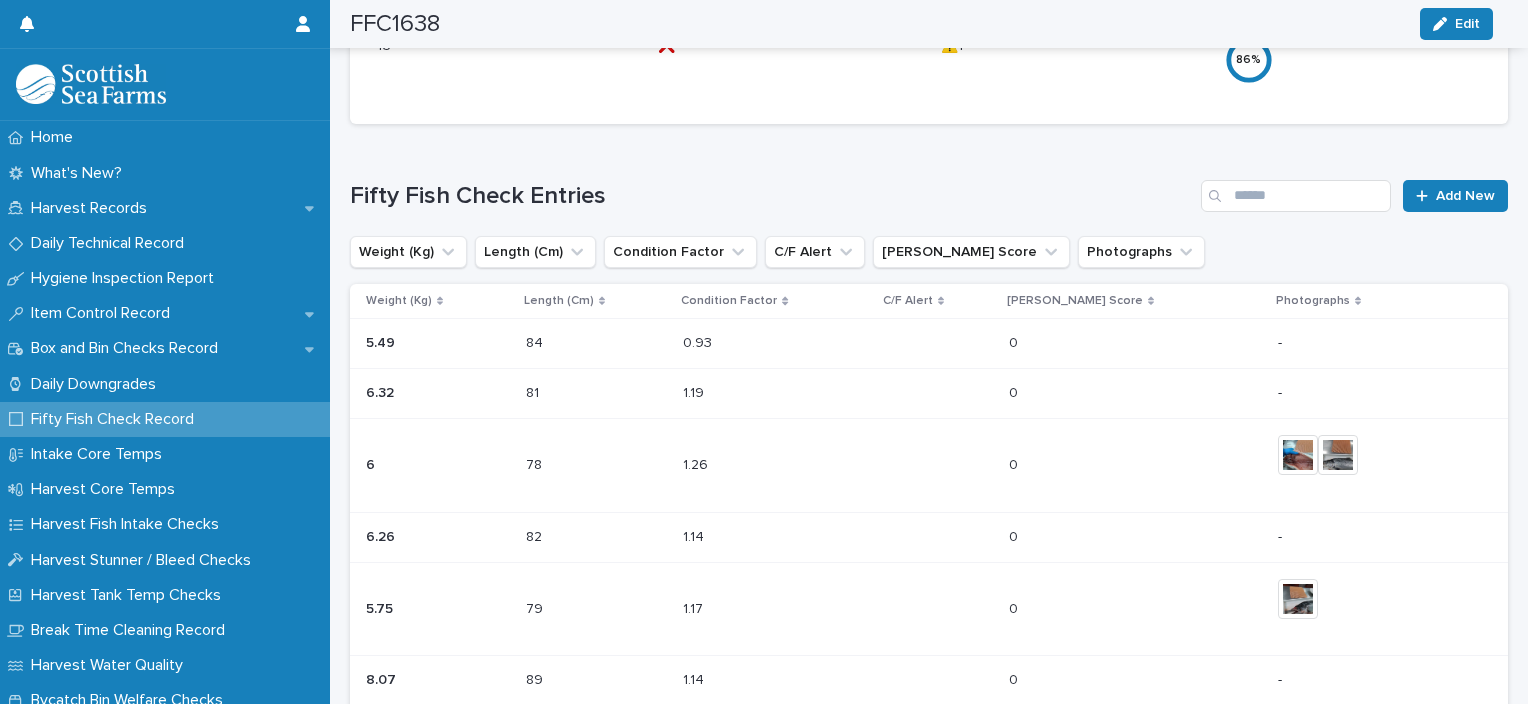 click on "0 0" at bounding box center [1135, 465] 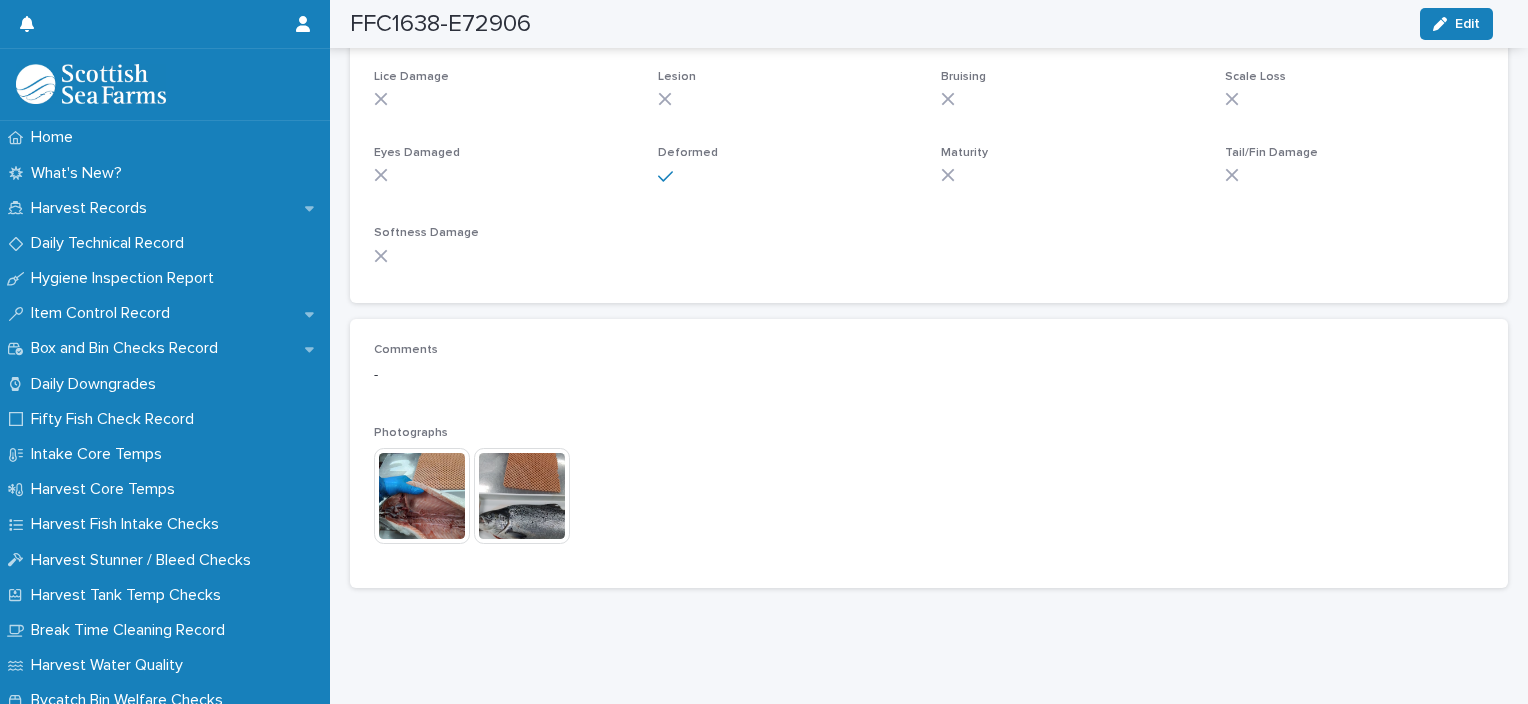 scroll, scrollTop: 528, scrollLeft: 0, axis: vertical 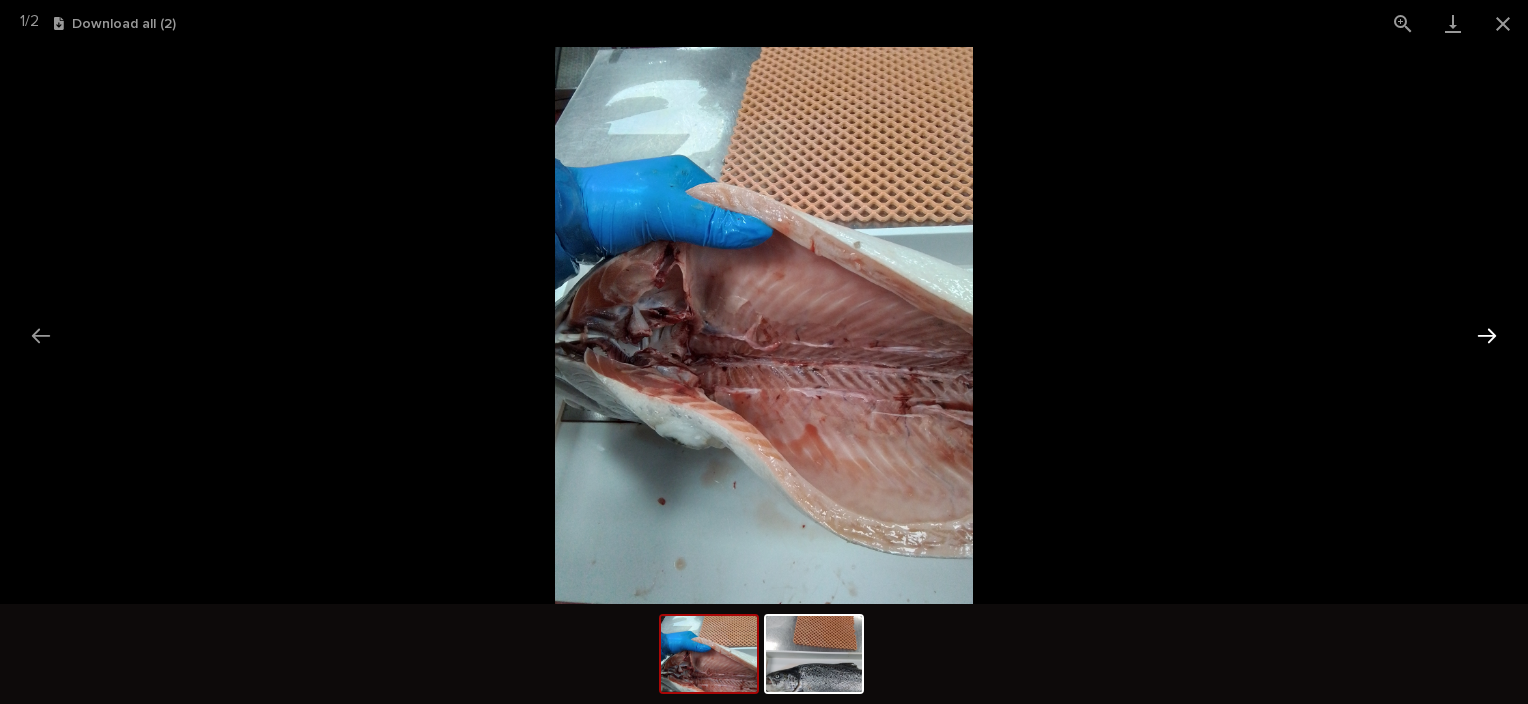 click at bounding box center [1487, 335] 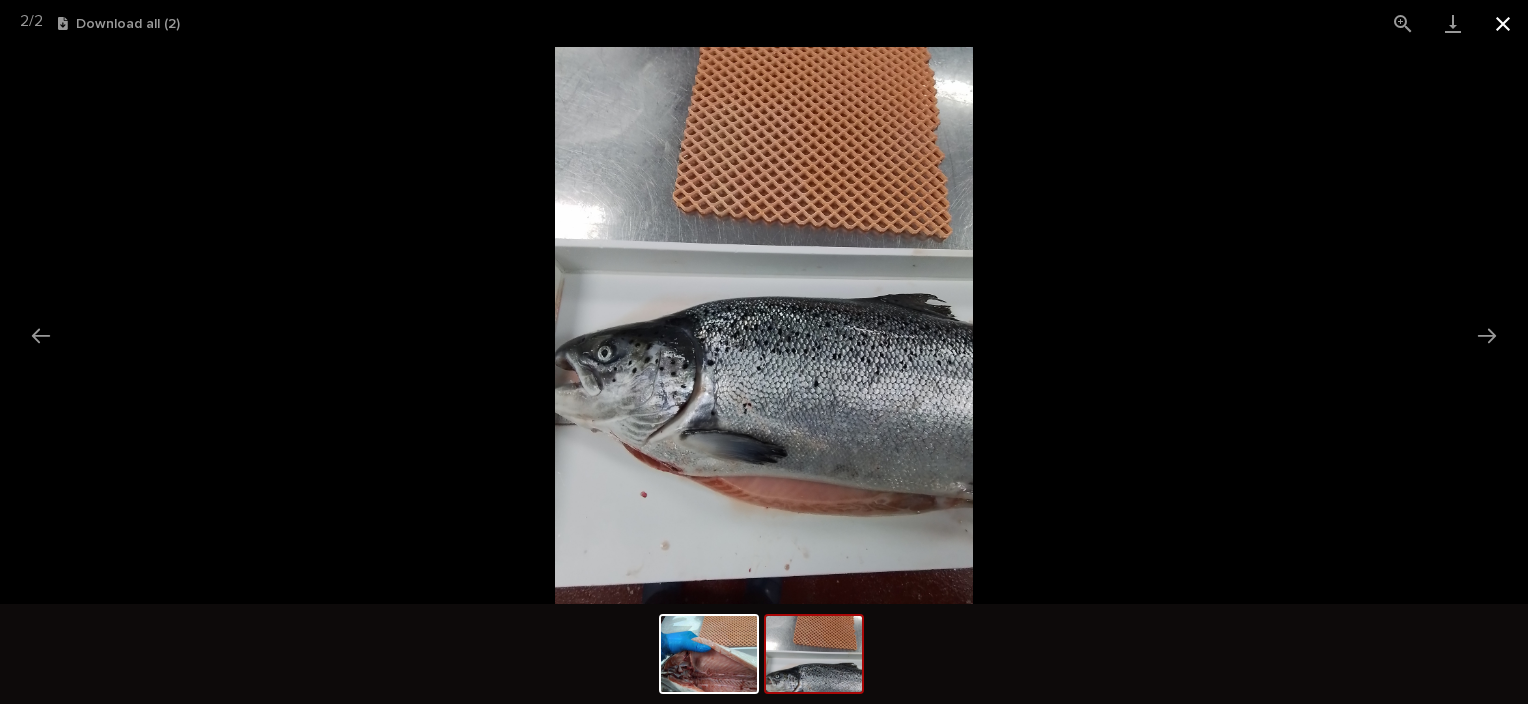 click at bounding box center [1503, 23] 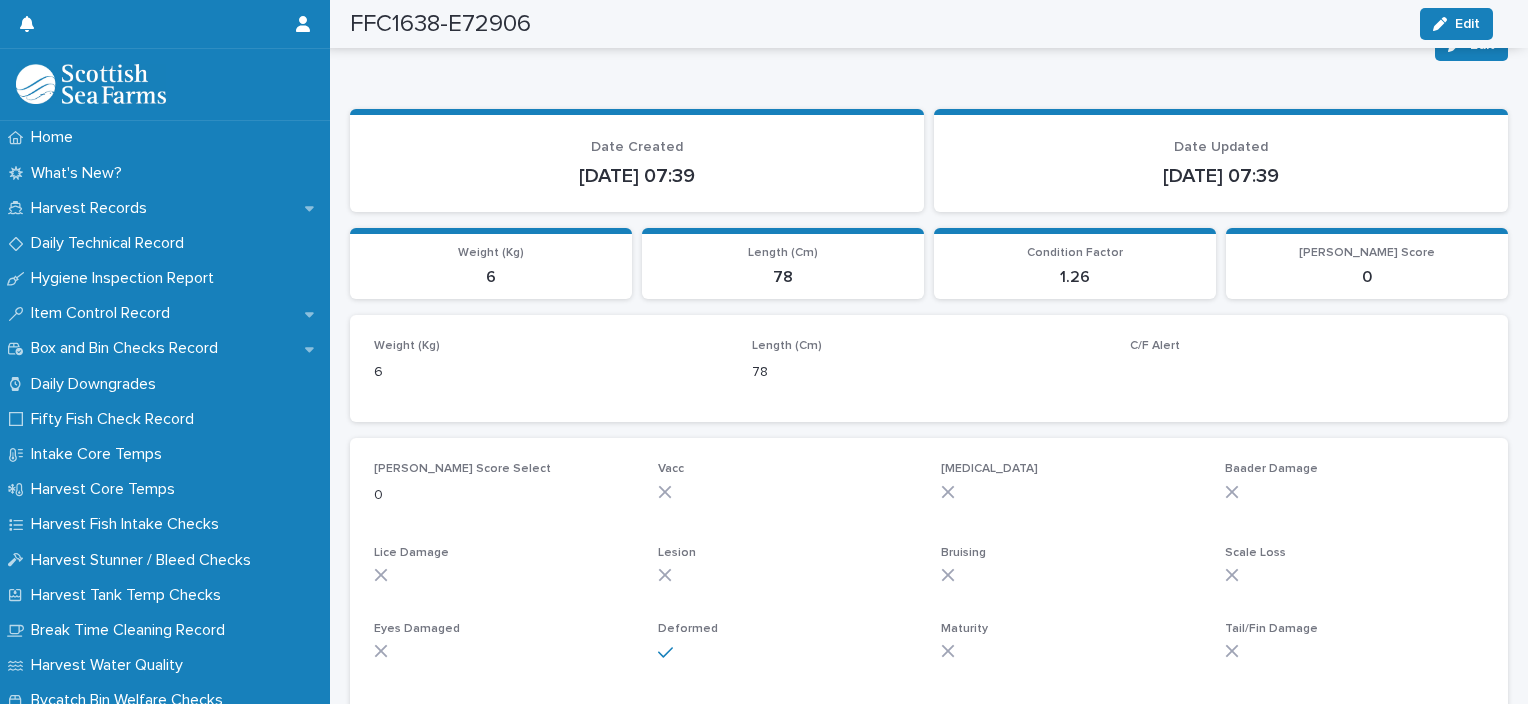 scroll, scrollTop: 0, scrollLeft: 0, axis: both 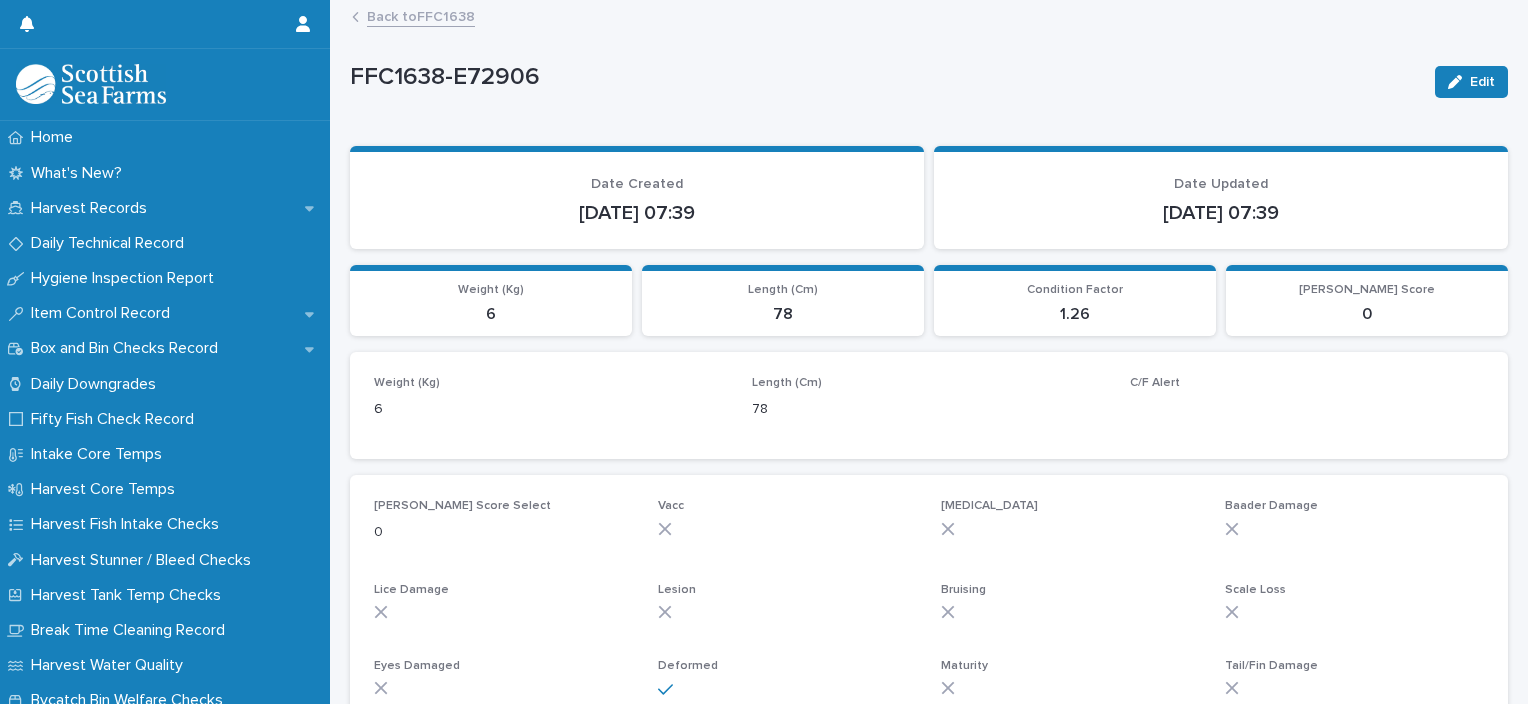 click on "Back to  FFC1638" at bounding box center (938, 18) 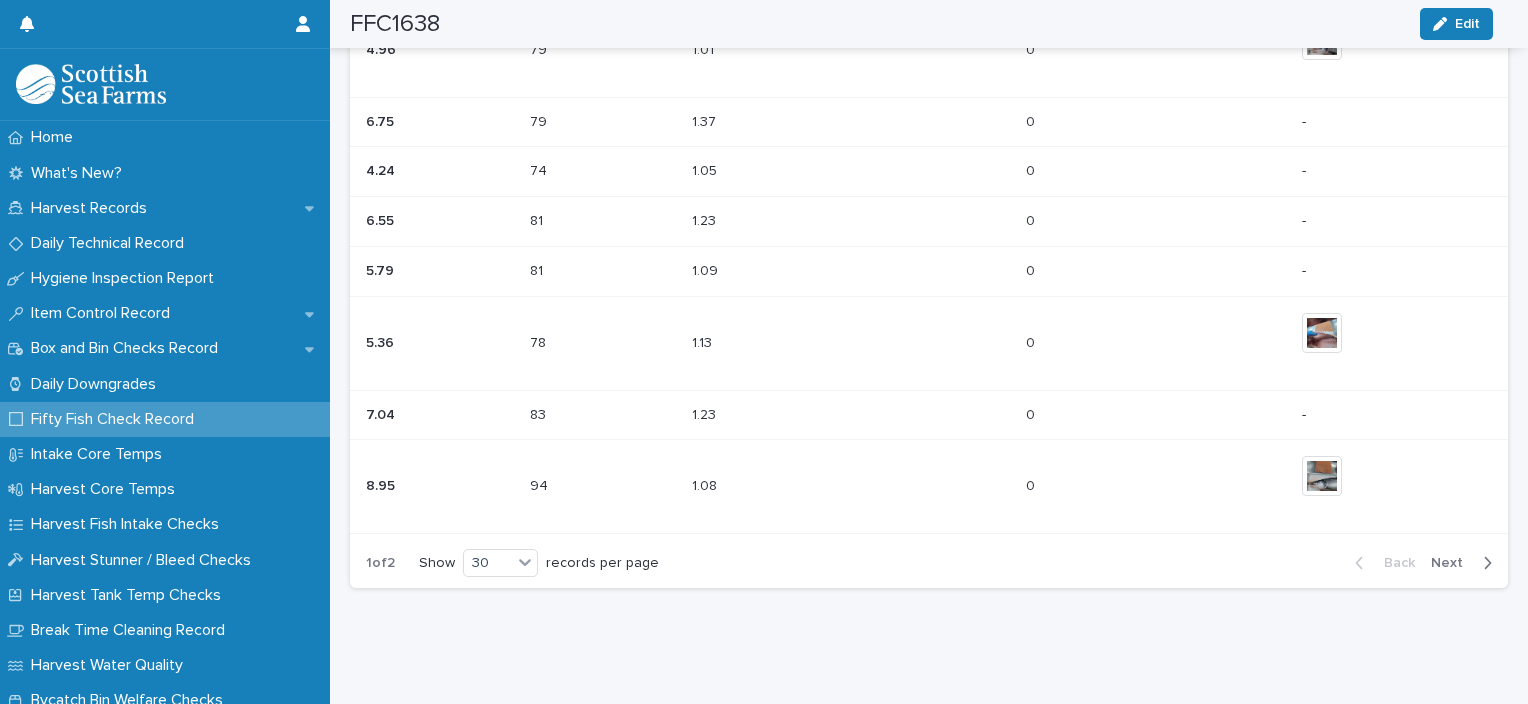 click on "Next" at bounding box center [1453, 563] 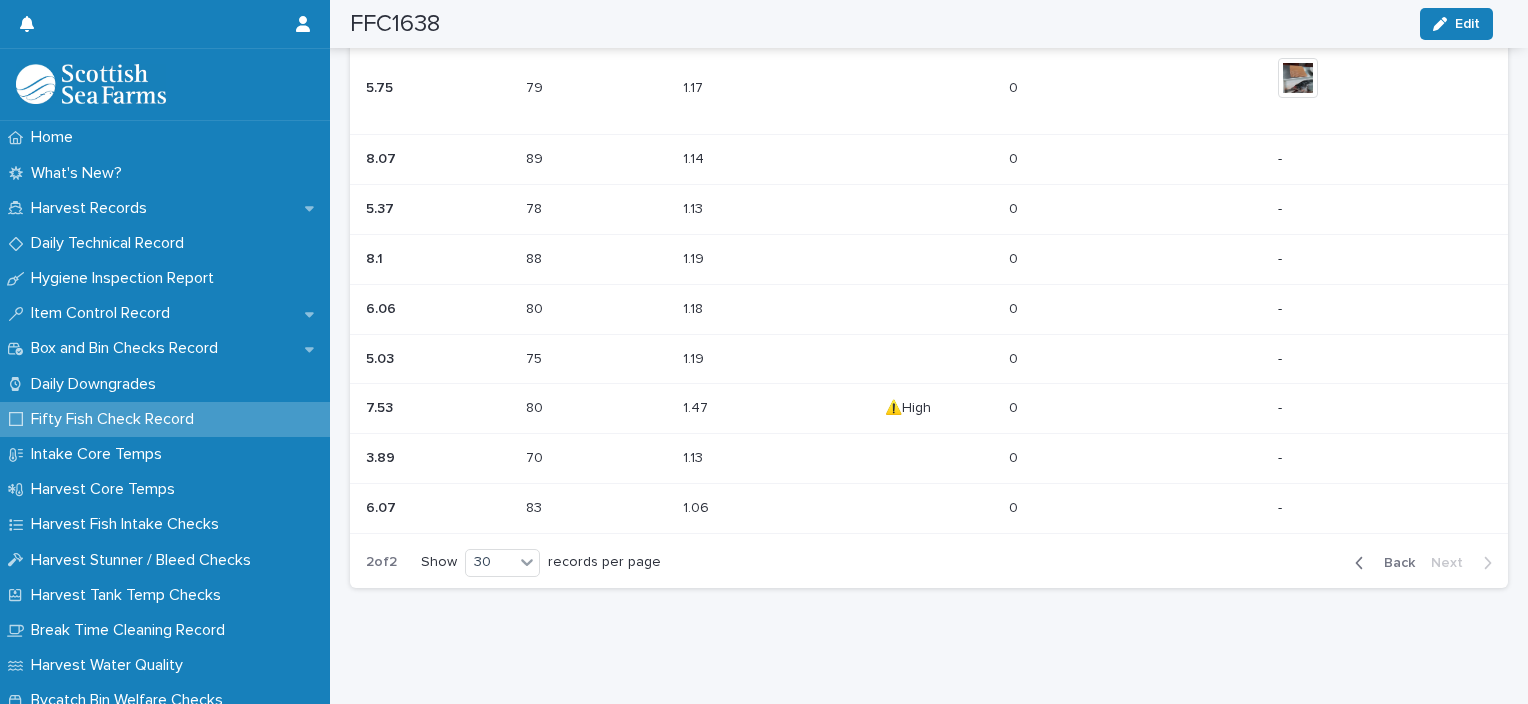 scroll, scrollTop: 914, scrollLeft: 0, axis: vertical 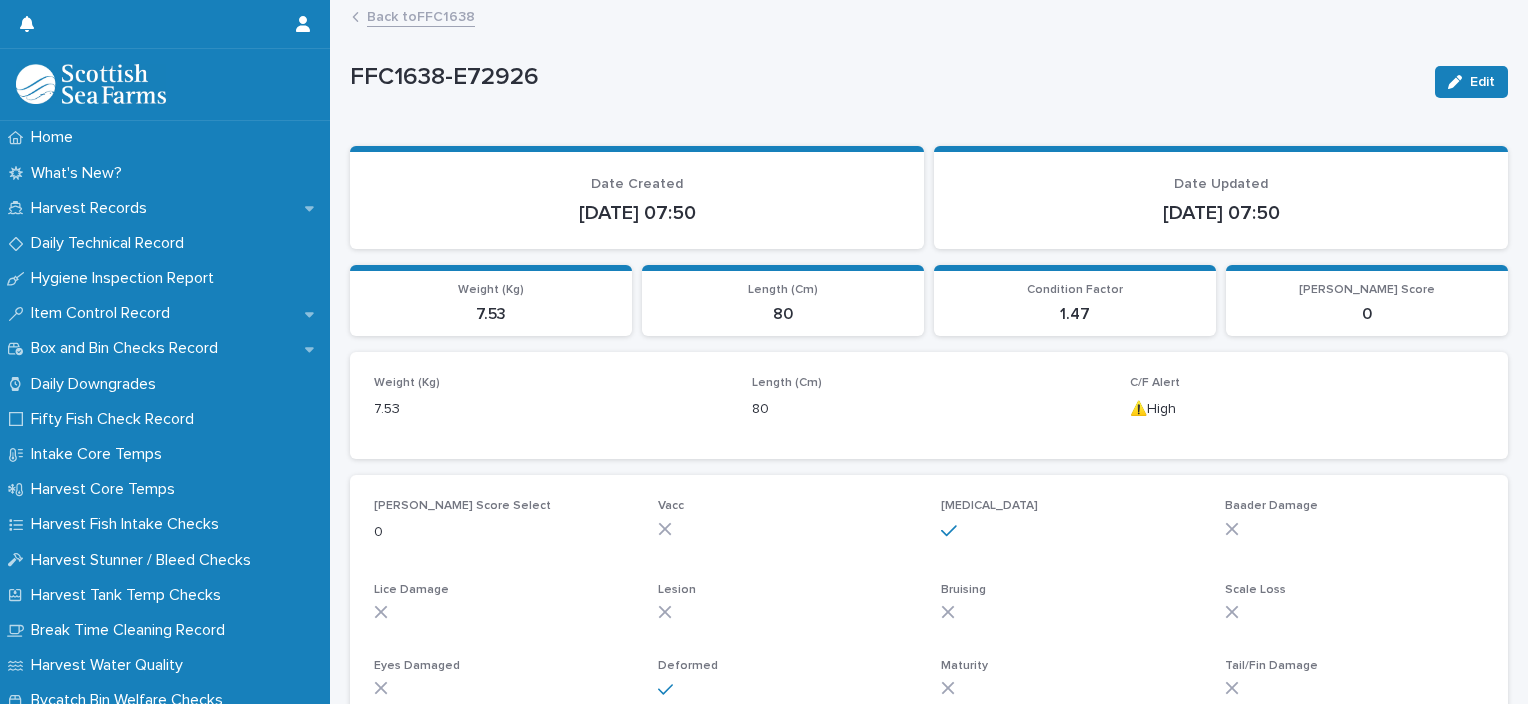 click on "Back to  FFC1638" at bounding box center (421, 15) 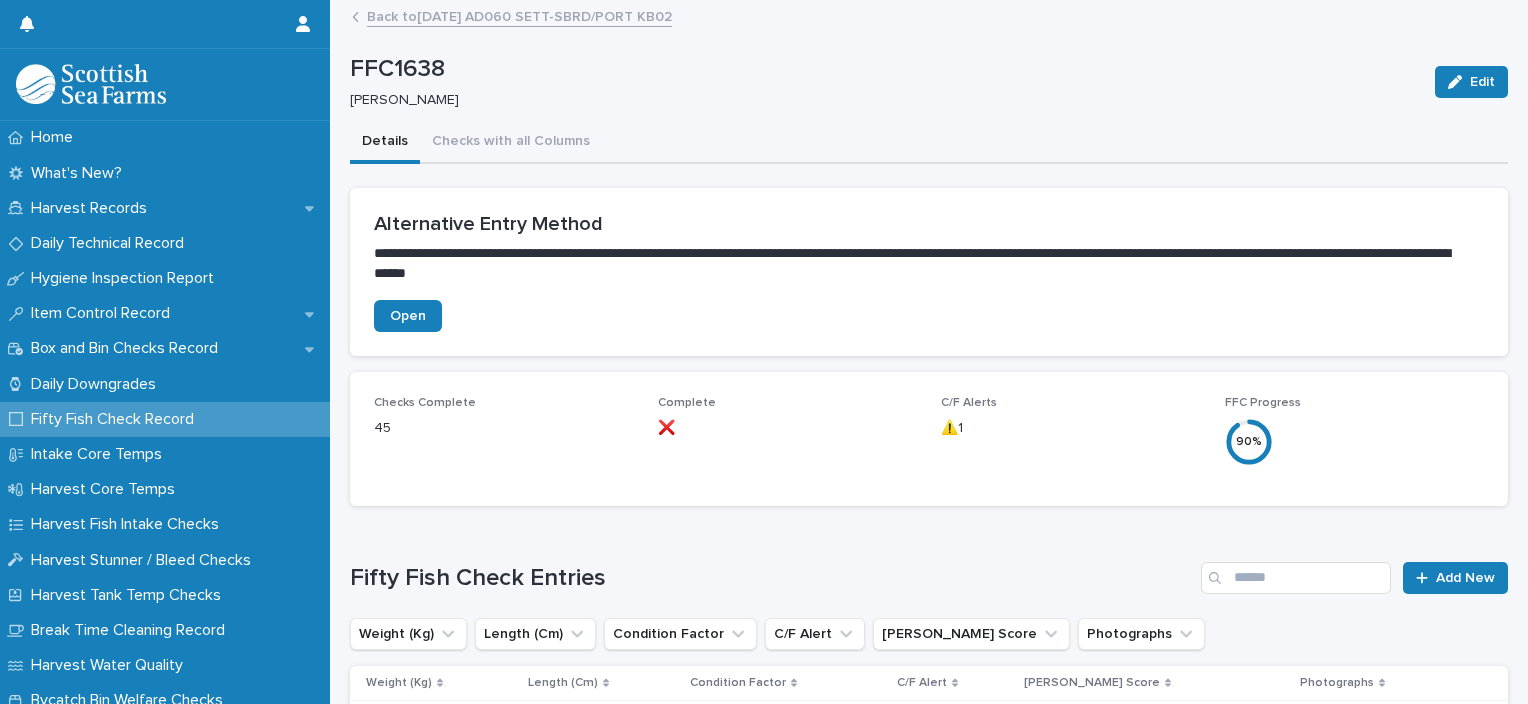 click on "Back to  10-07-2025 AD060 SETT-SBRD/PORT KB02" at bounding box center (519, 15) 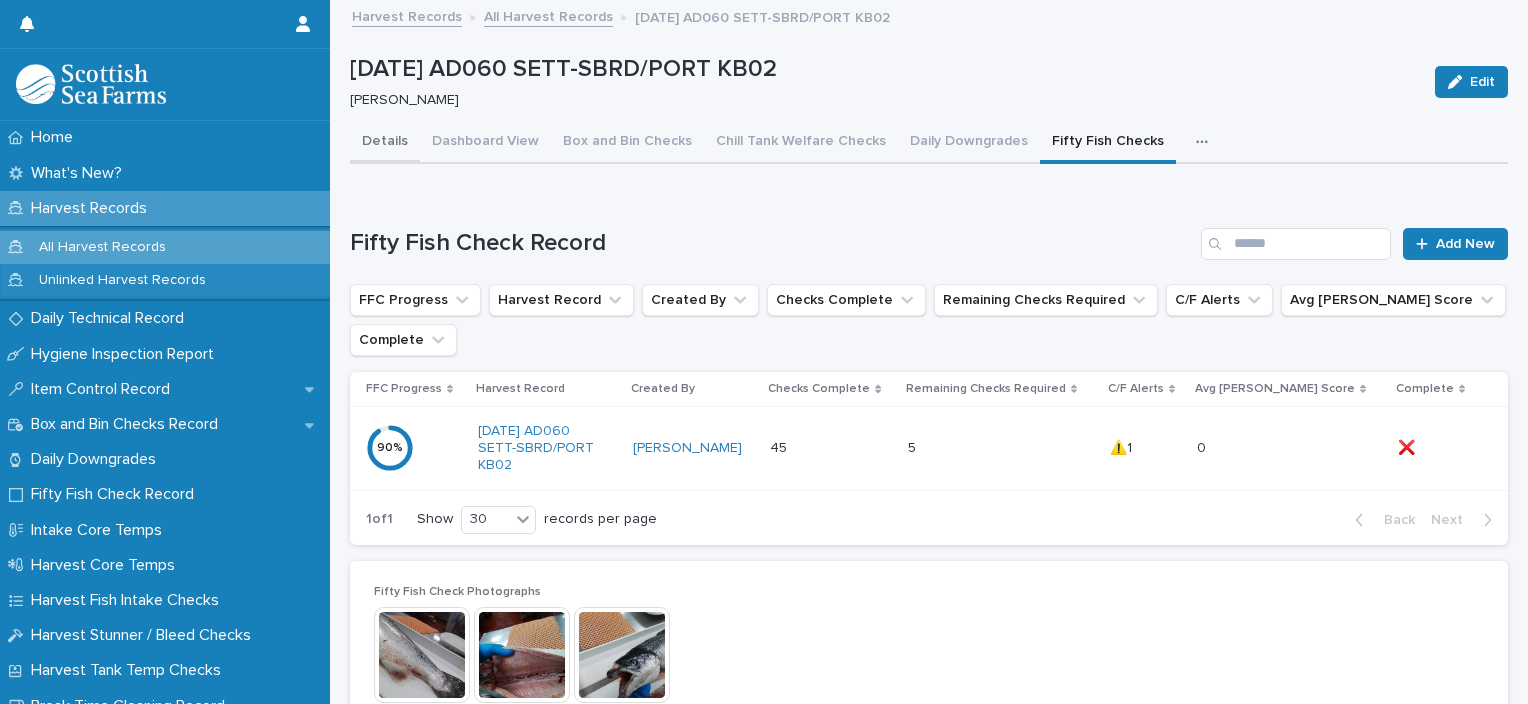 click on "Details" at bounding box center (385, 143) 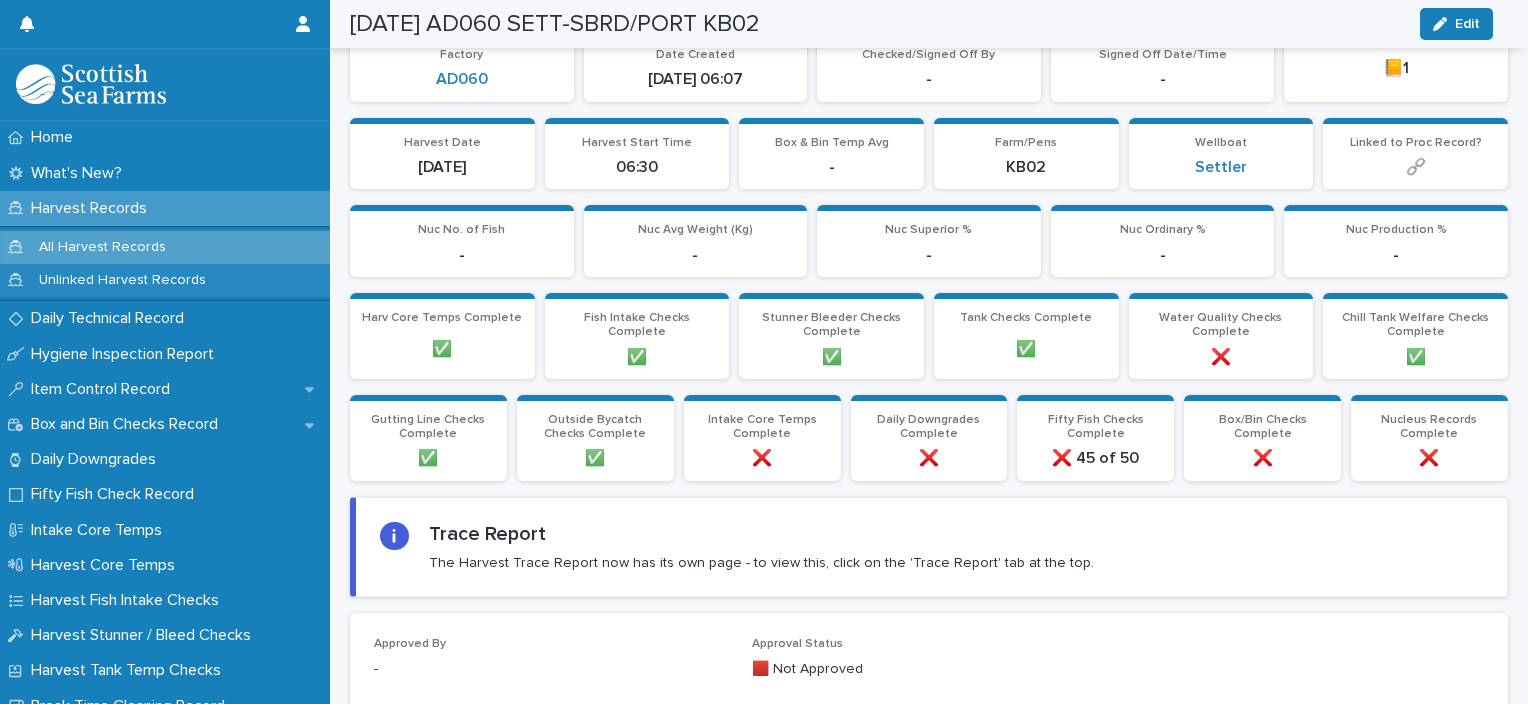 scroll, scrollTop: 0, scrollLeft: 0, axis: both 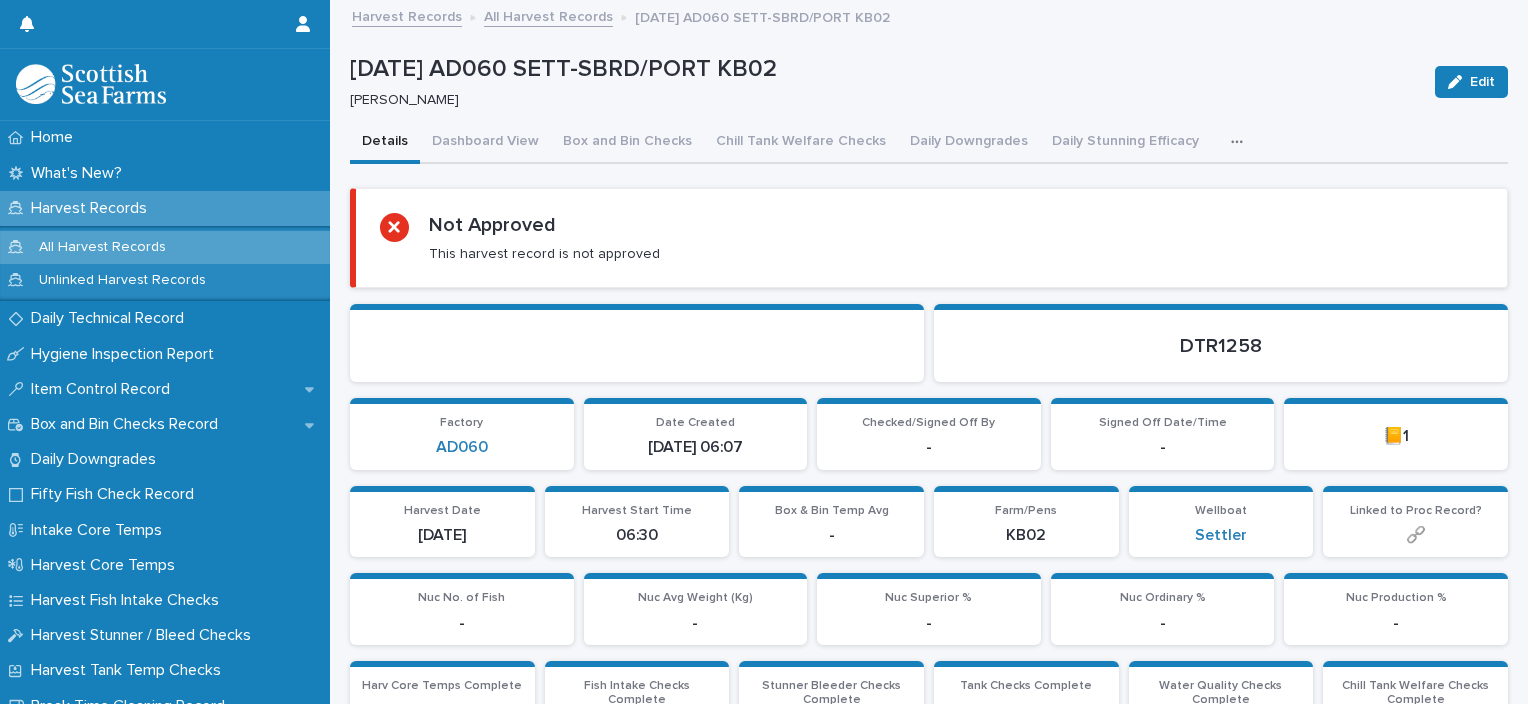 click at bounding box center [1241, 142] 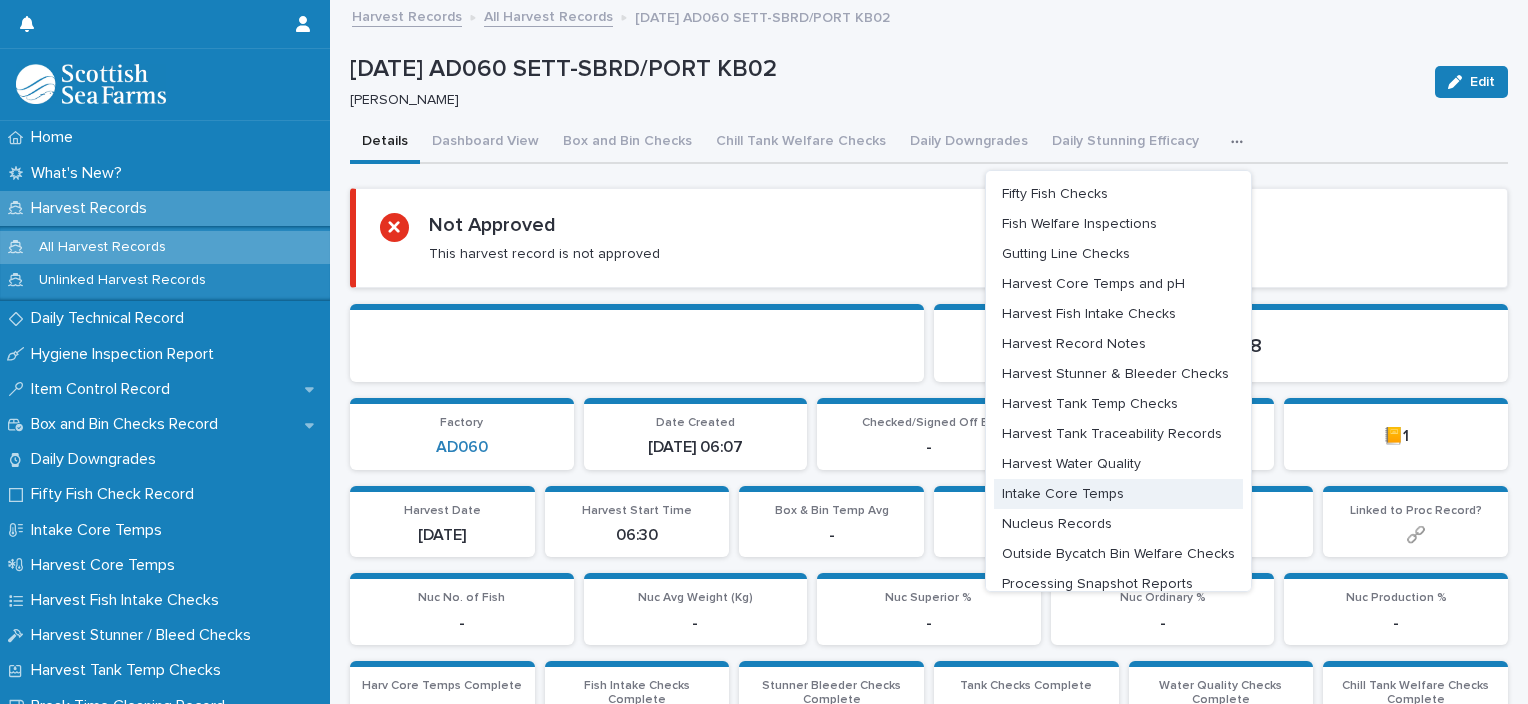 click on "Intake Core Temps" at bounding box center (1063, 494) 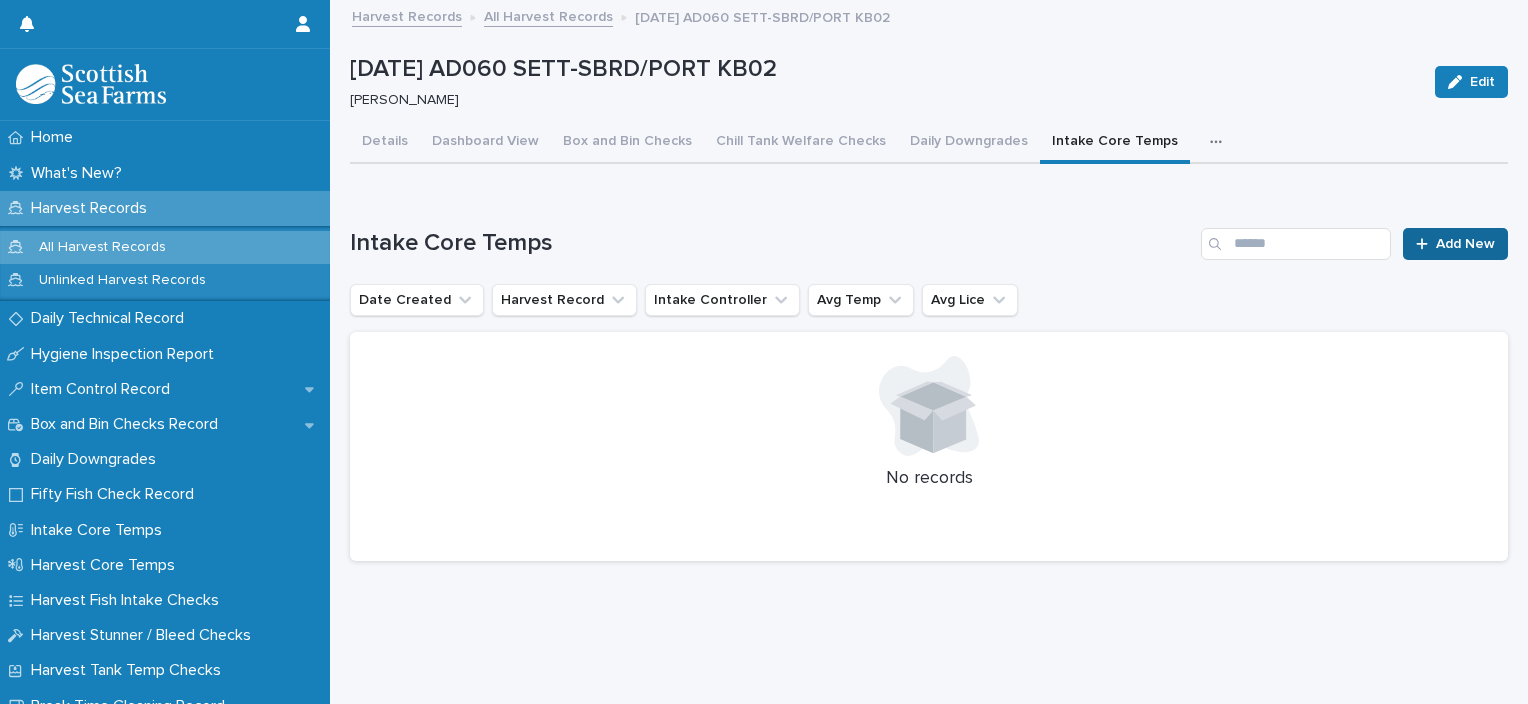 click on "Add New" at bounding box center [1455, 244] 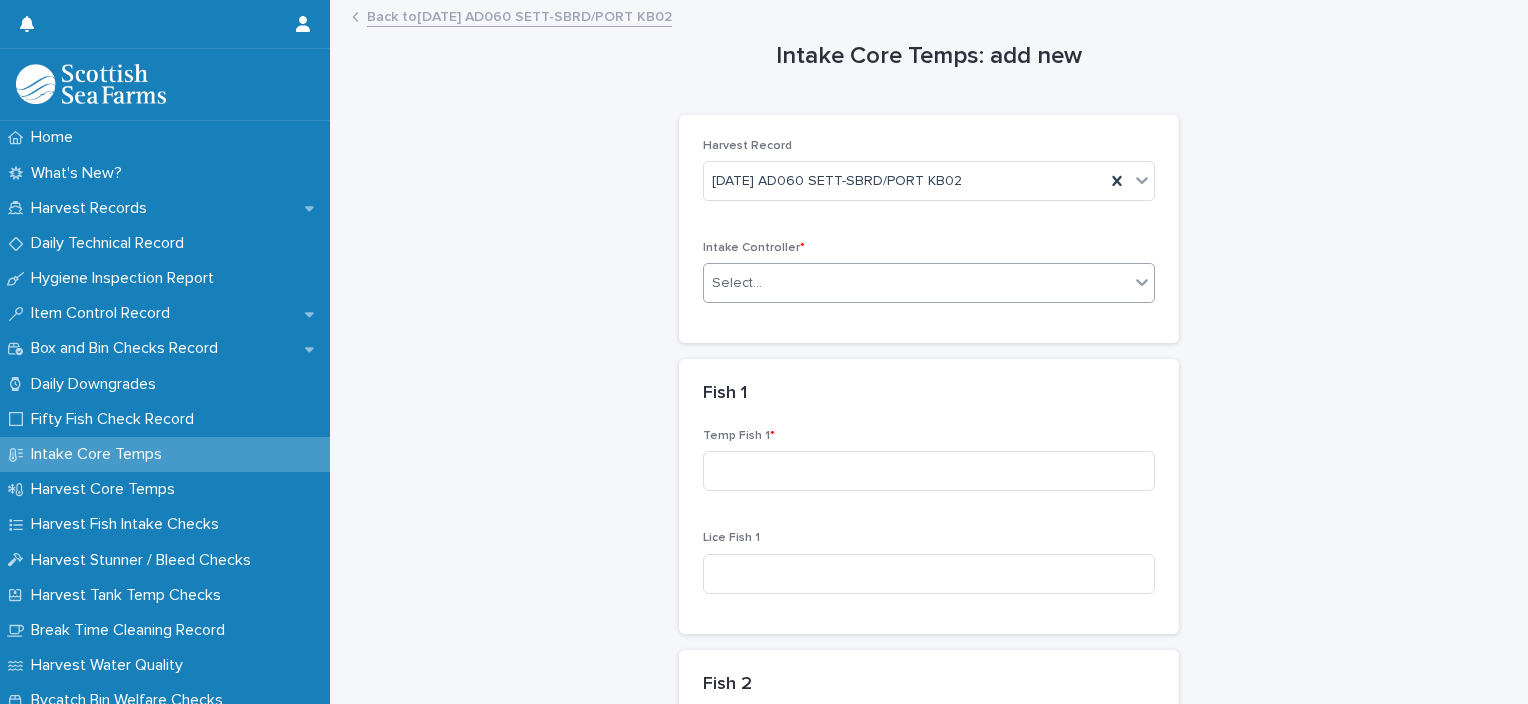 click on "Select..." at bounding box center (737, 283) 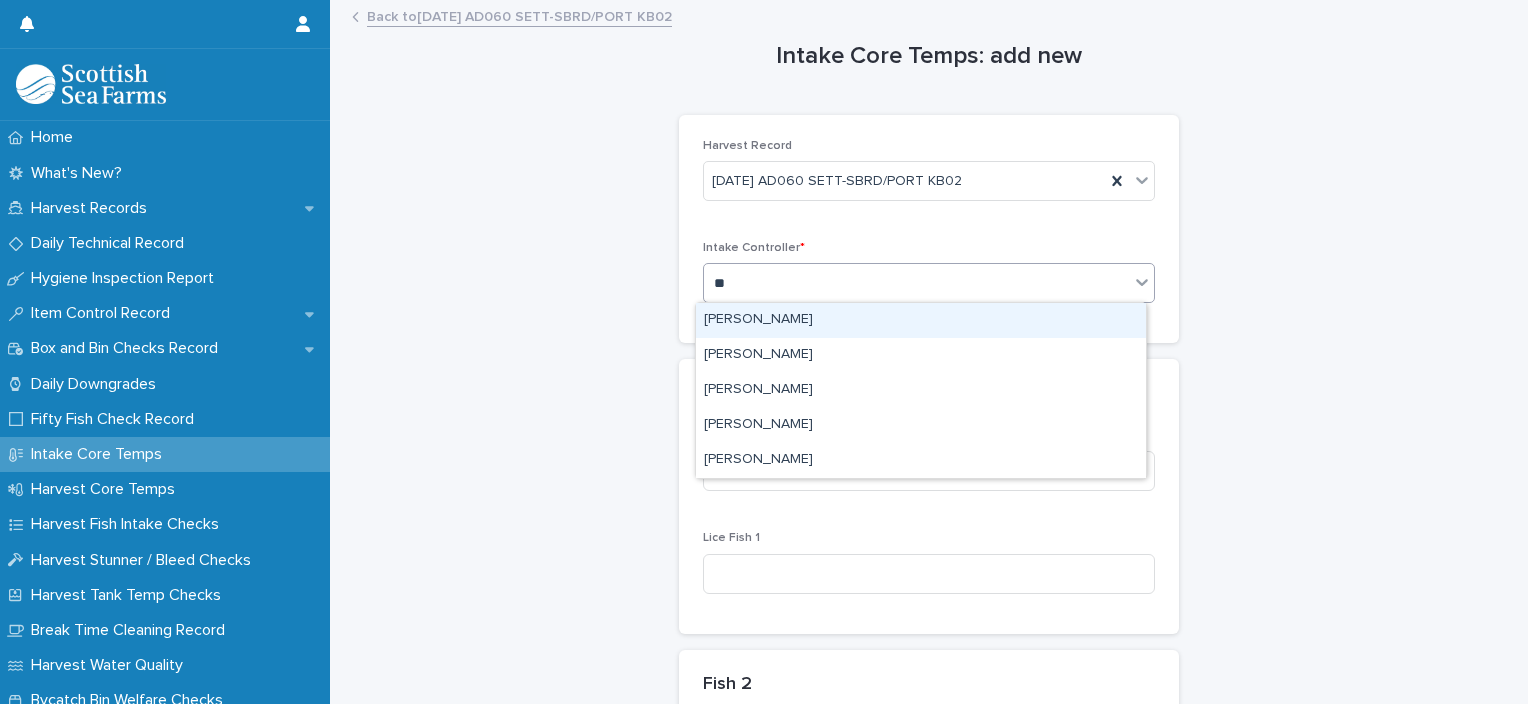 type on "***" 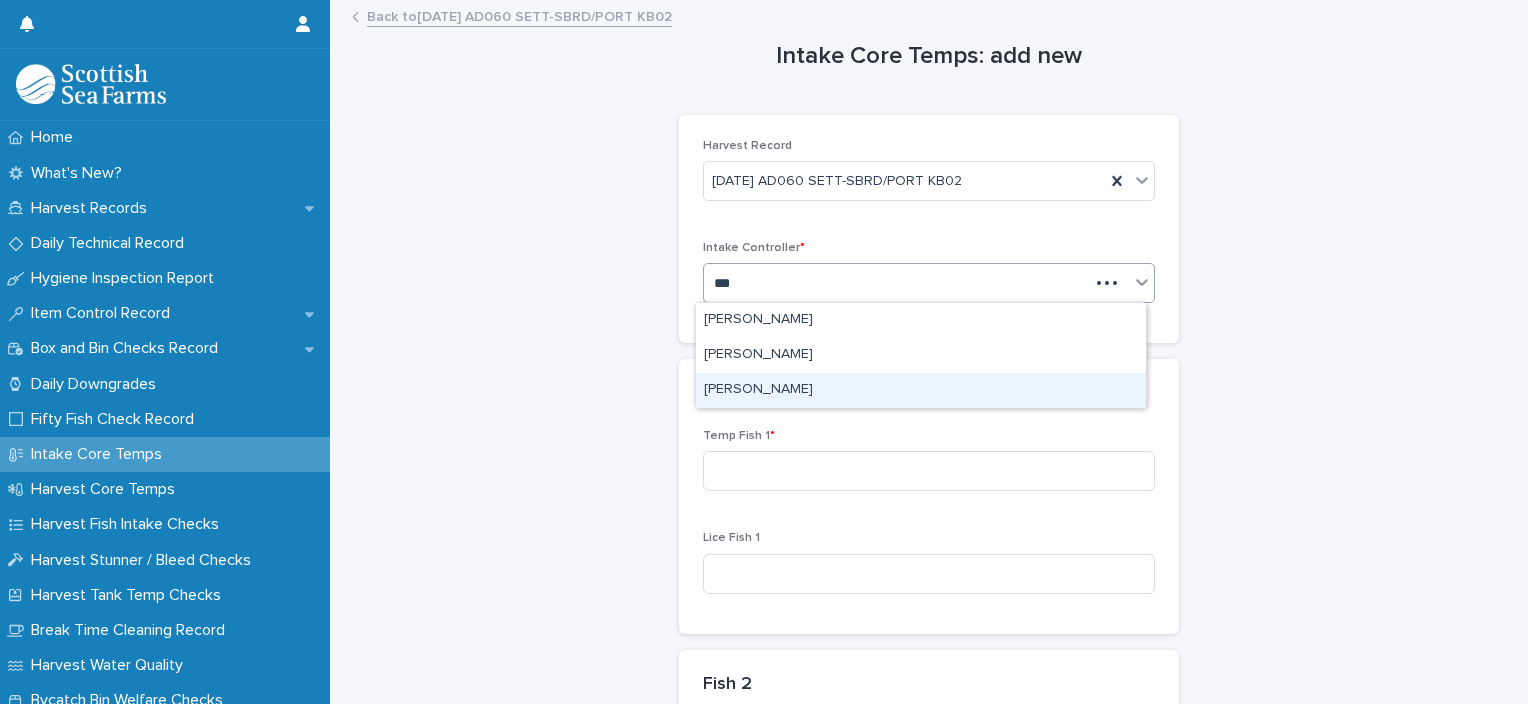 type 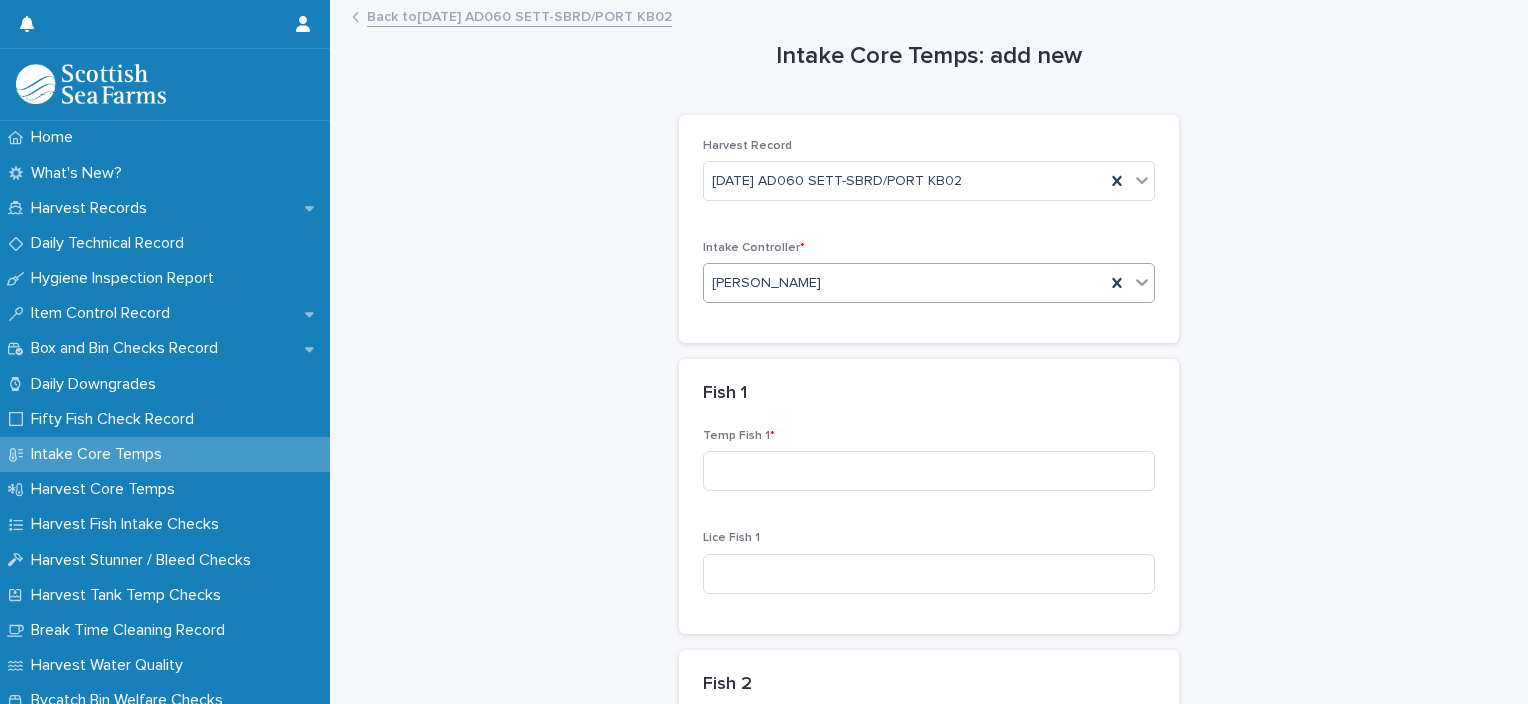 drag, startPoint x: 1512, startPoint y: 107, endPoint x: 1520, endPoint y: 132, distance: 26.24881 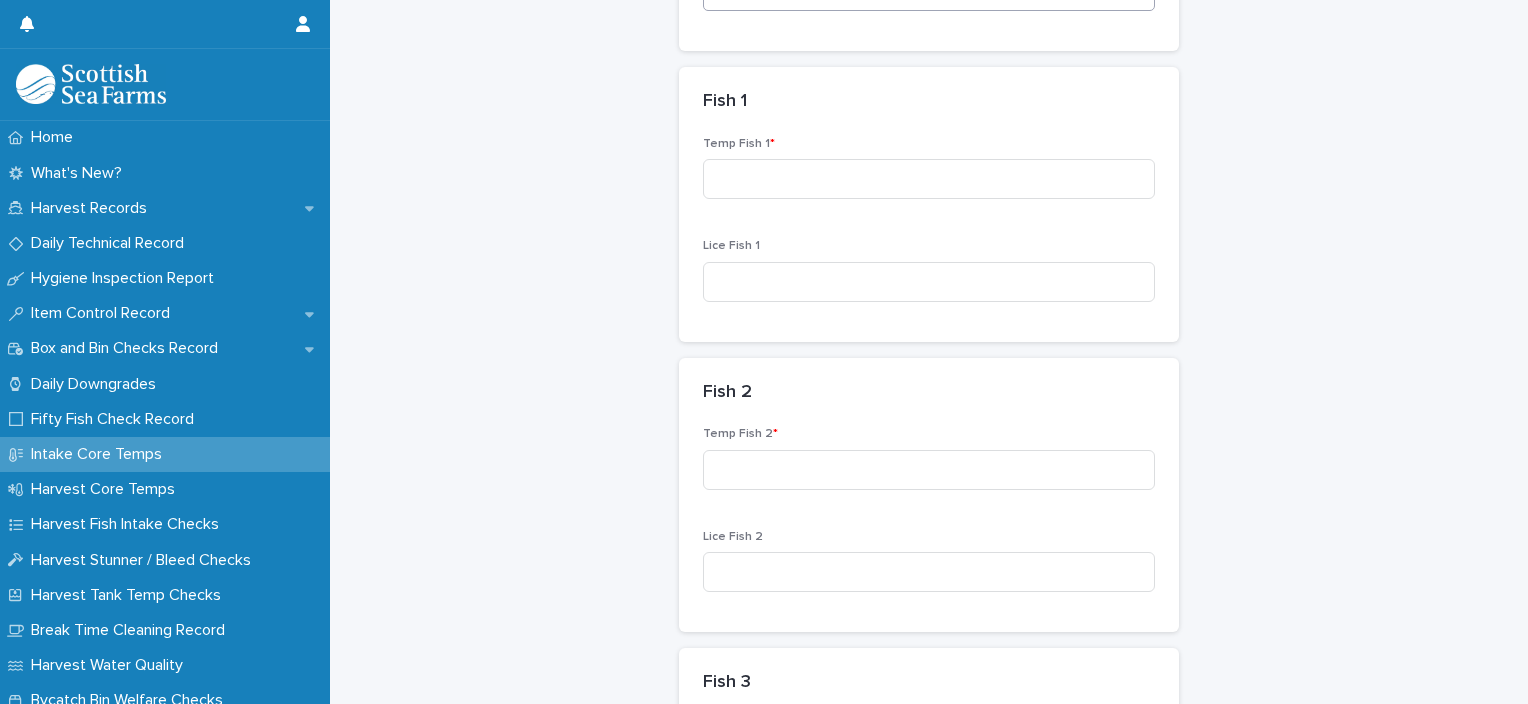scroll, scrollTop: 345, scrollLeft: 0, axis: vertical 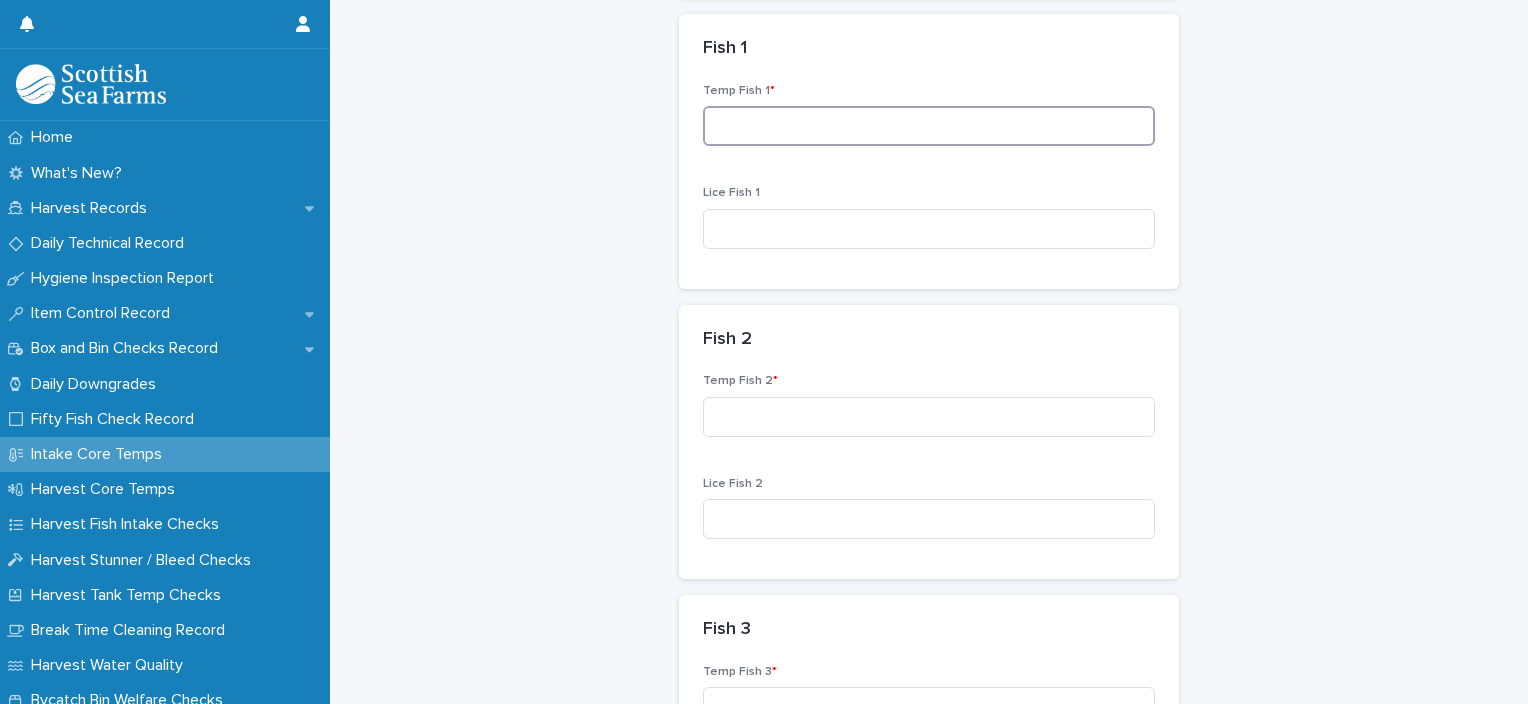 click at bounding box center [929, 126] 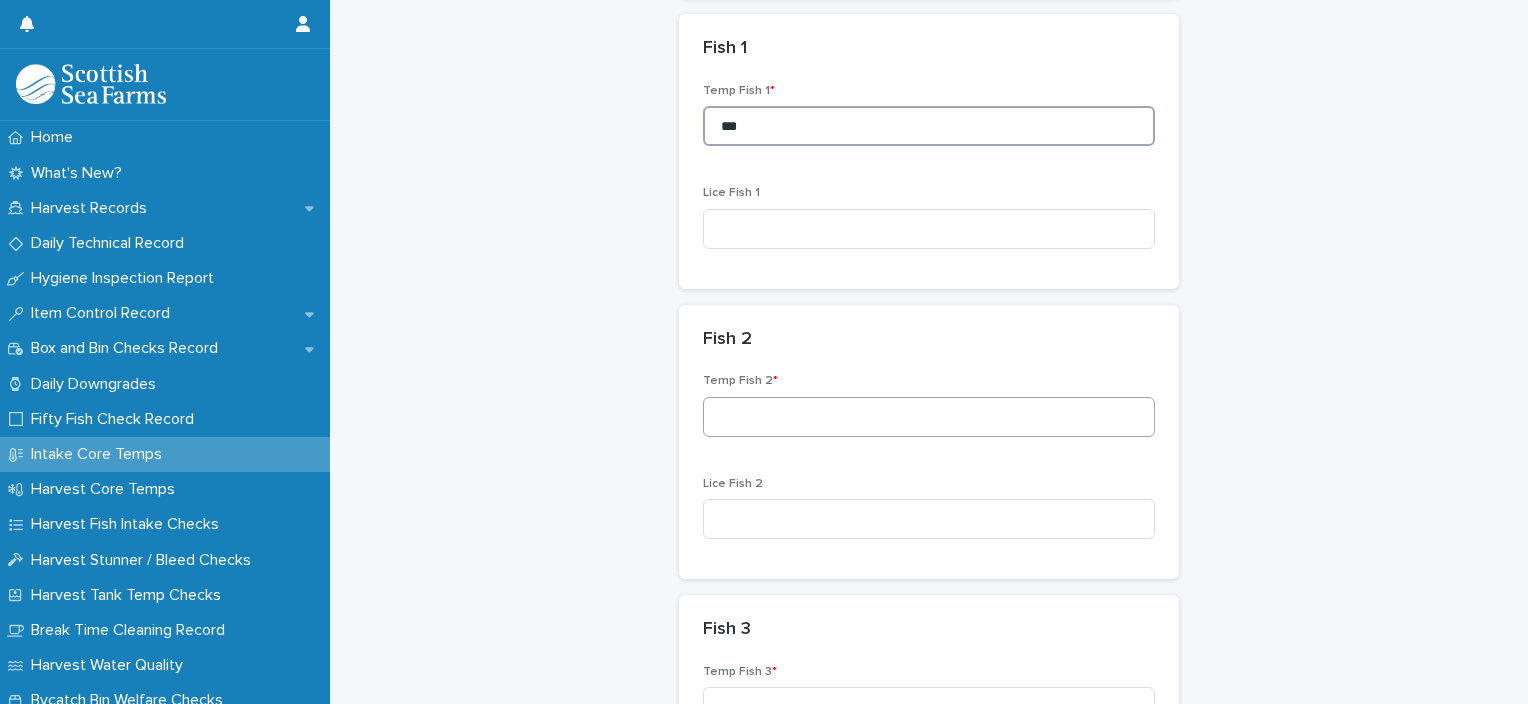 type on "***" 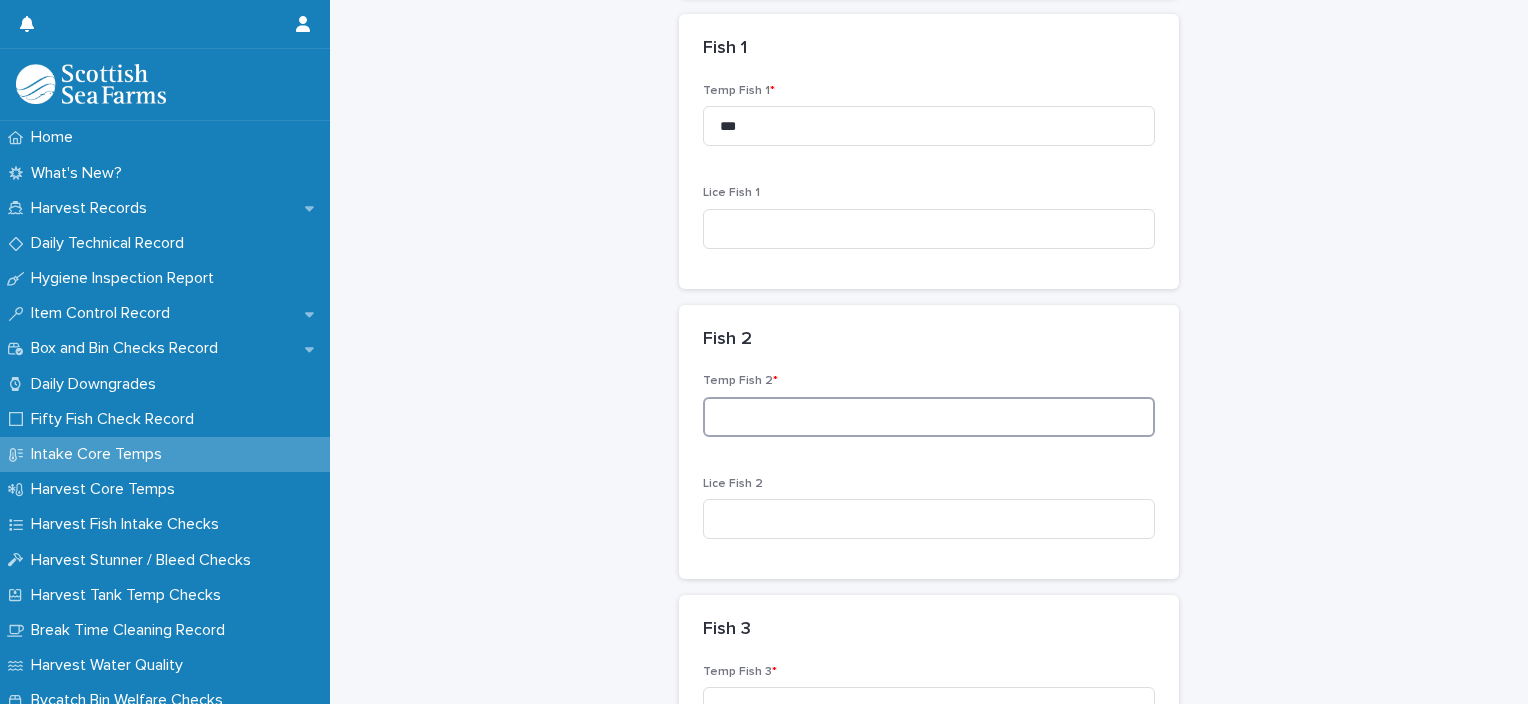 click at bounding box center [929, 417] 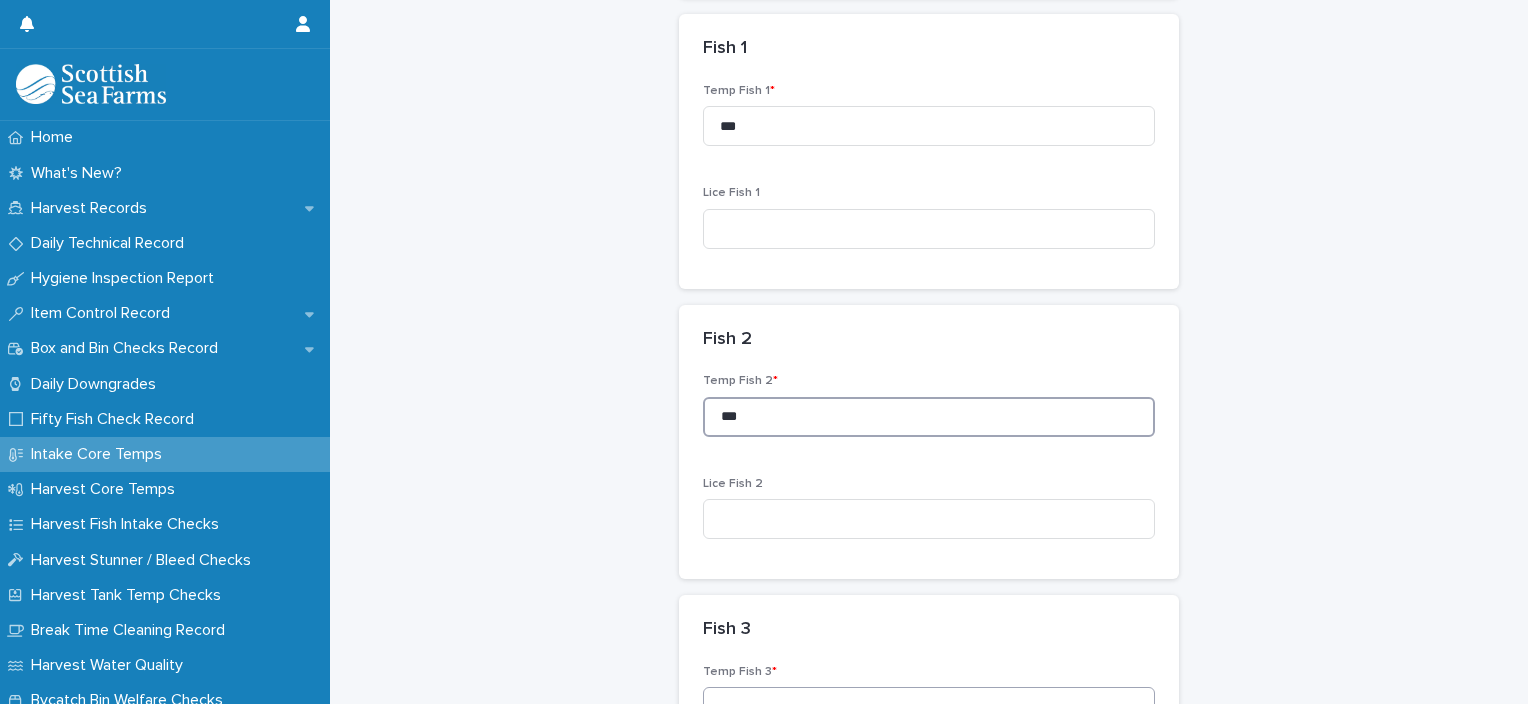 type on "***" 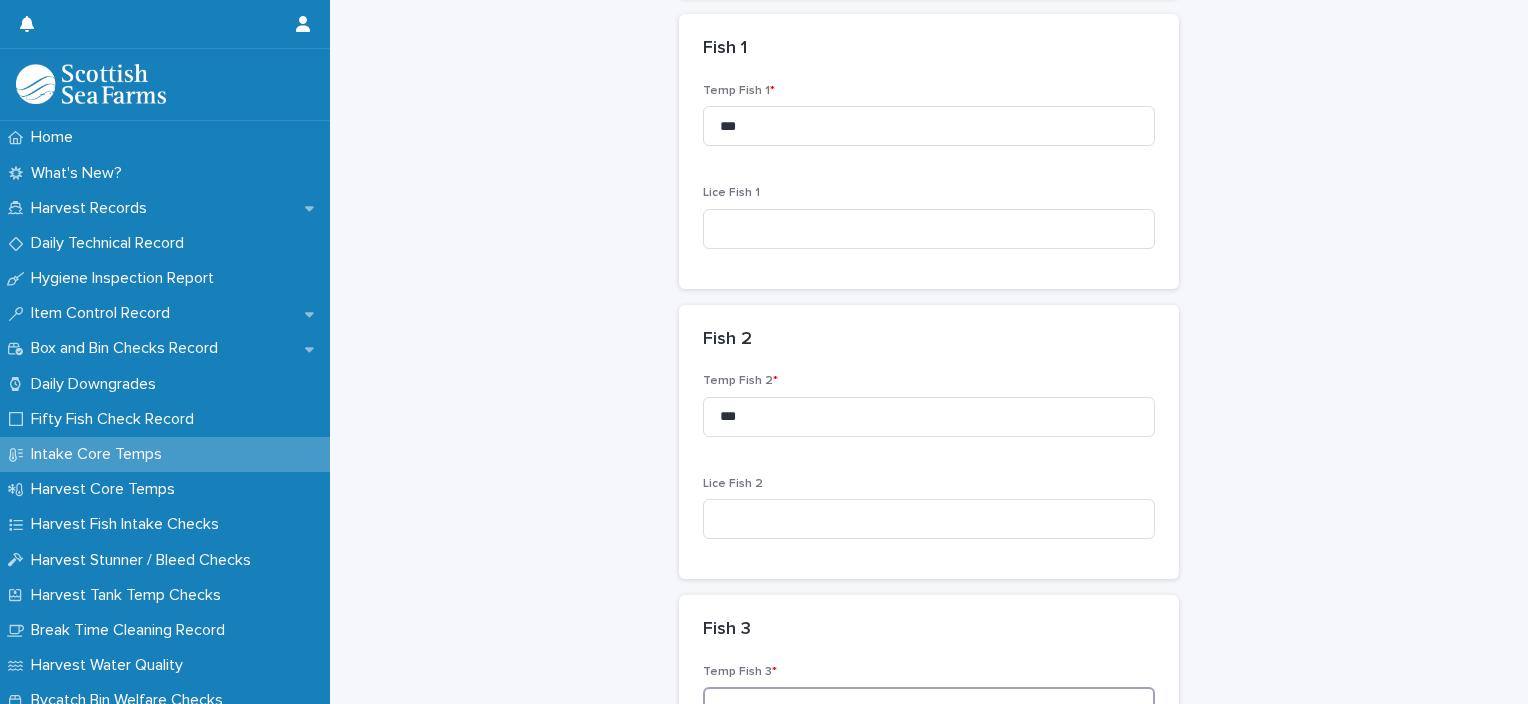 click at bounding box center (929, 707) 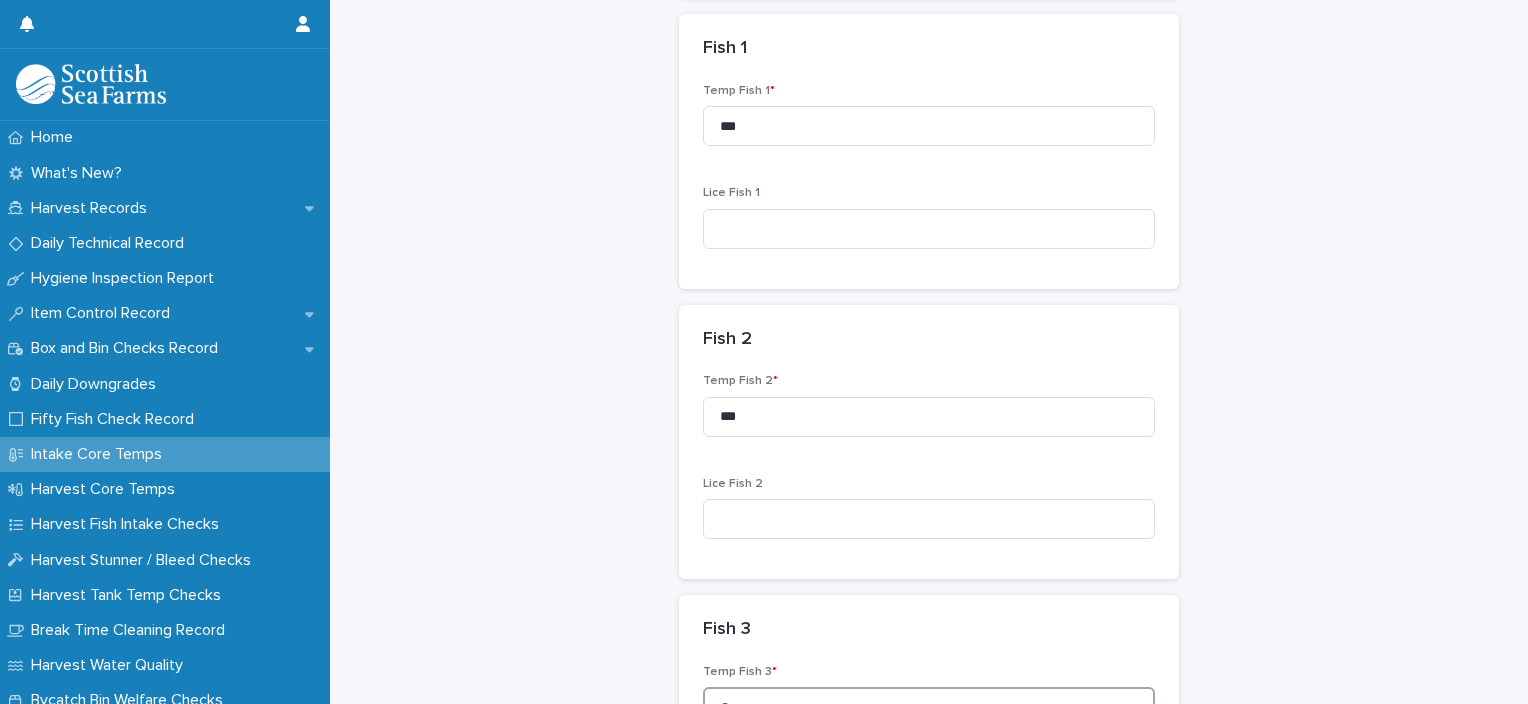 scroll, scrollTop: 354, scrollLeft: 0, axis: vertical 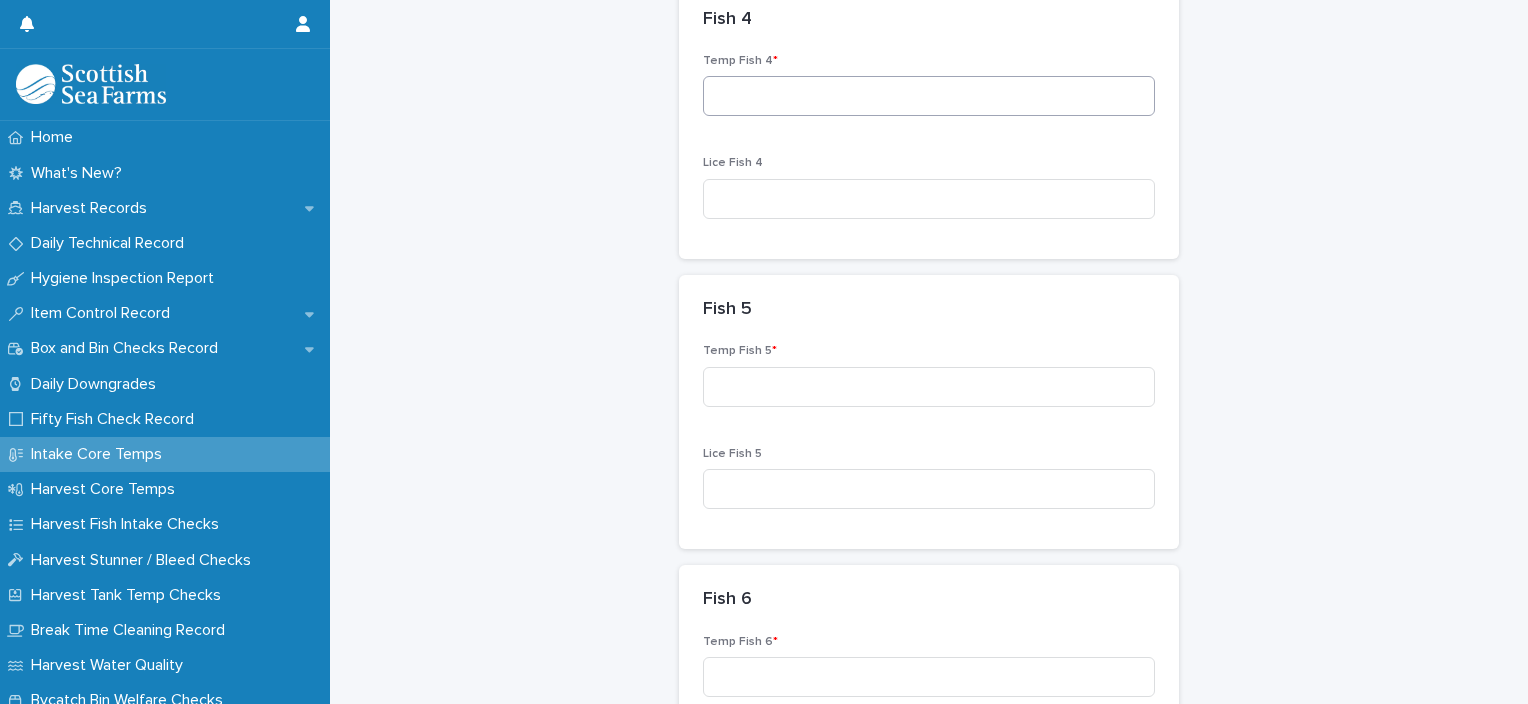 type on "***" 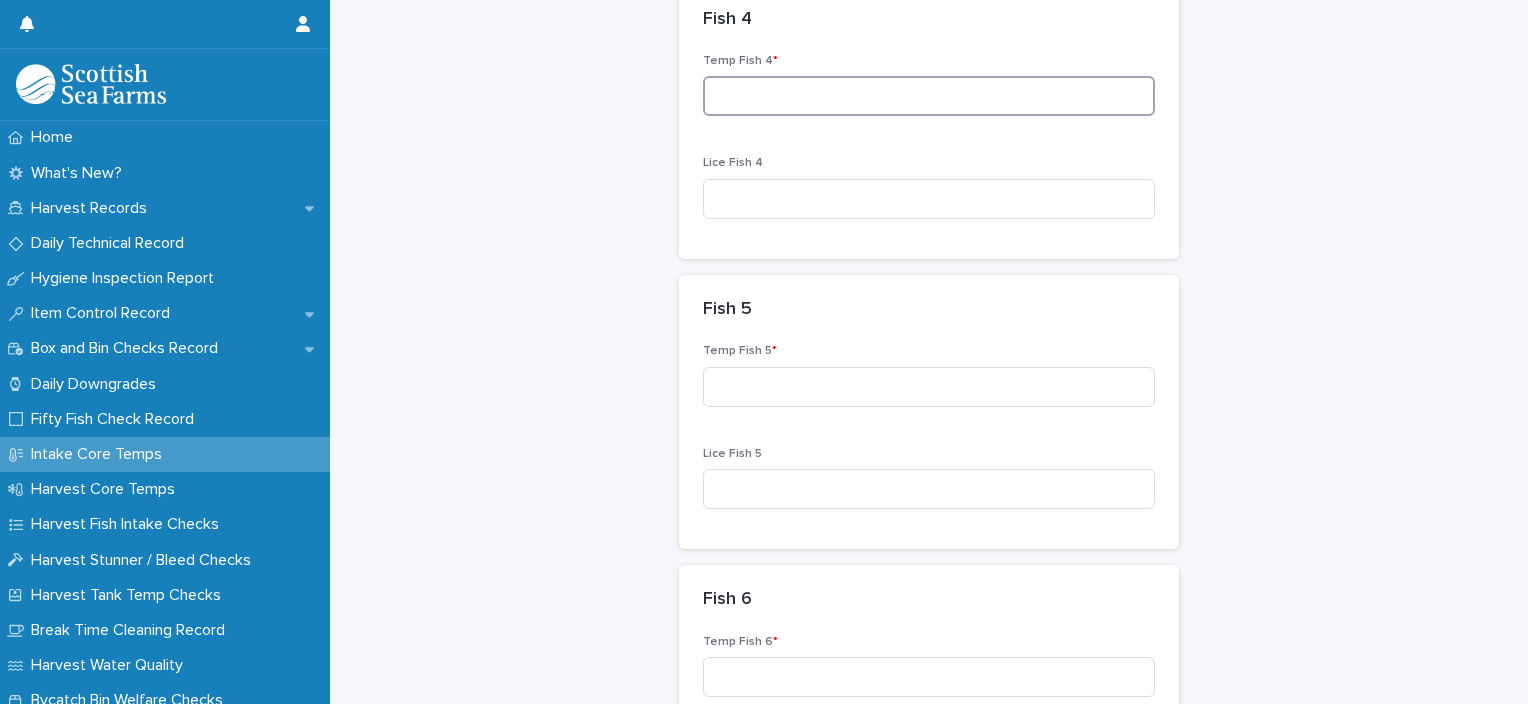 click at bounding box center (929, 96) 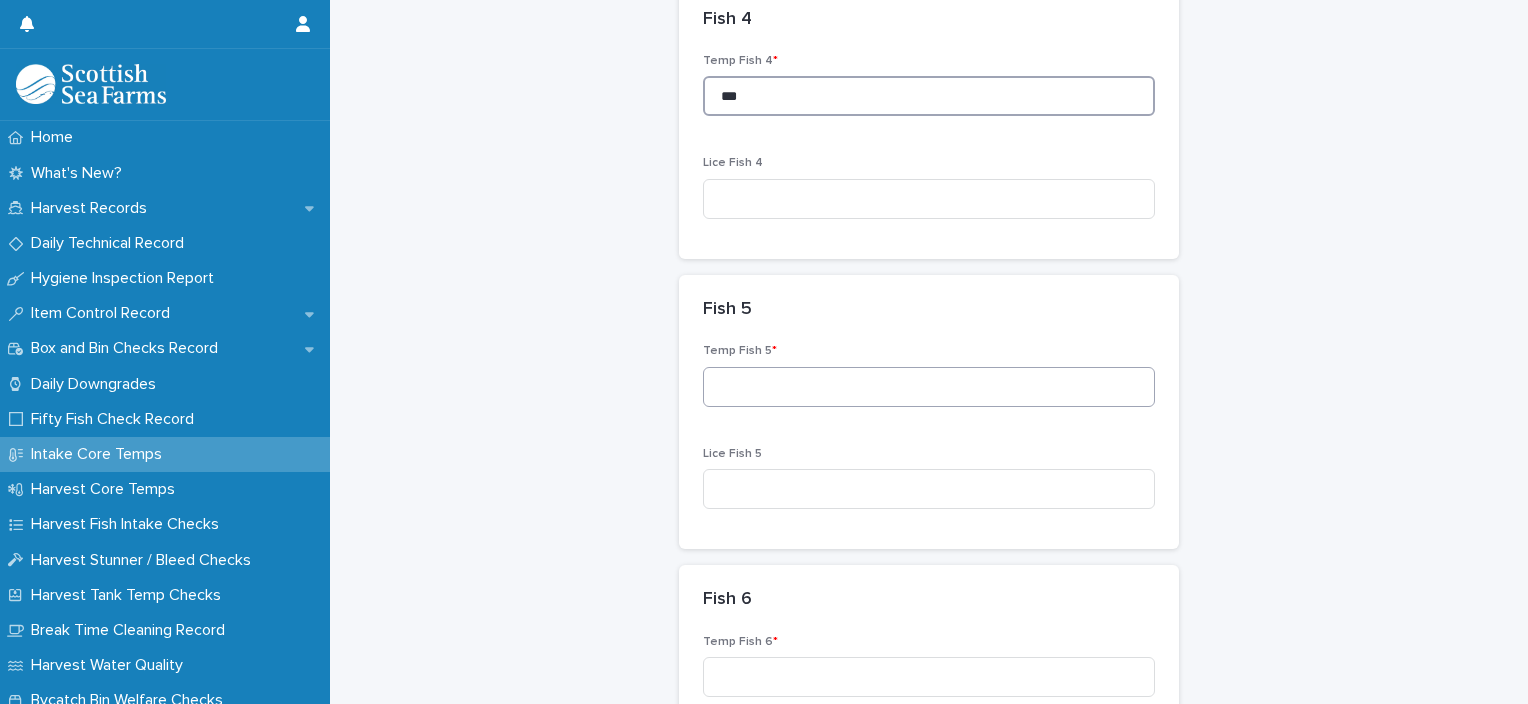 type on "***" 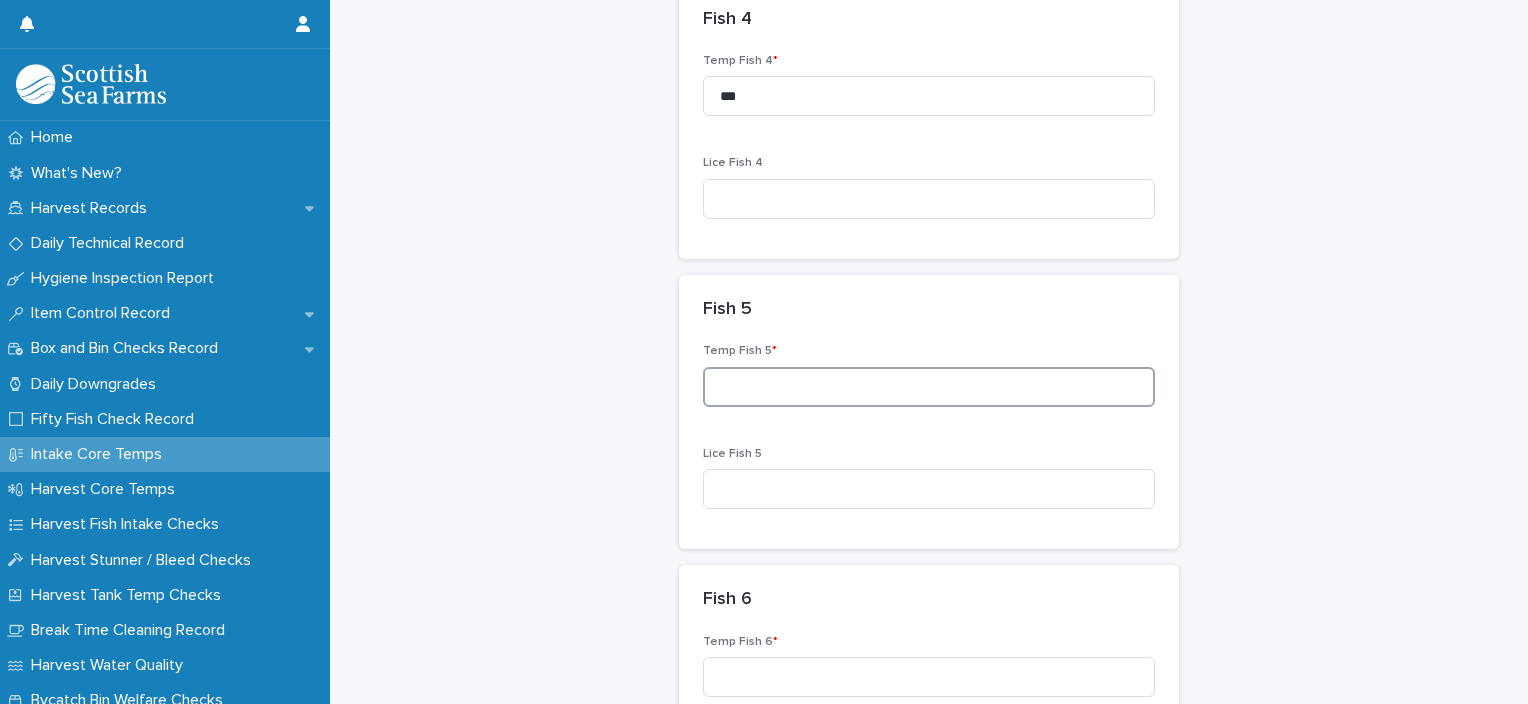click at bounding box center (929, 387) 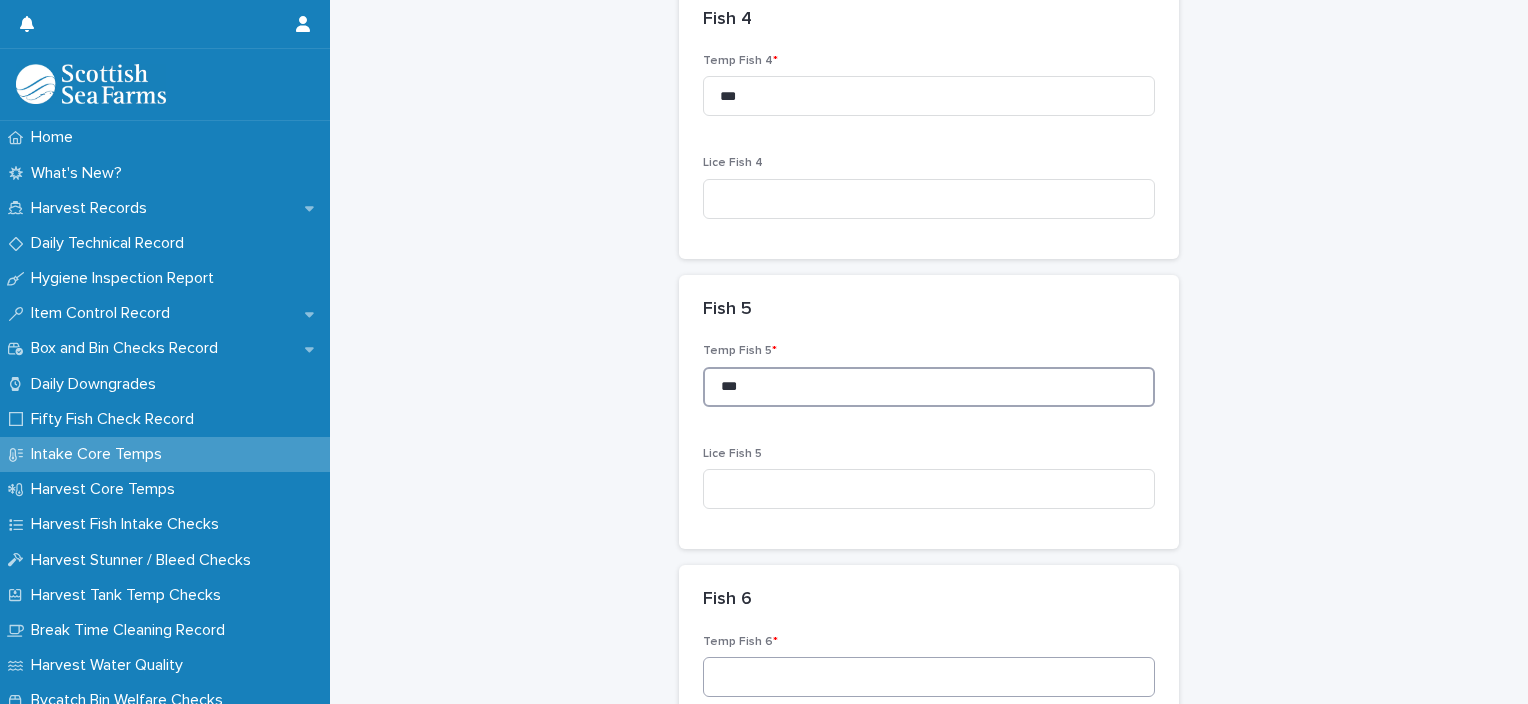 type on "***" 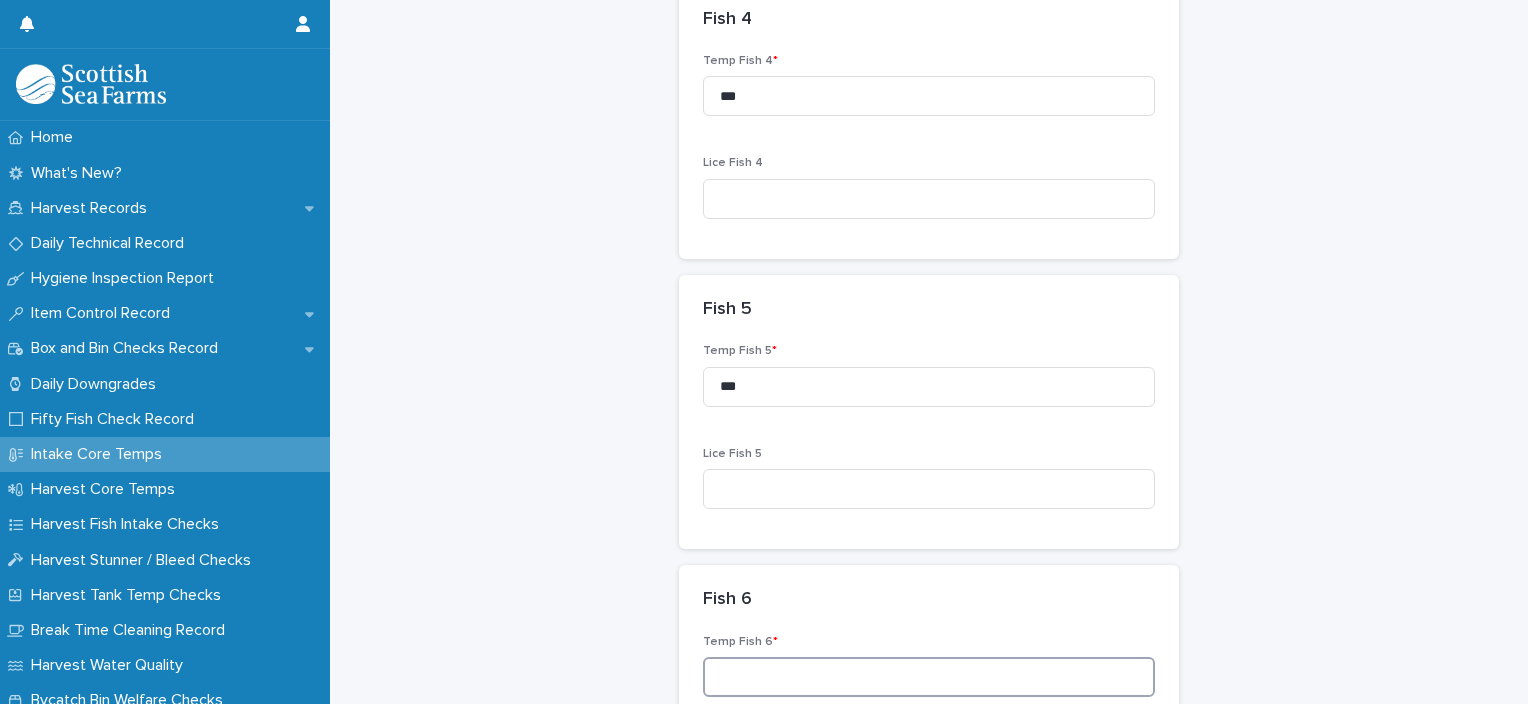 click at bounding box center (929, 677) 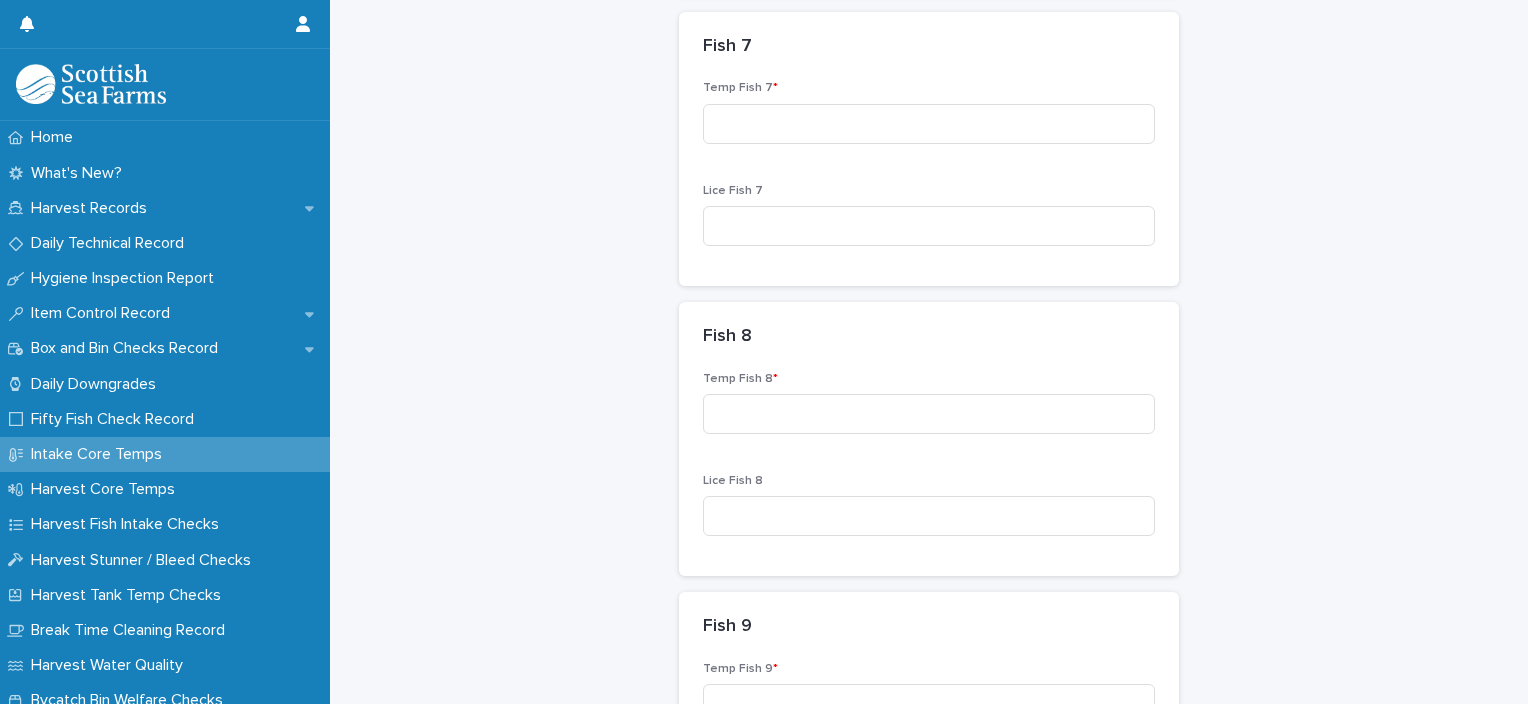 scroll, scrollTop: 2108, scrollLeft: 0, axis: vertical 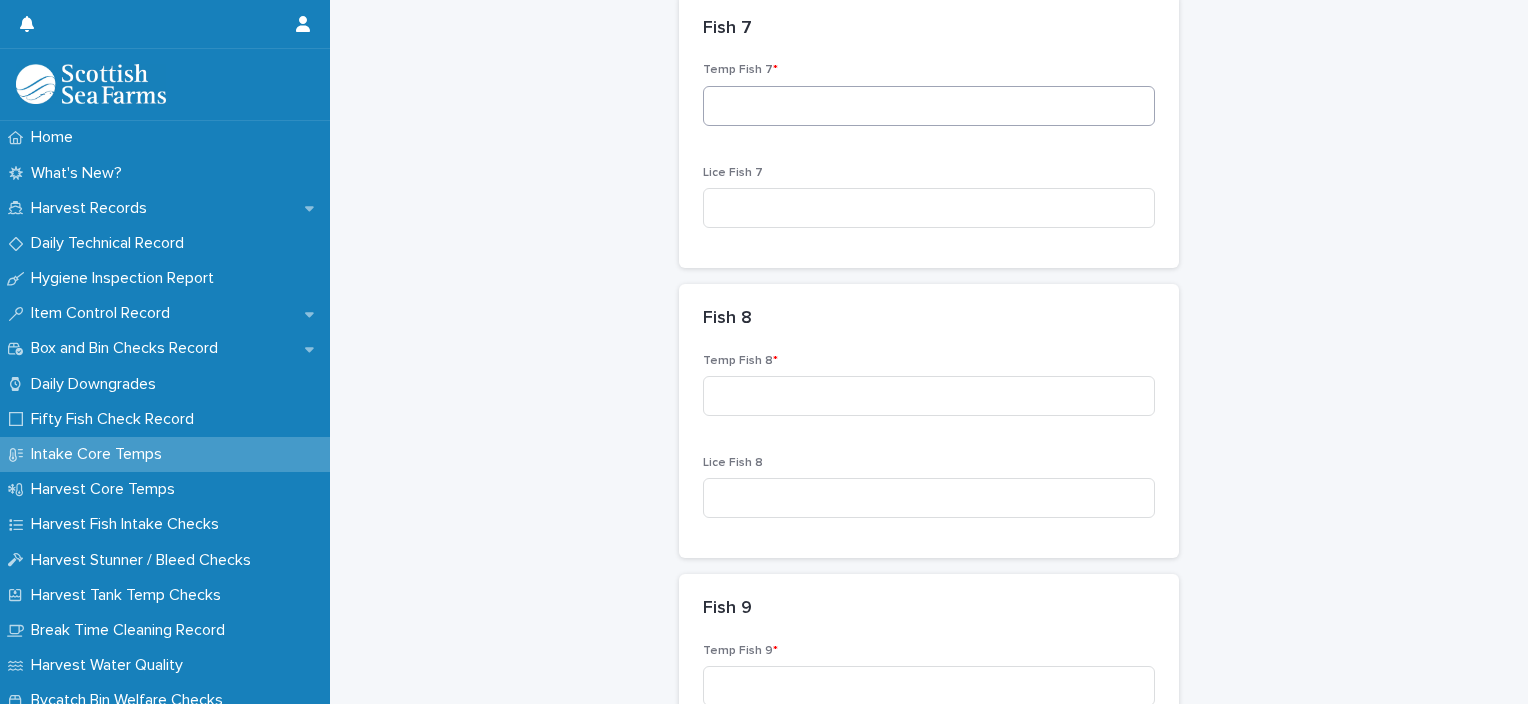 type on "***" 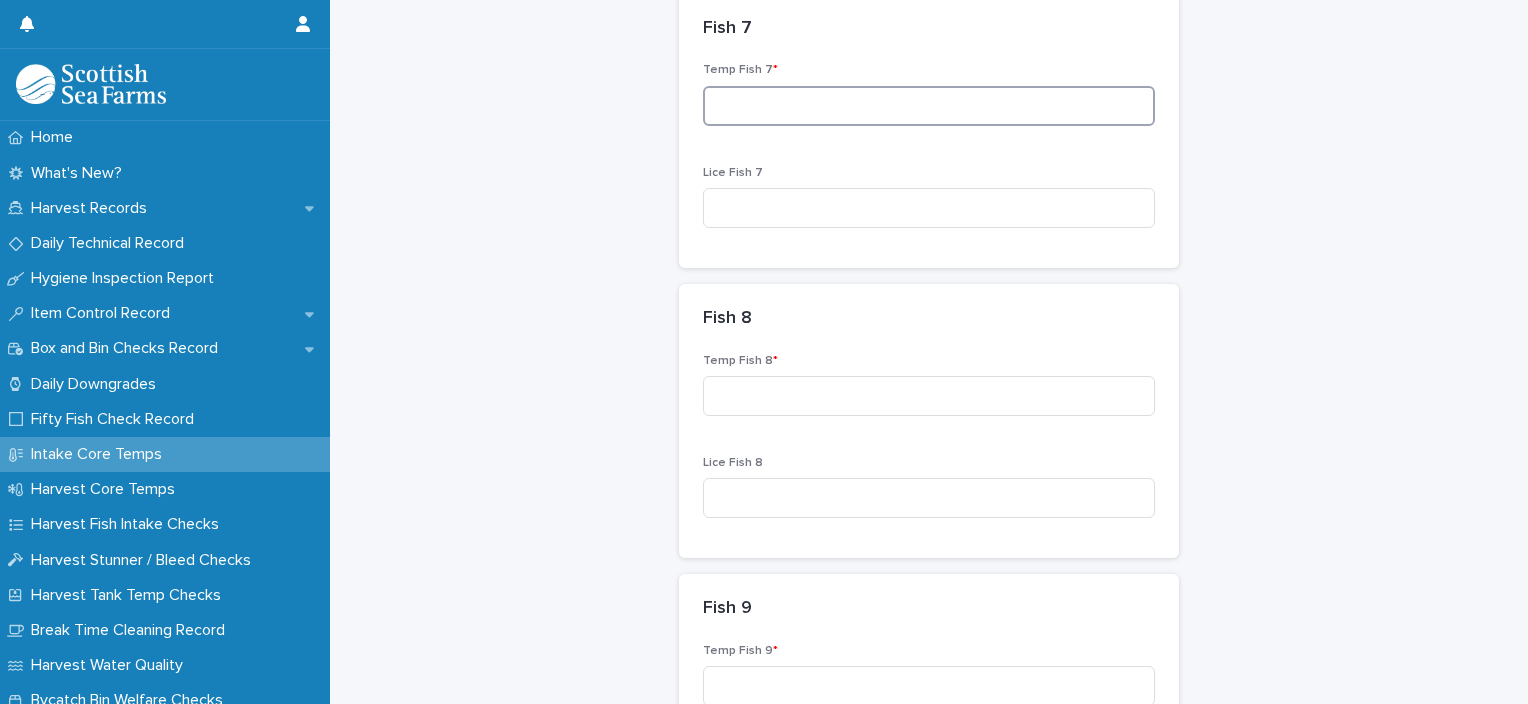 click at bounding box center [929, 106] 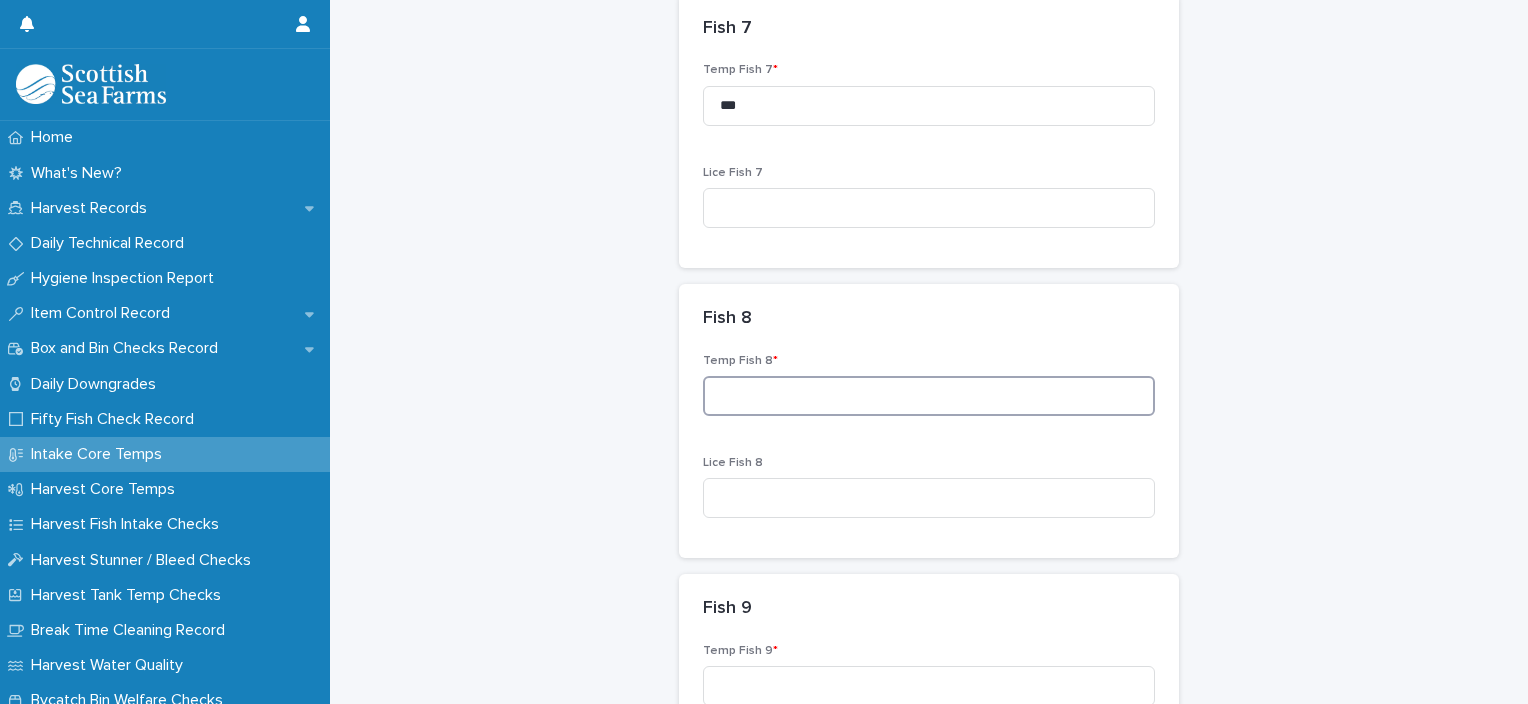 click at bounding box center [929, 396] 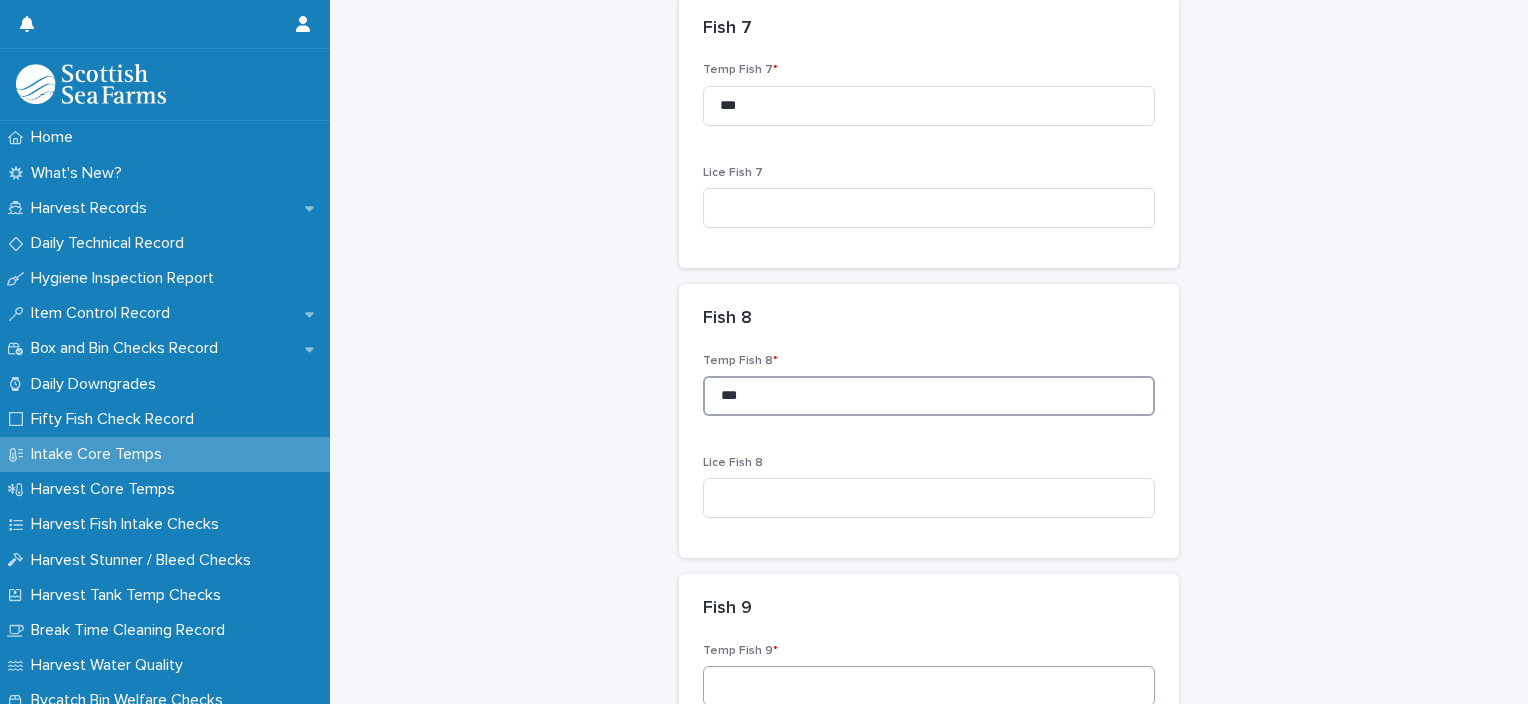 type on "***" 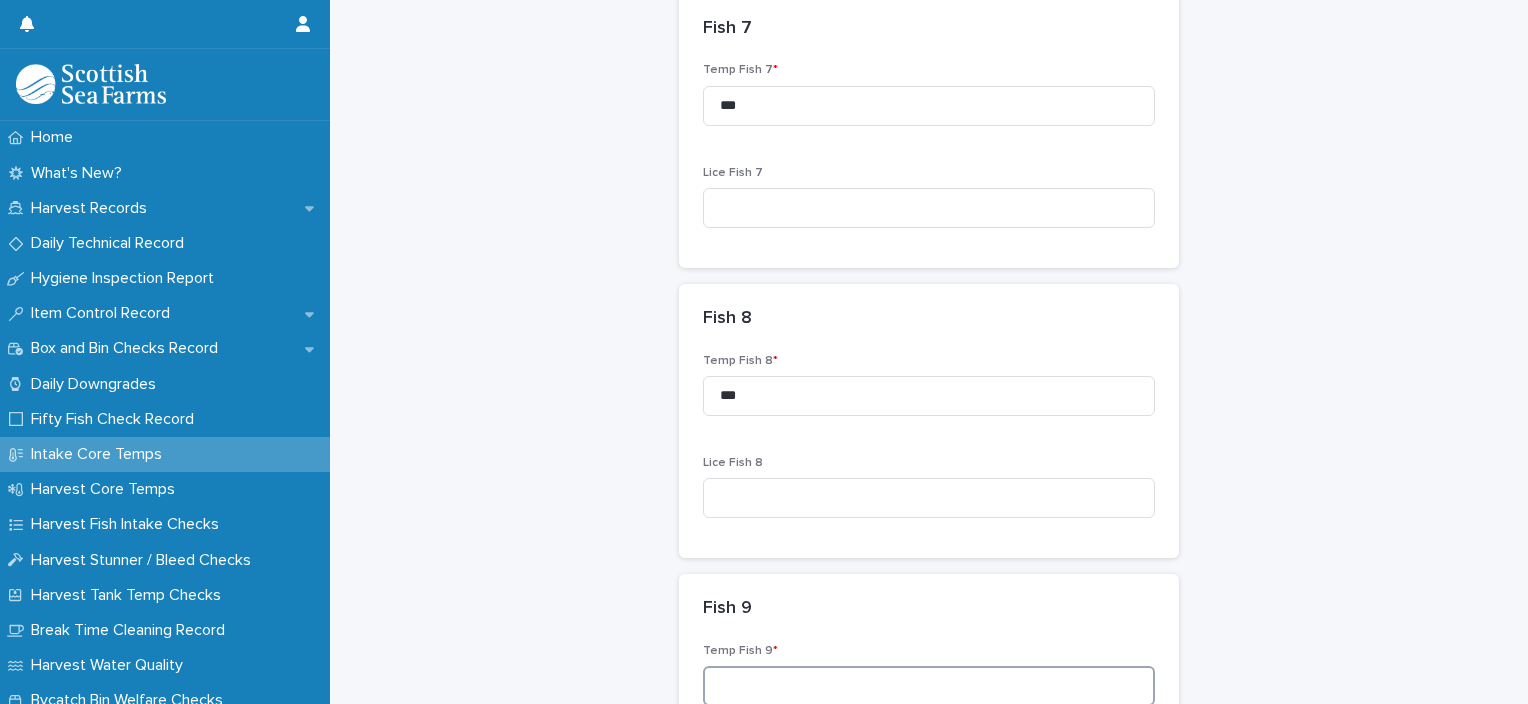 click at bounding box center (929, 686) 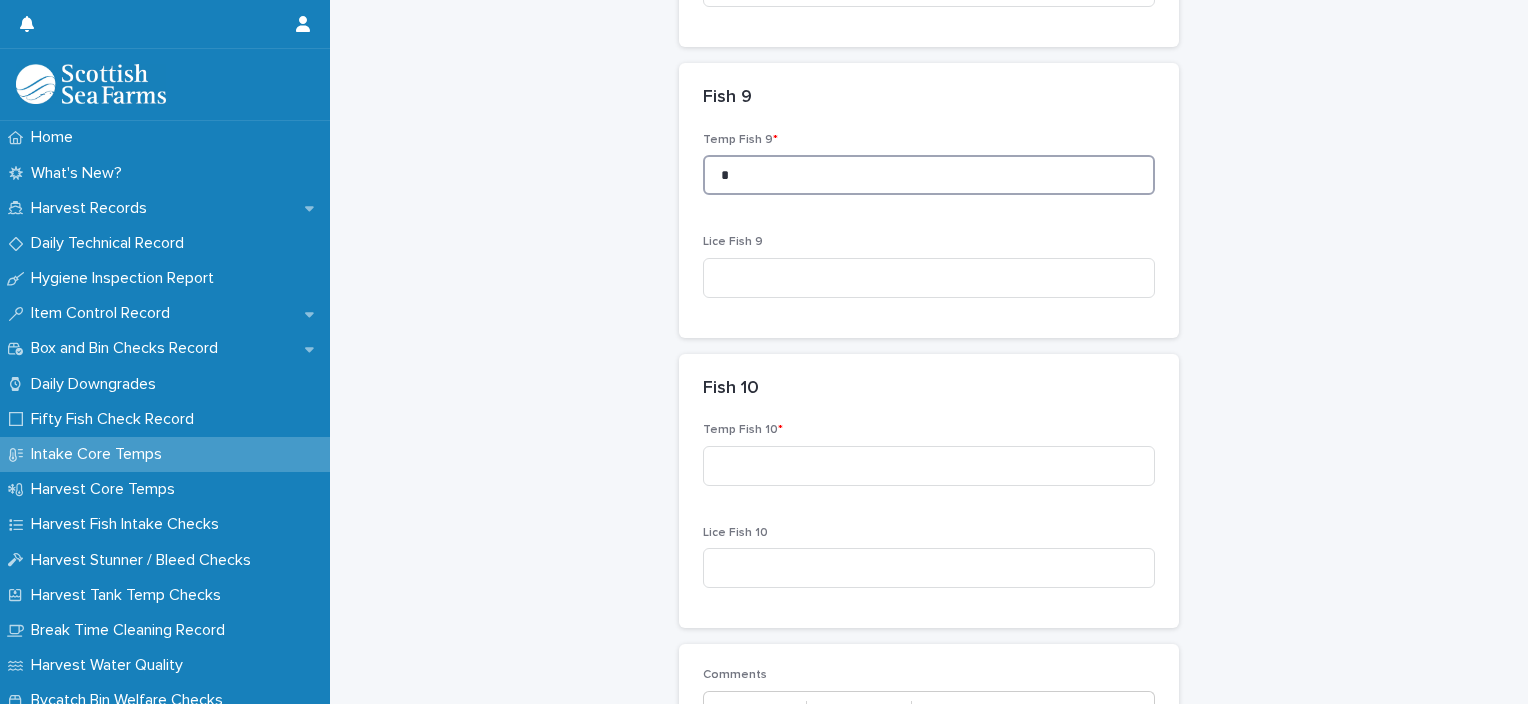 scroll, scrollTop: 2624, scrollLeft: 0, axis: vertical 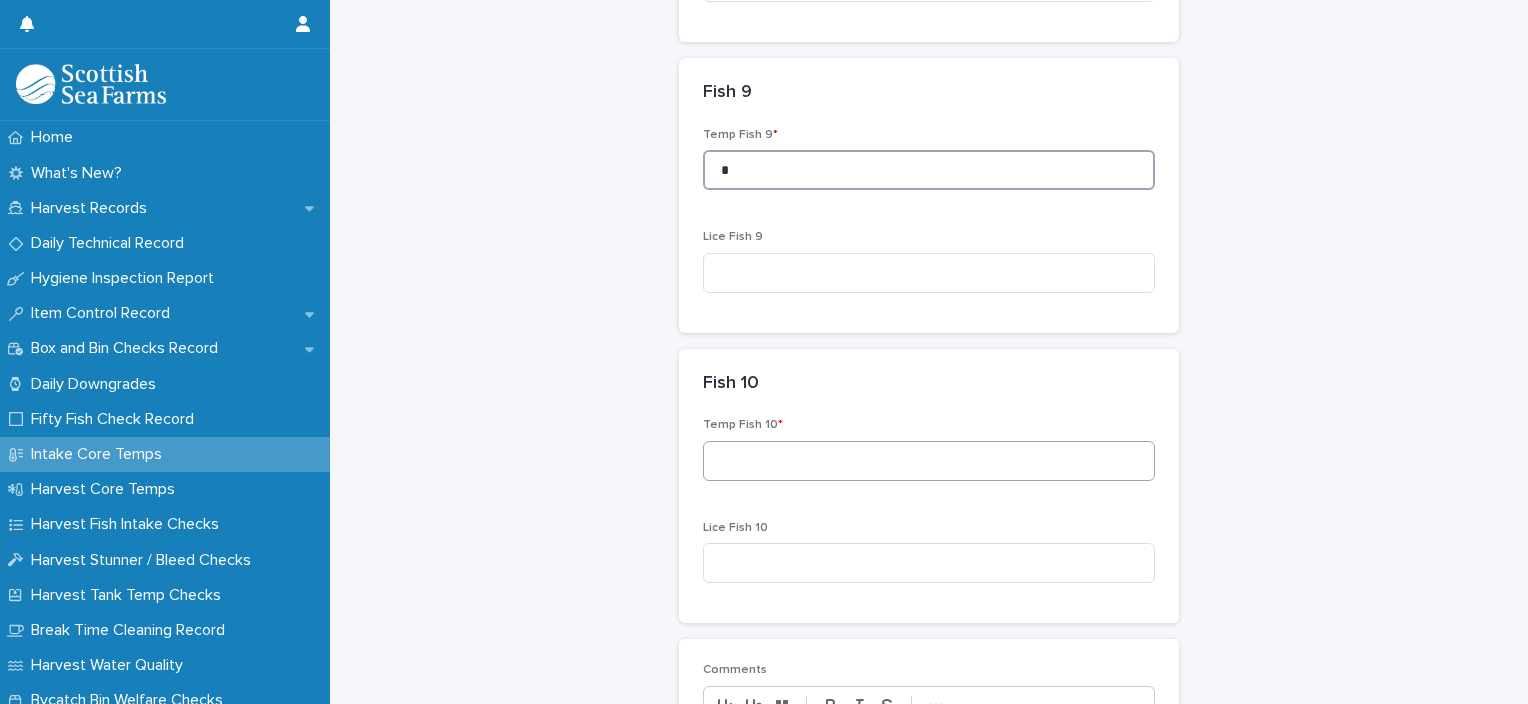 type on "*" 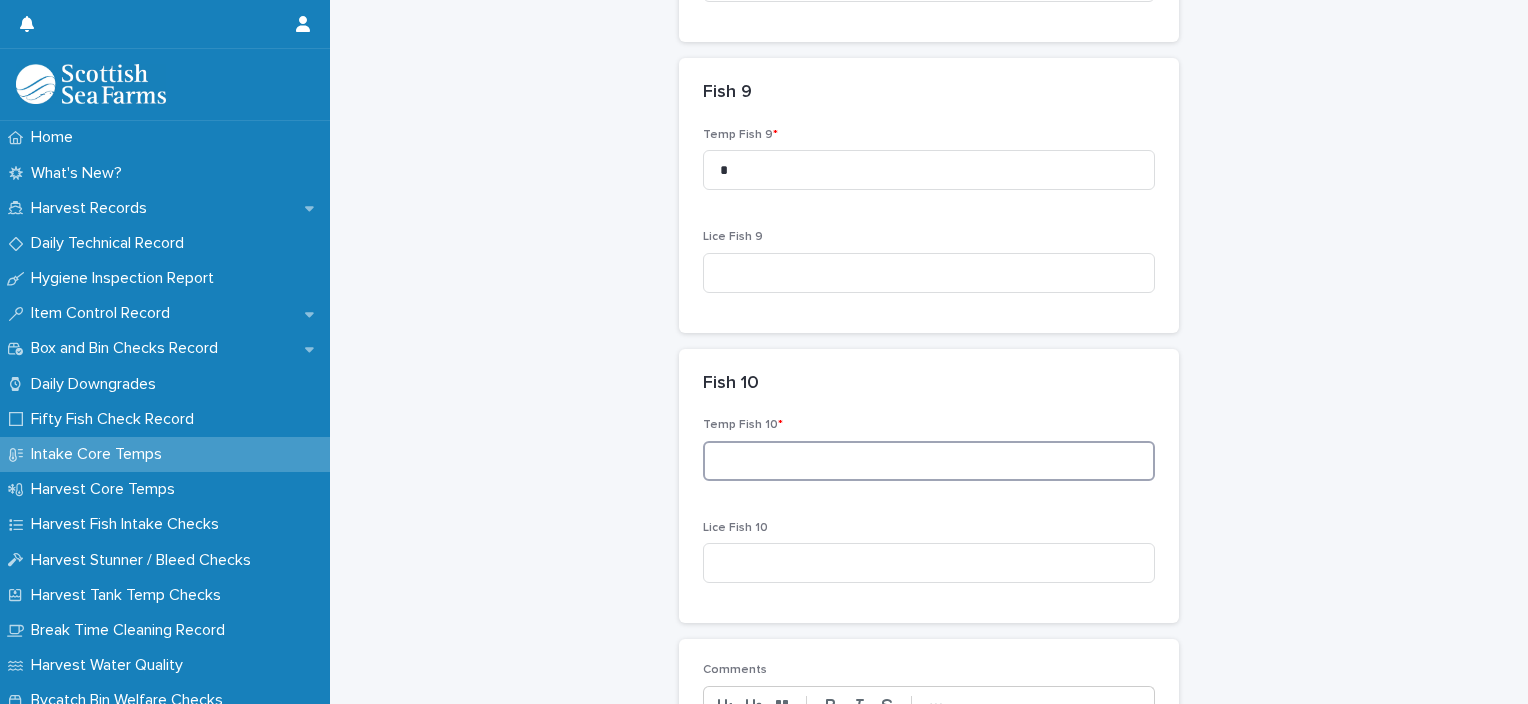 click at bounding box center (929, 461) 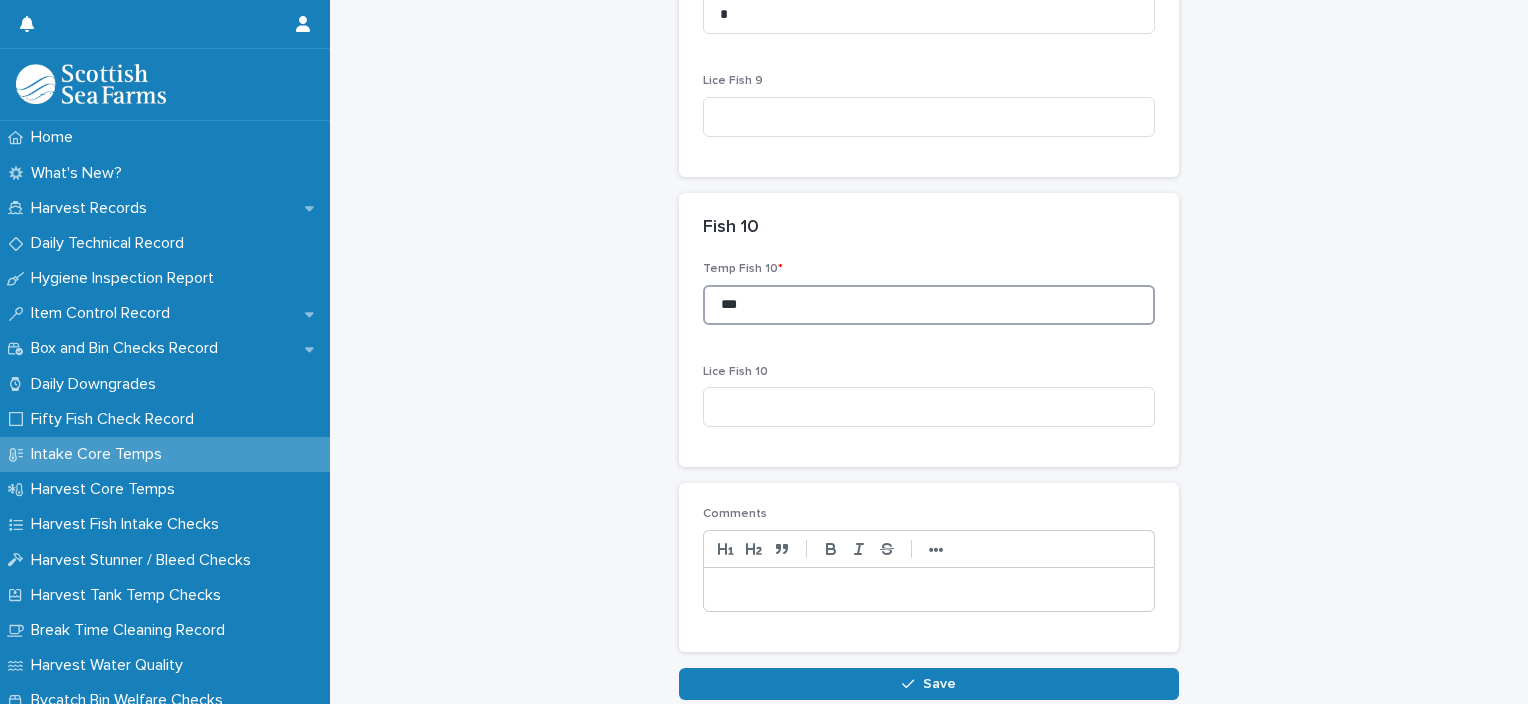 scroll, scrollTop: 2837, scrollLeft: 0, axis: vertical 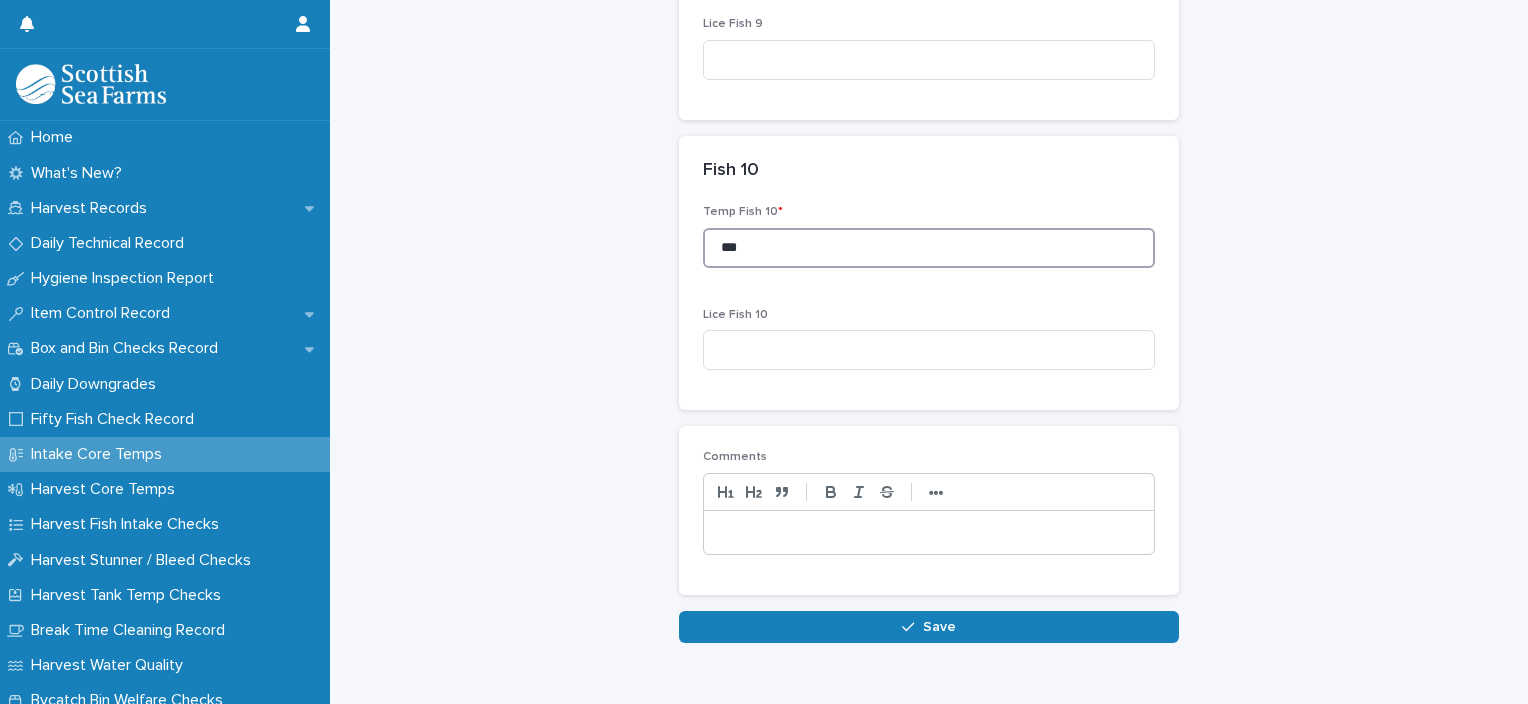 type on "***" 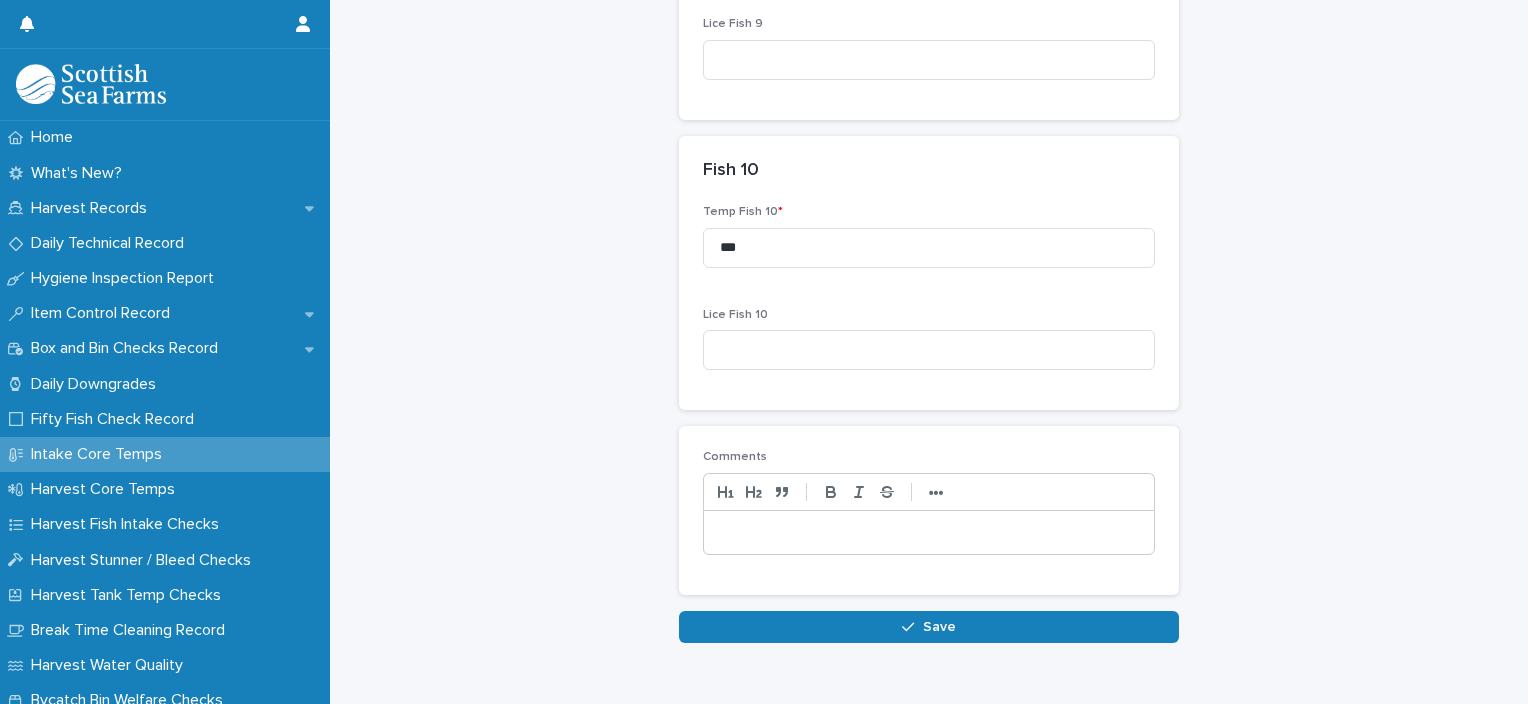 click at bounding box center [929, 533] 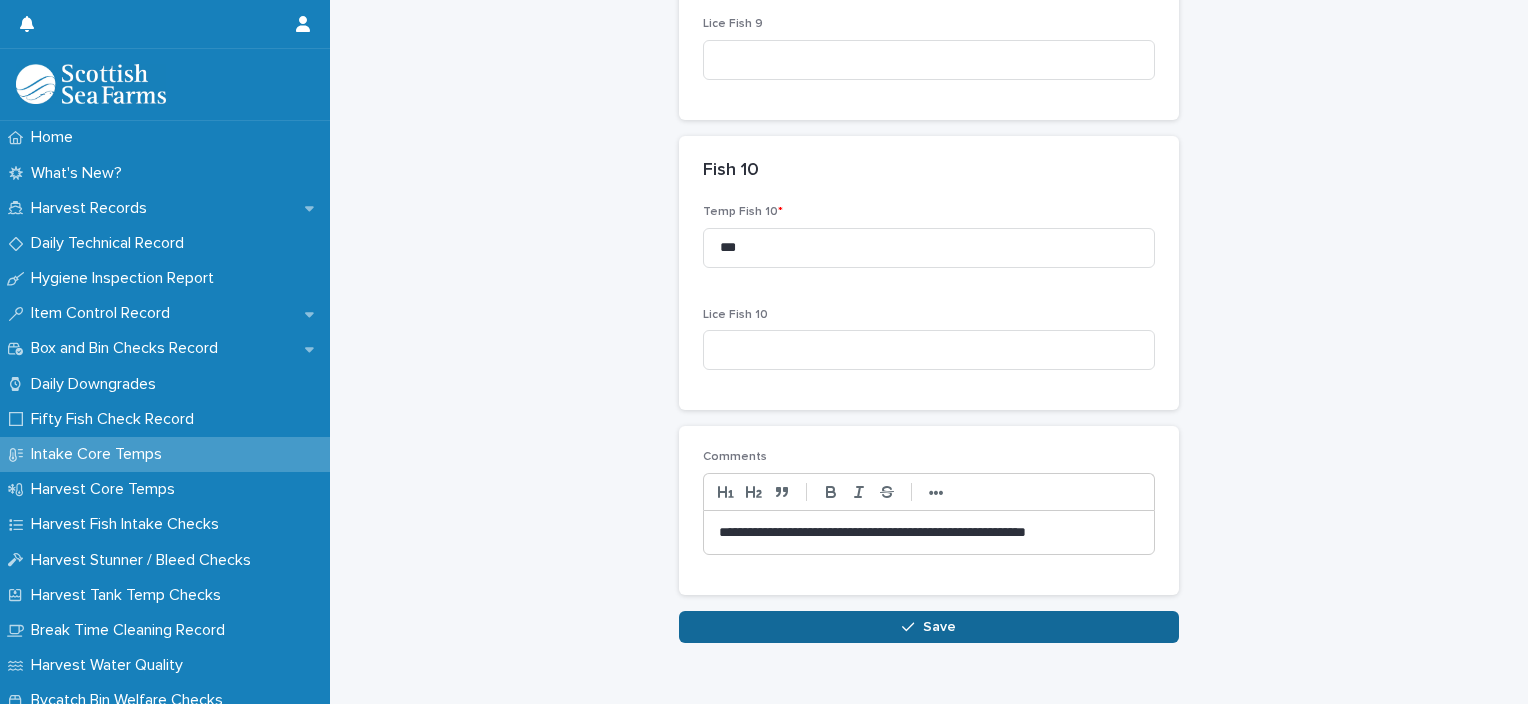 click on "Save" at bounding box center (929, 627) 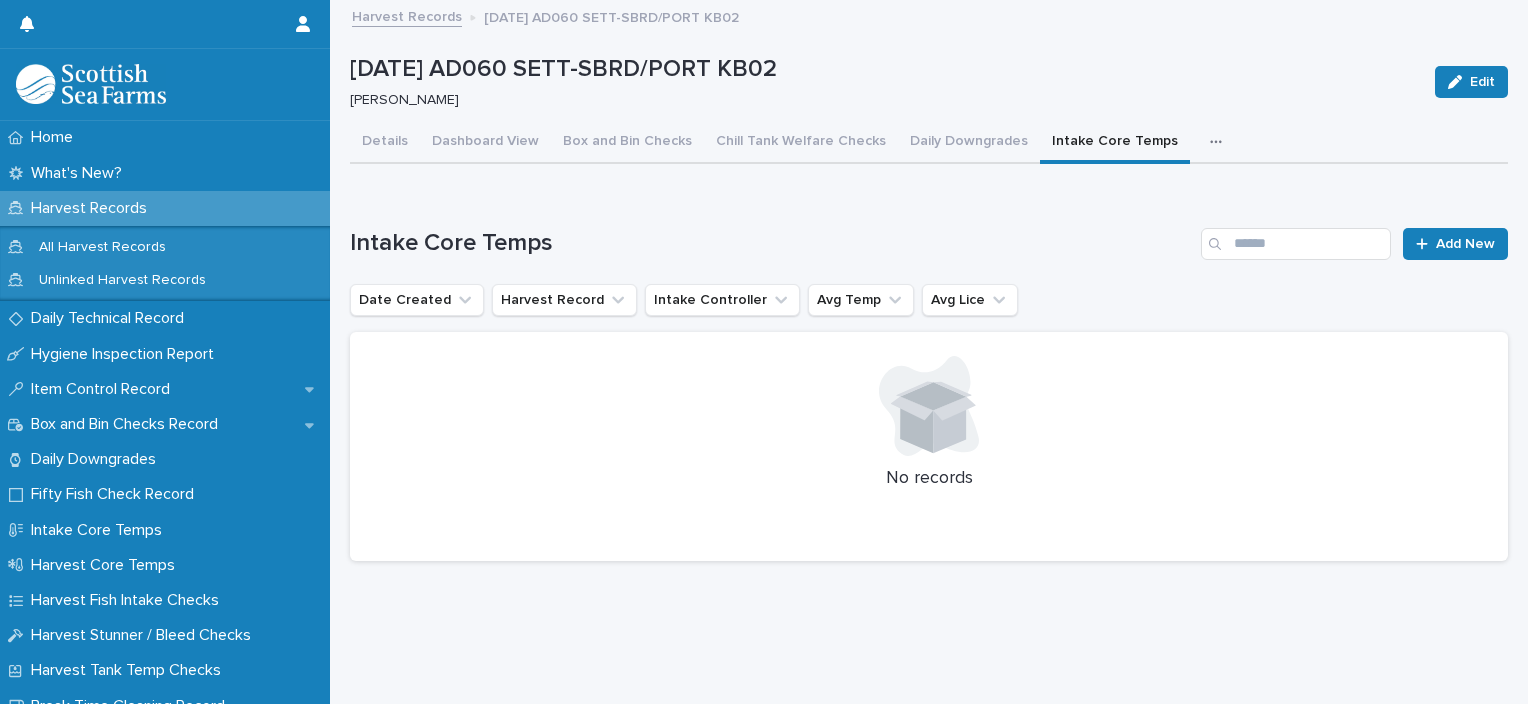 scroll, scrollTop: 0, scrollLeft: 0, axis: both 